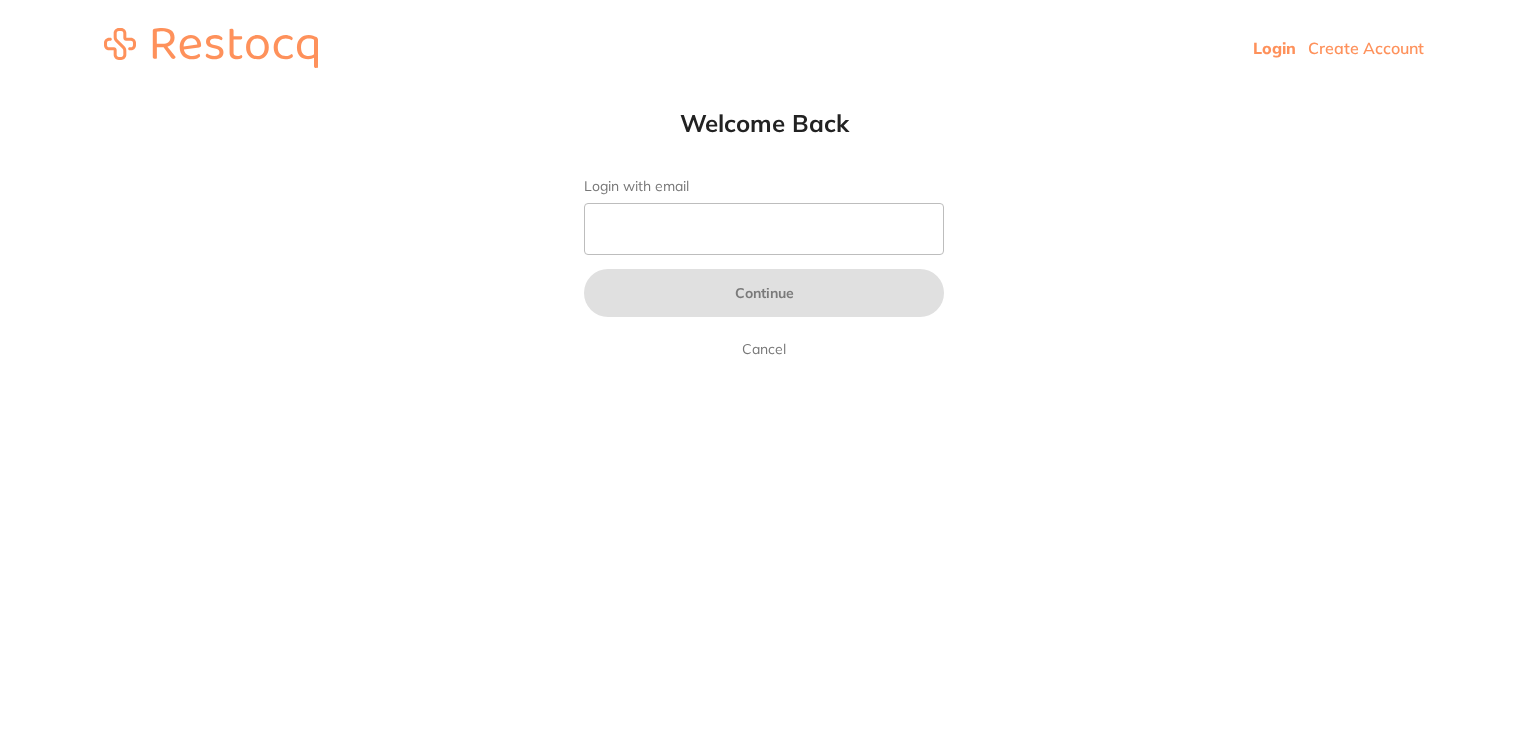 scroll, scrollTop: 0, scrollLeft: 0, axis: both 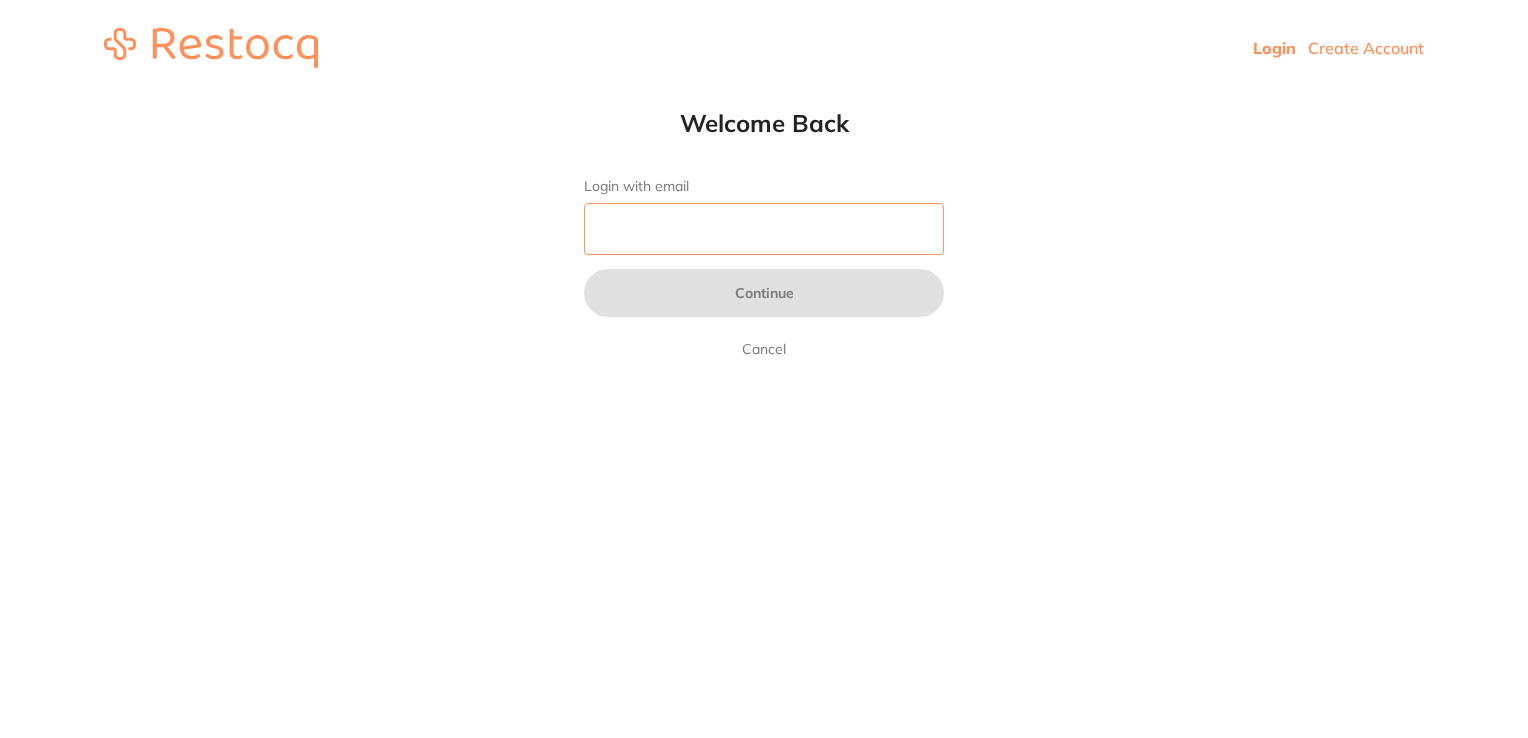 click on "Login with email" at bounding box center (764, 229) 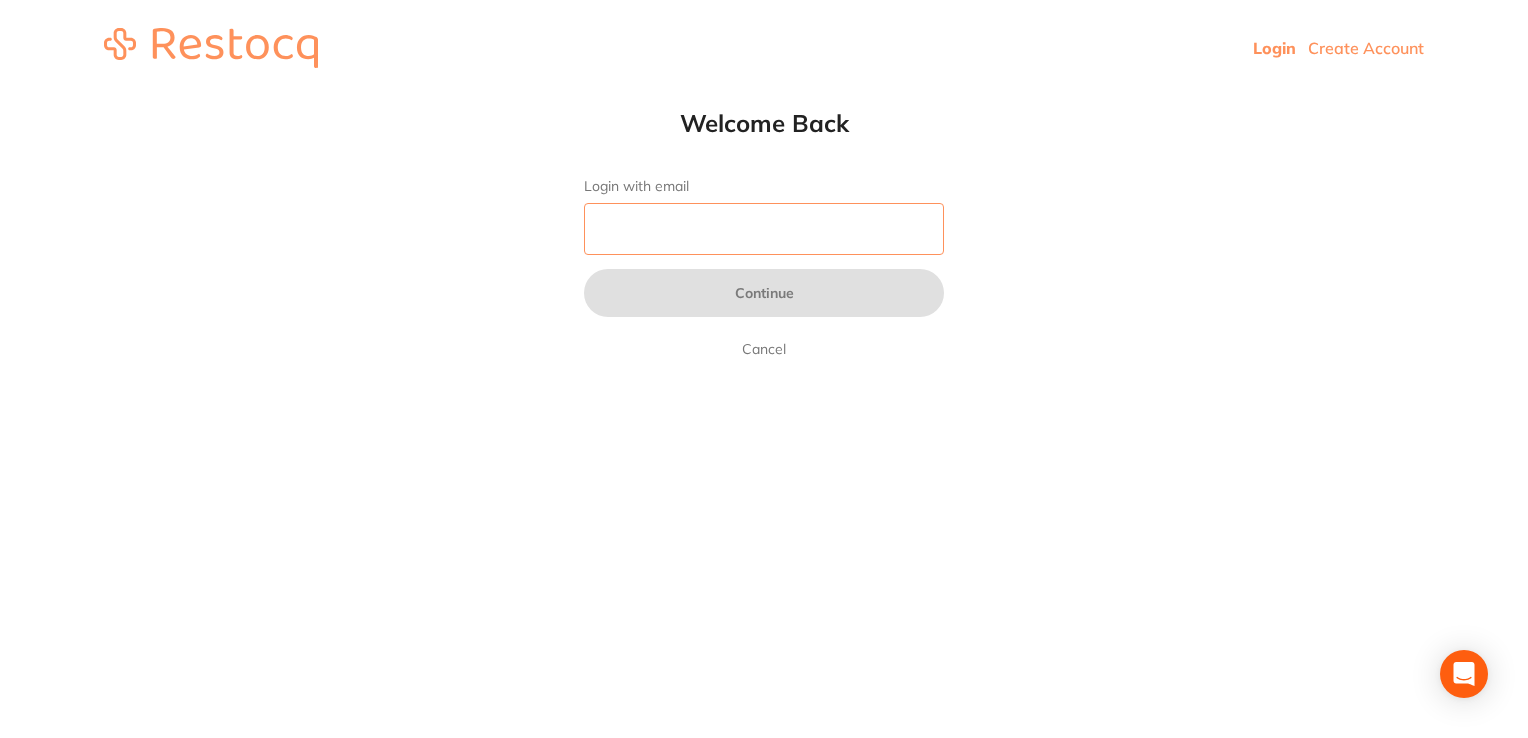 type on "[EMAIL_ADDRESS][DOMAIN_NAME]" 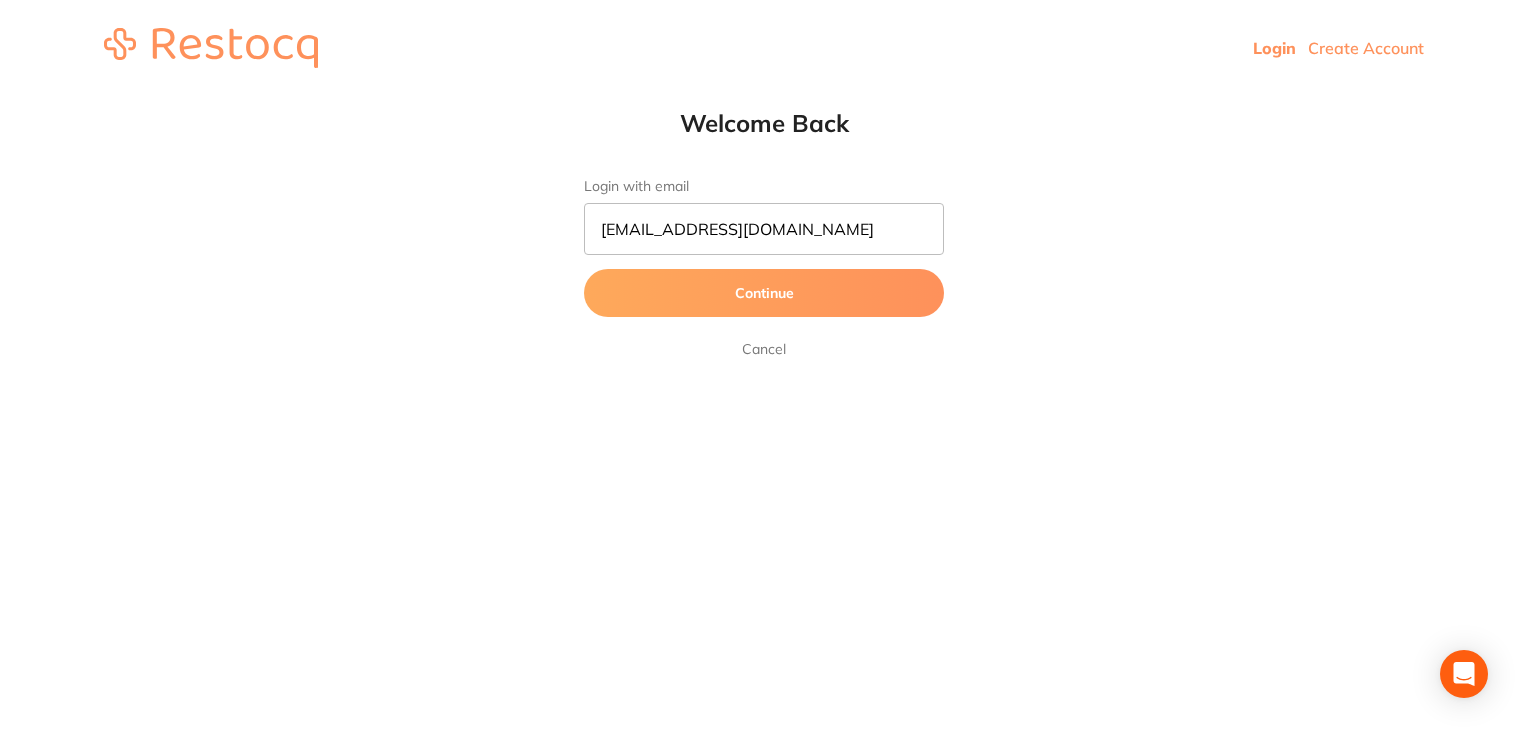 click on "Continue" at bounding box center (764, 293) 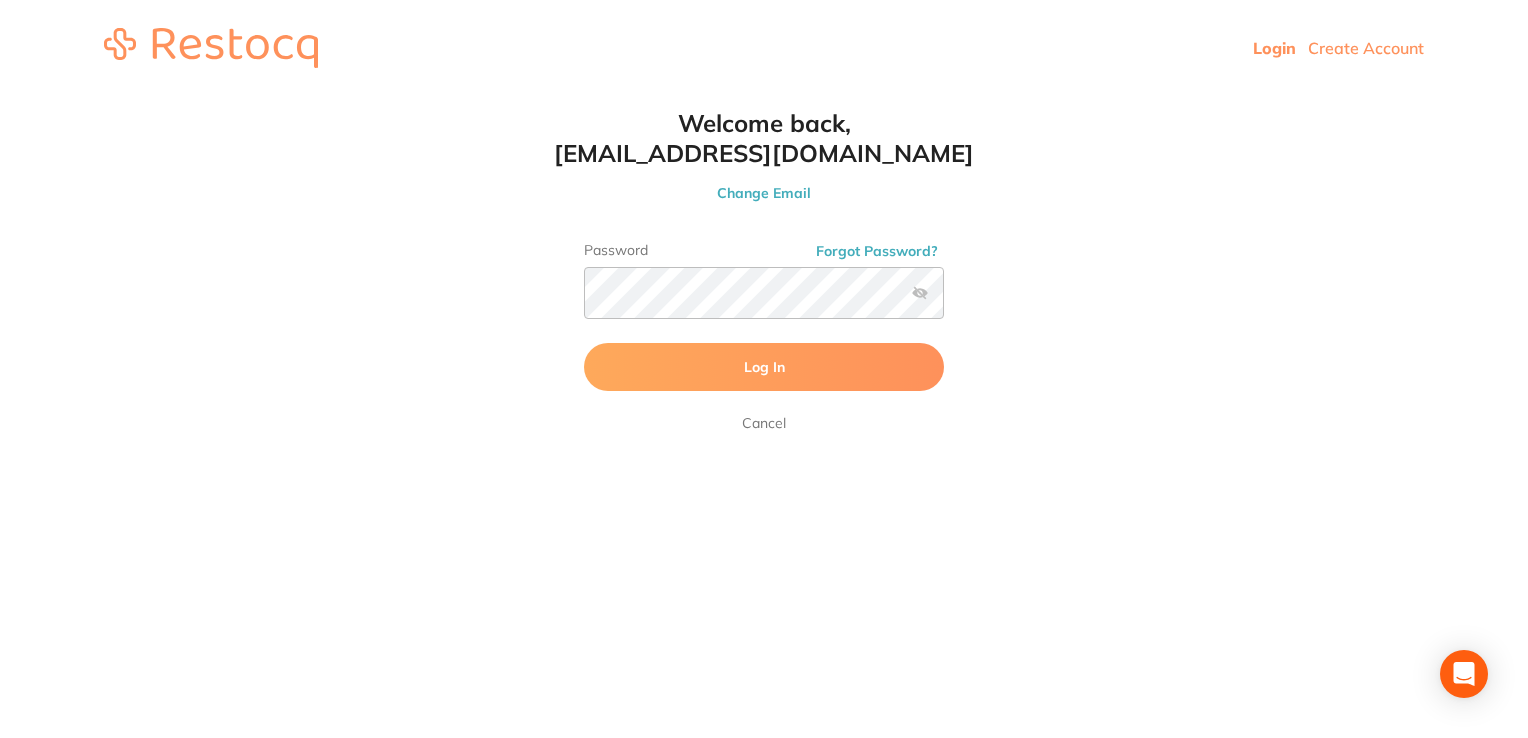 click on "Log In" at bounding box center (764, 367) 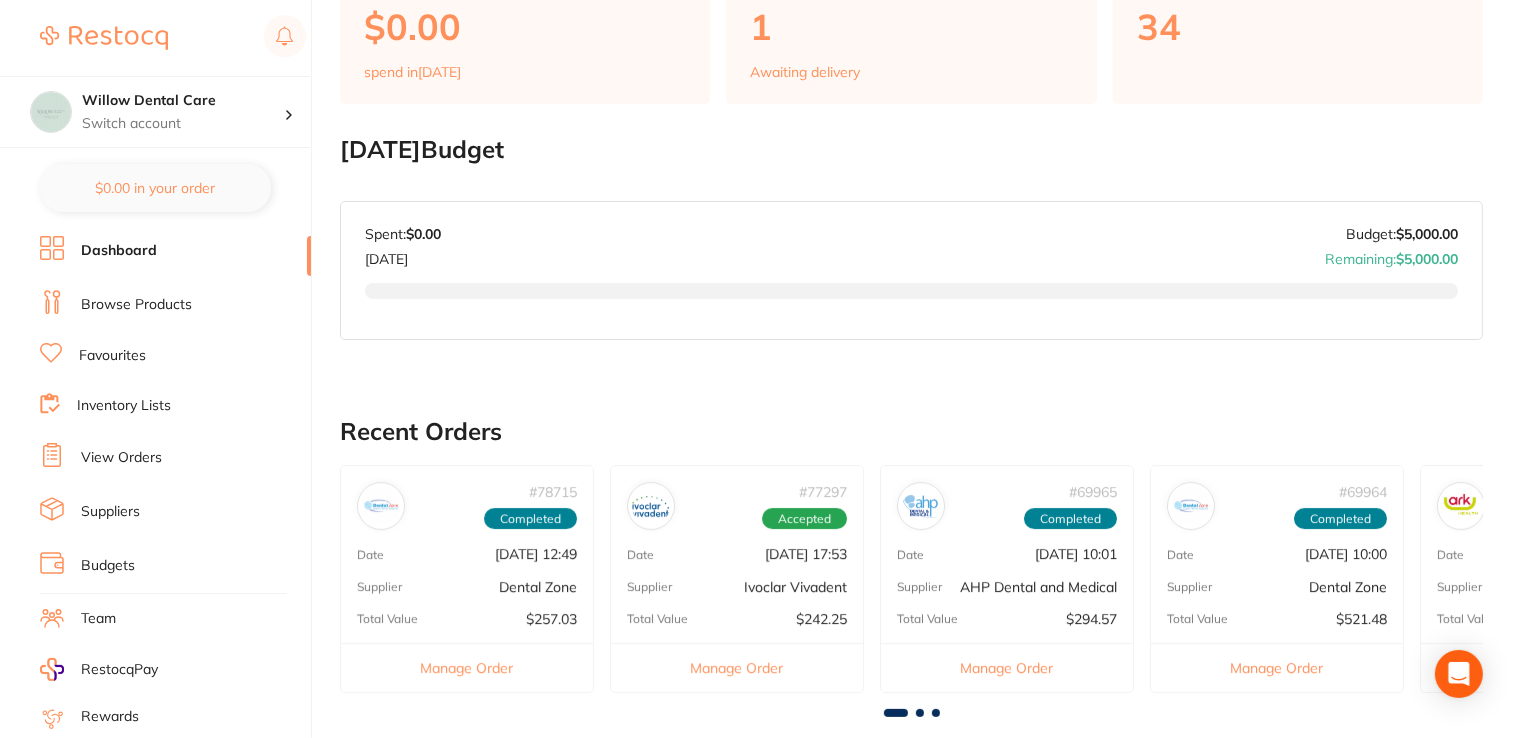 scroll, scrollTop: 0, scrollLeft: 0, axis: both 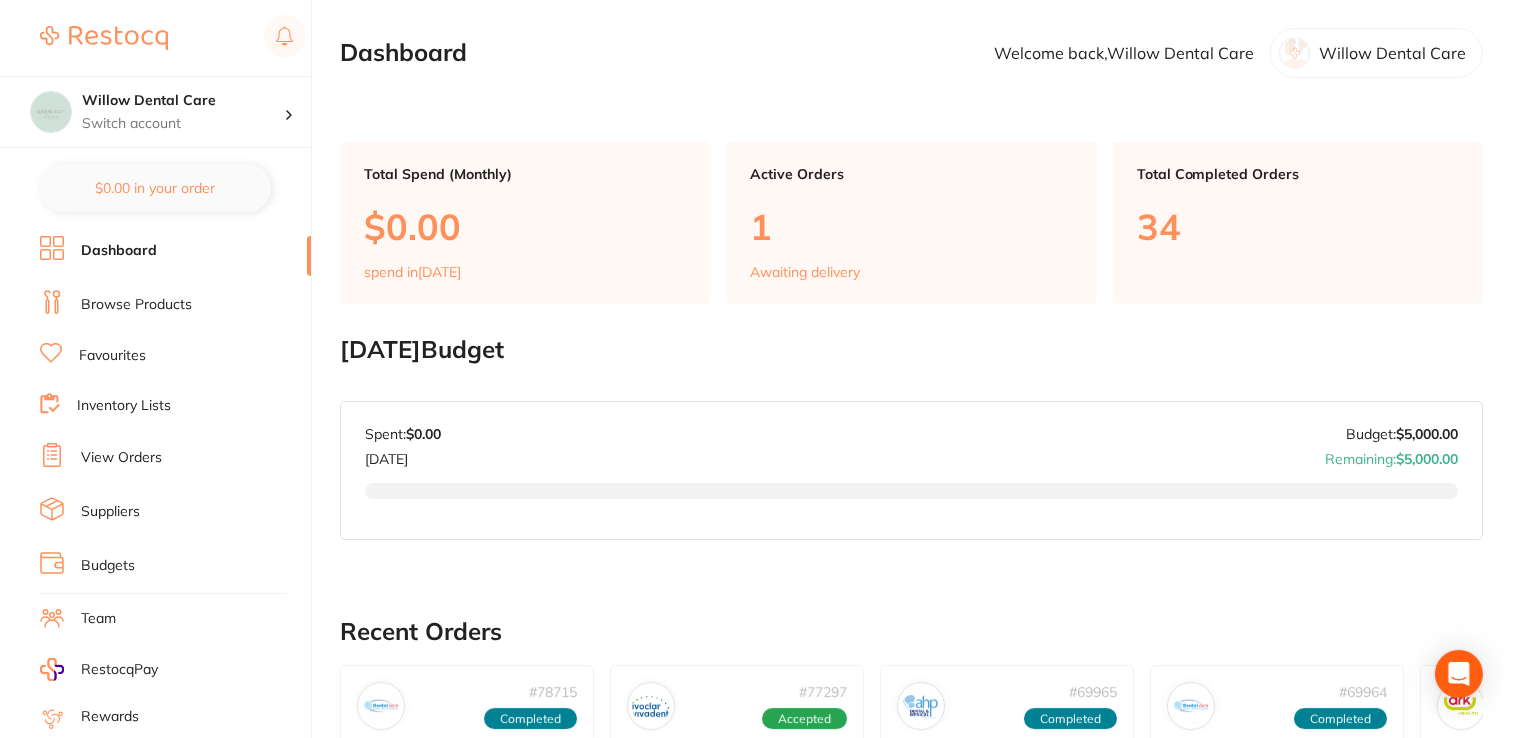 click on "Browse Products" at bounding box center [136, 305] 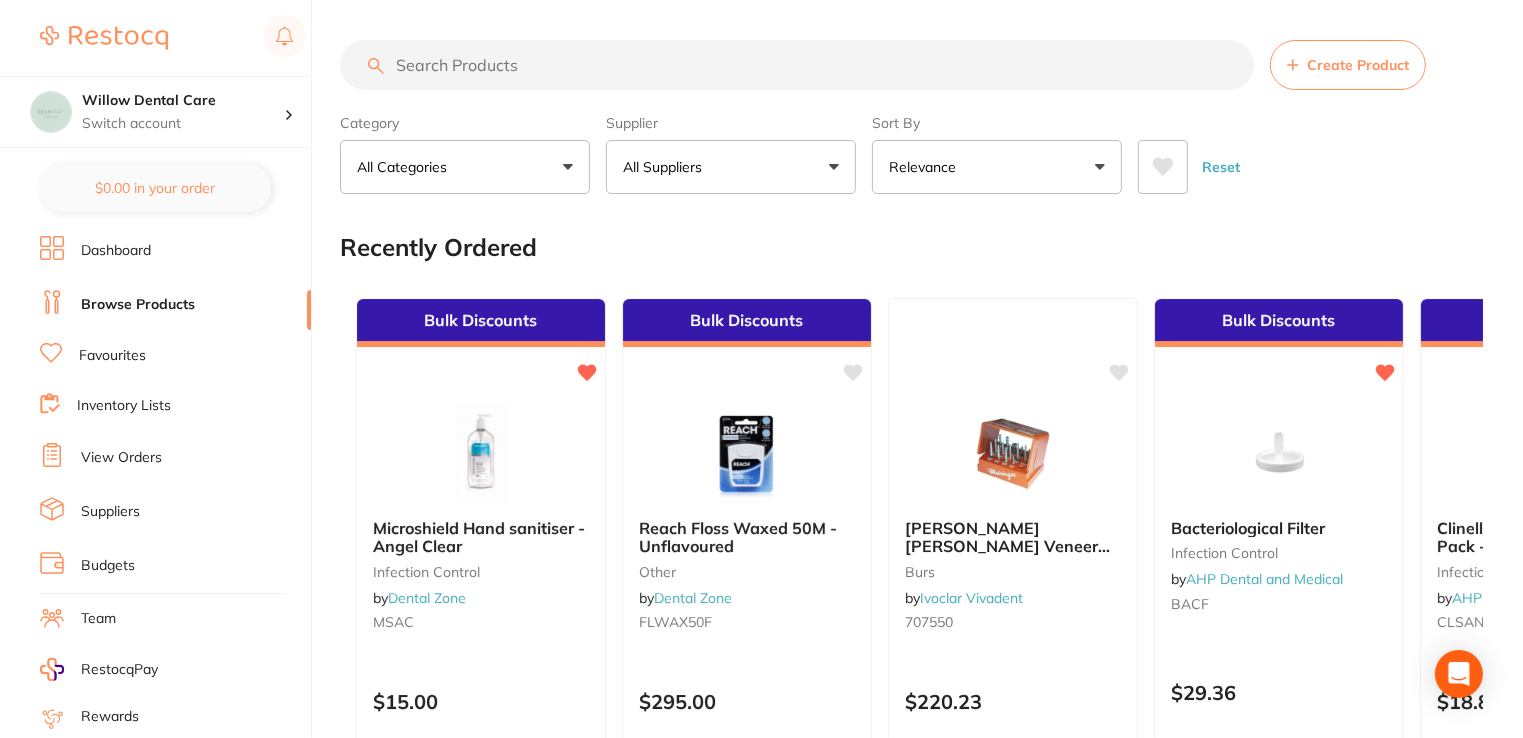 click at bounding box center [797, 65] 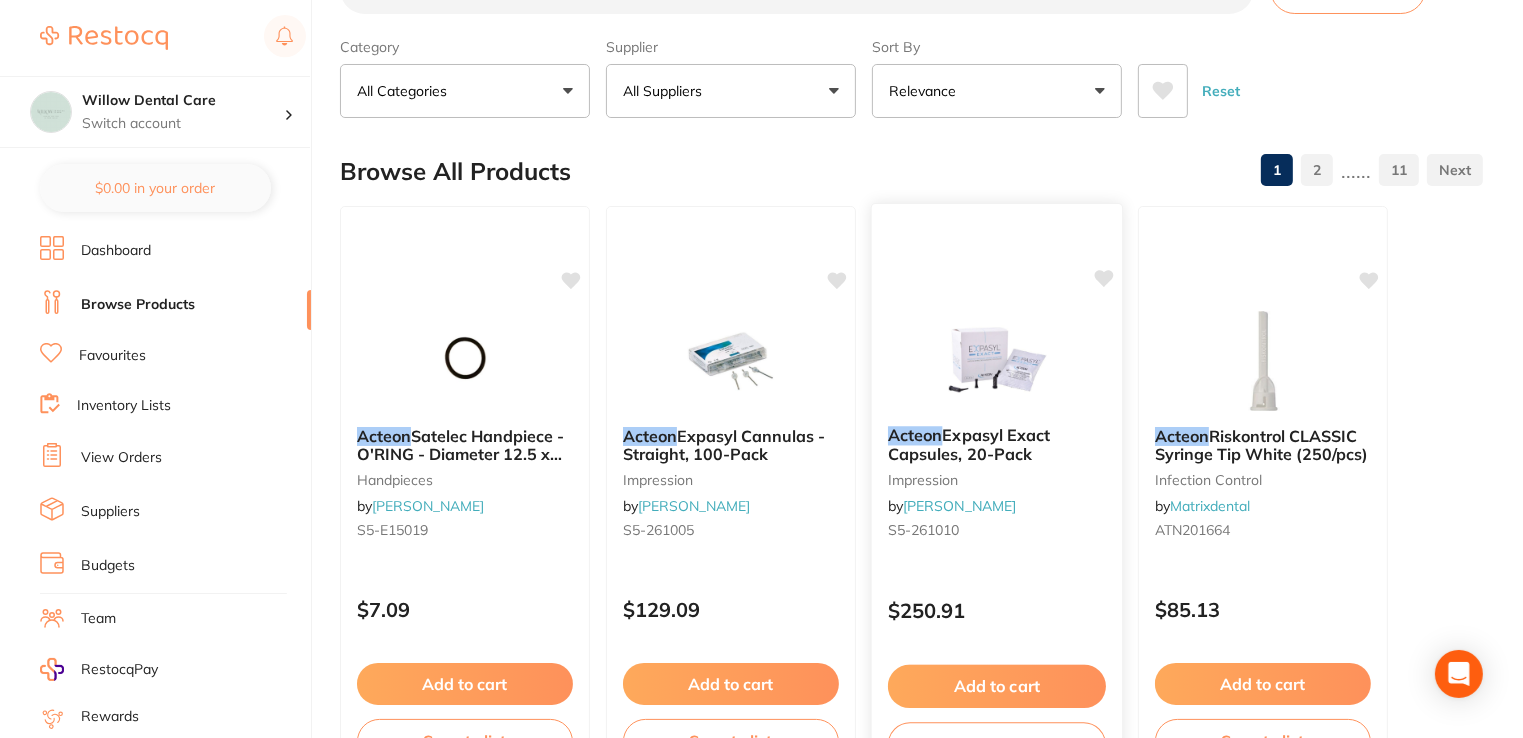 scroll, scrollTop: 0, scrollLeft: 0, axis: both 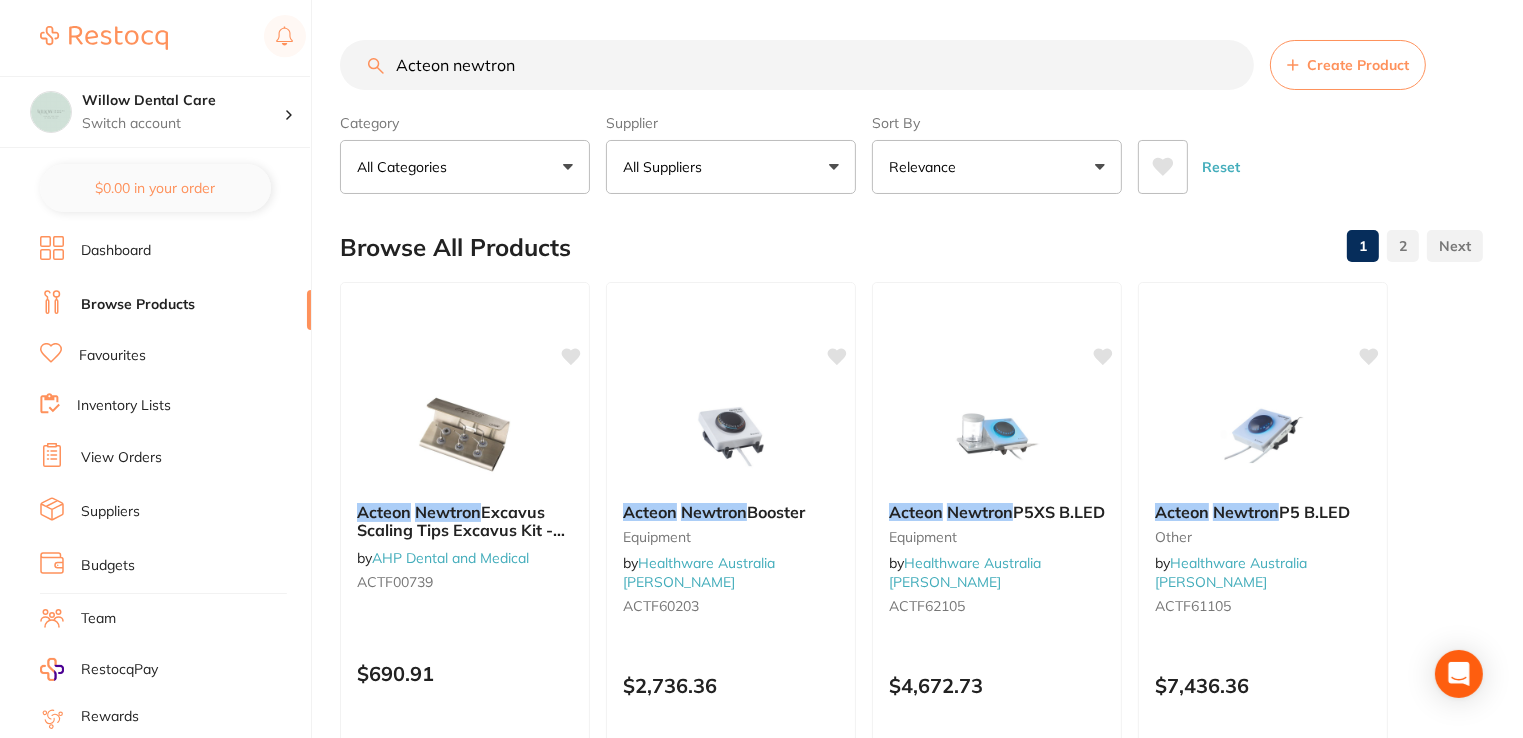 type on "Acteon newtron" 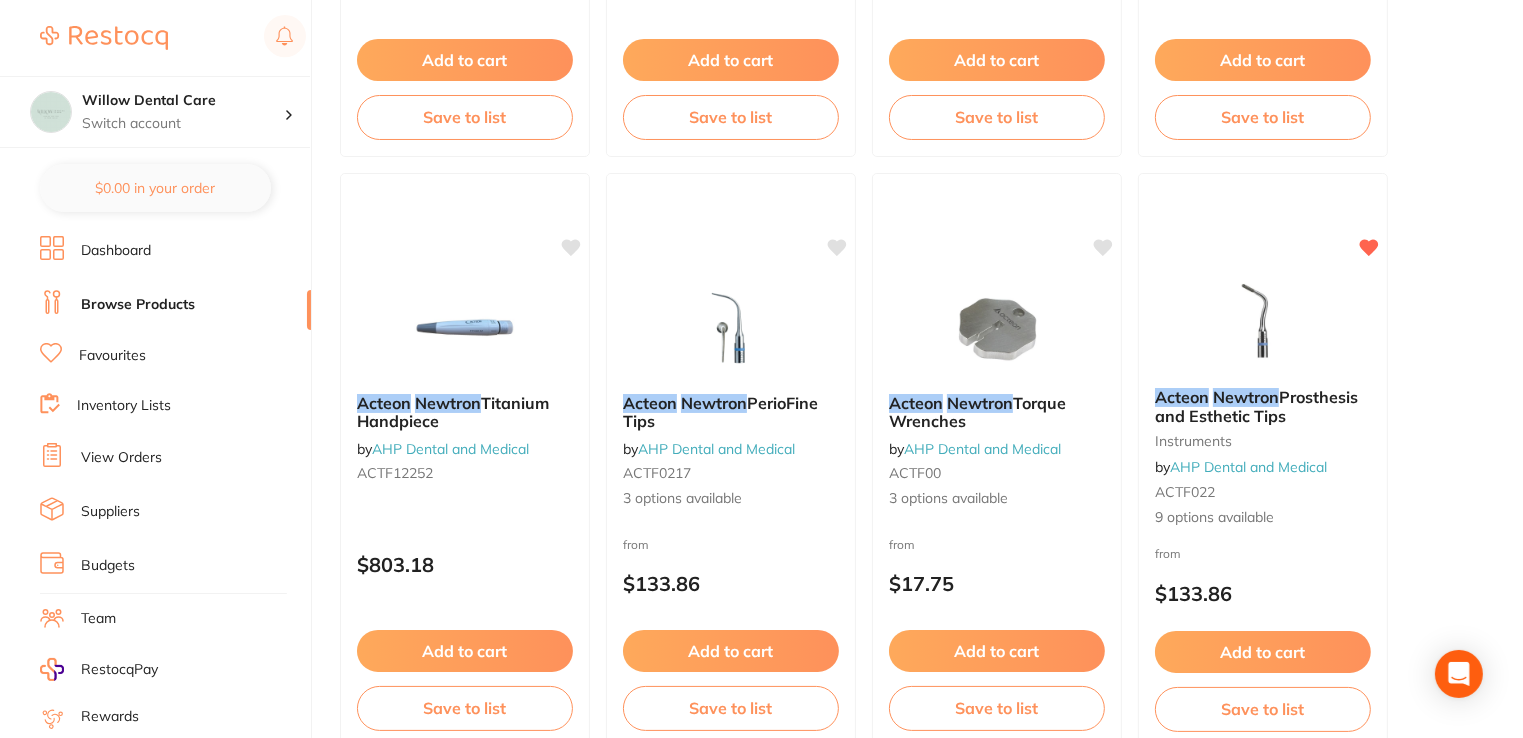 scroll, scrollTop: 1400, scrollLeft: 0, axis: vertical 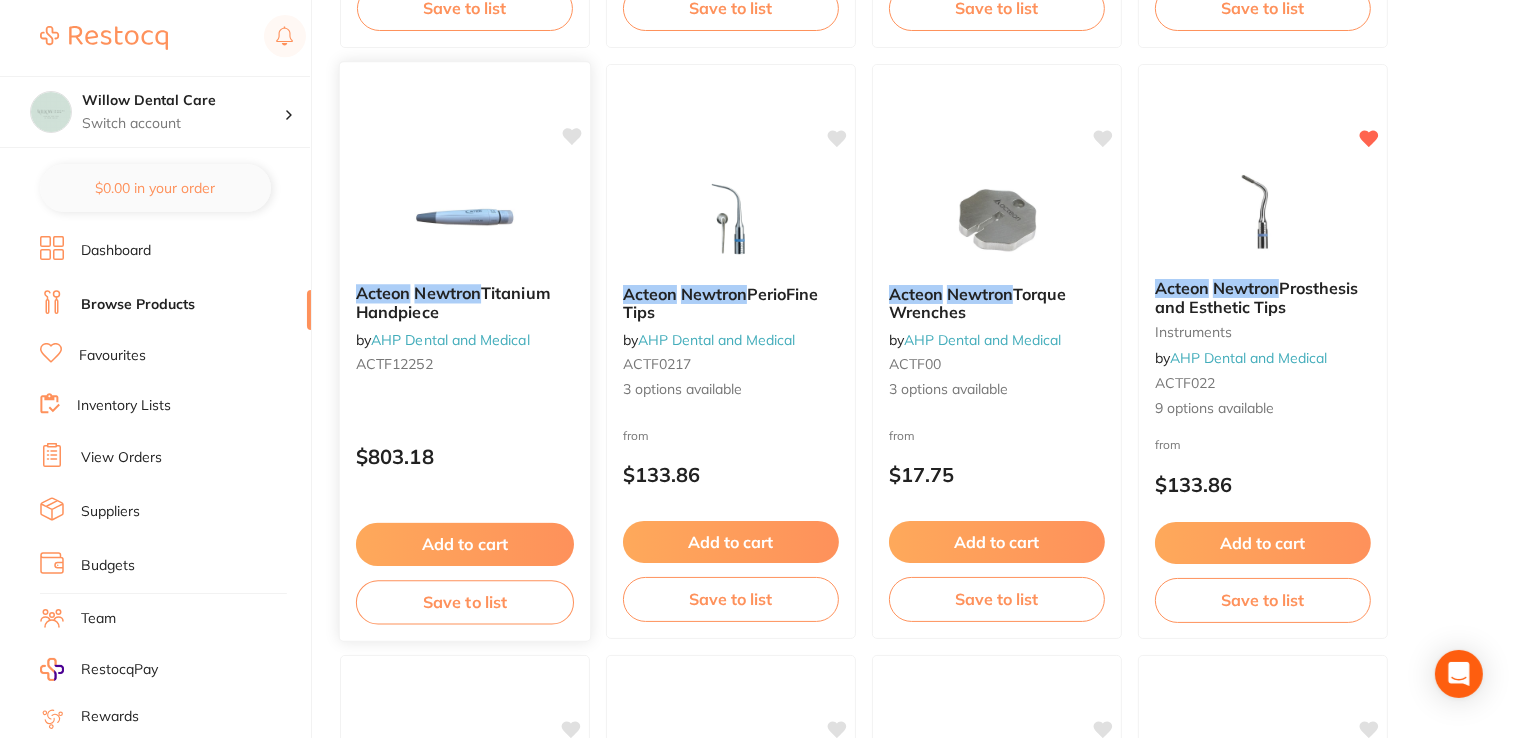 click on "Newtron" at bounding box center [448, 293] 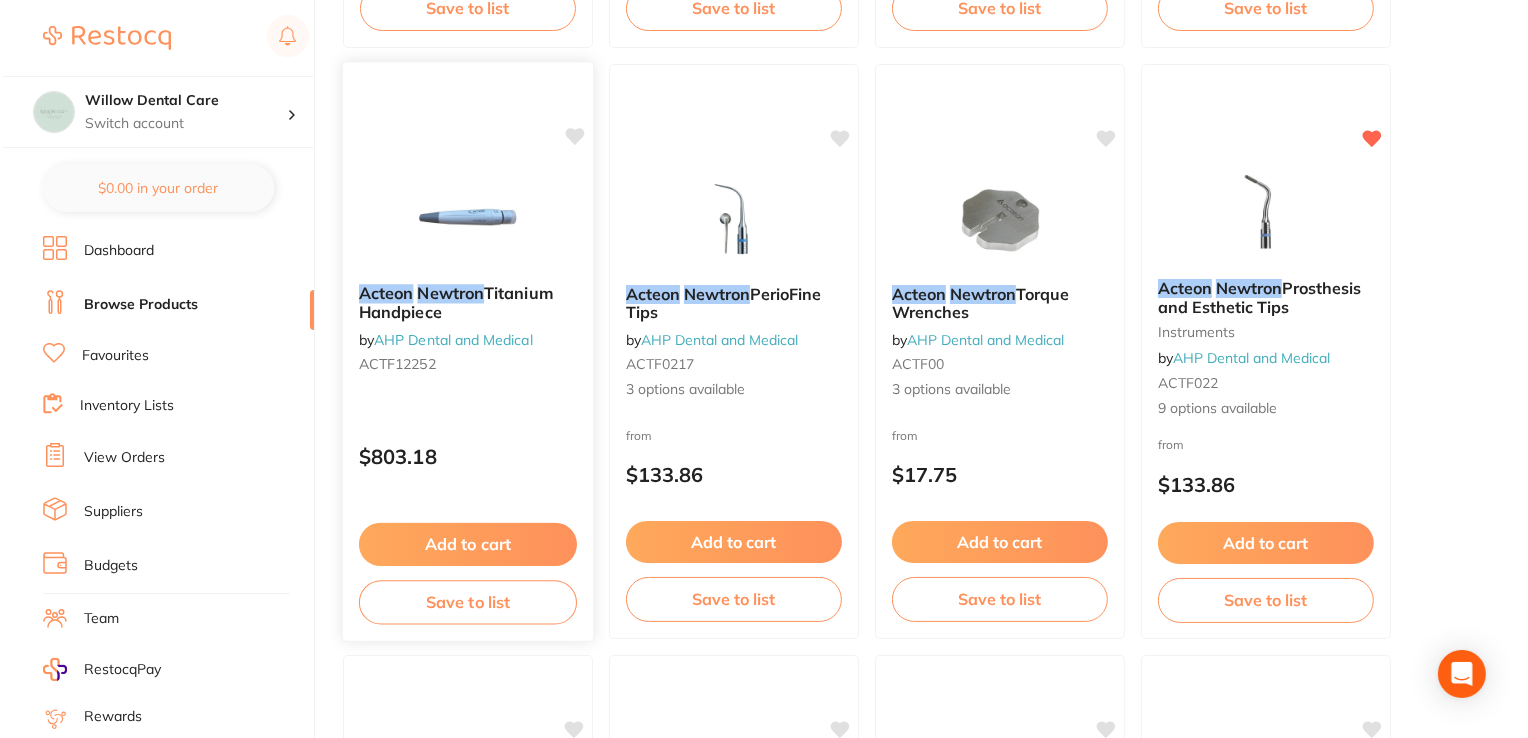 scroll, scrollTop: 0, scrollLeft: 0, axis: both 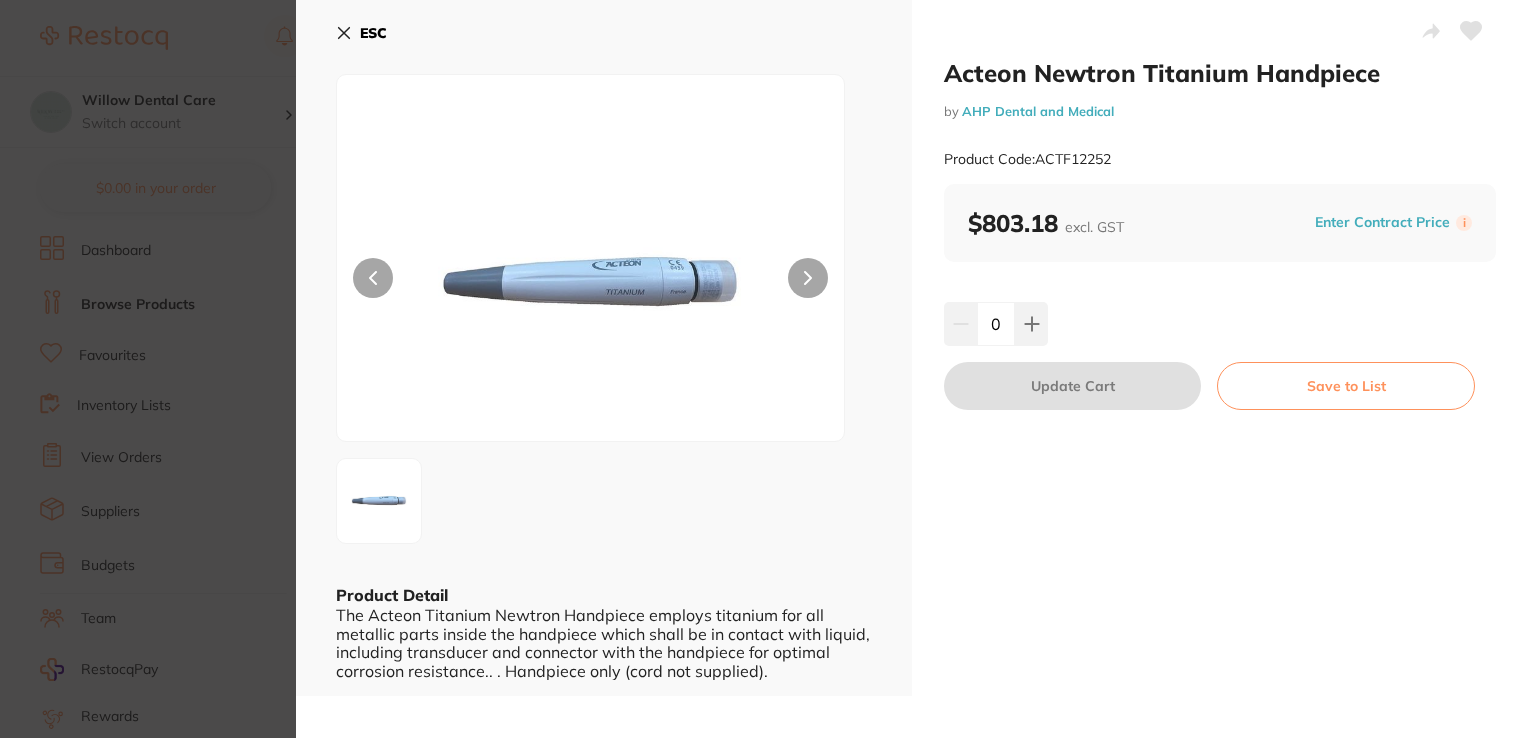 click 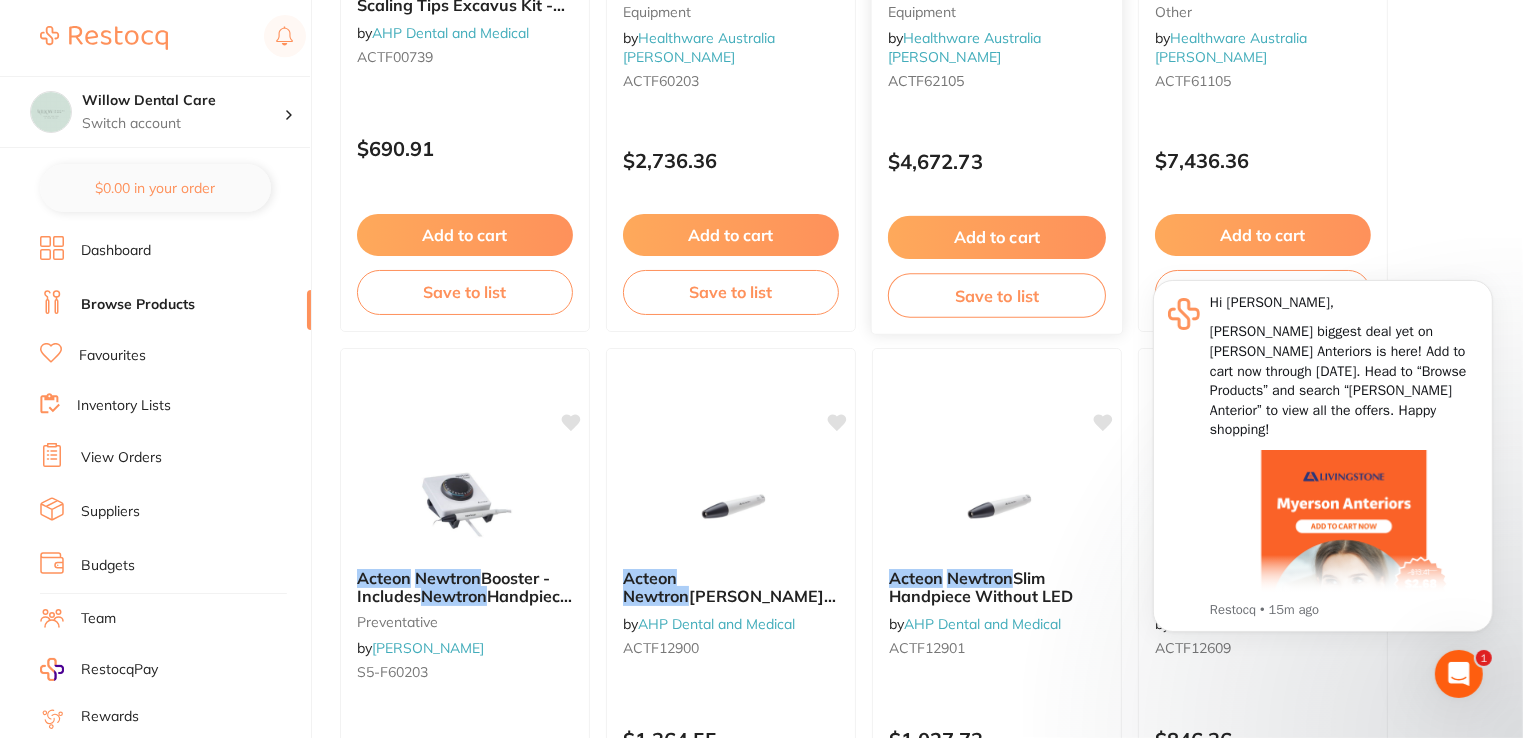 scroll, scrollTop: 504, scrollLeft: 0, axis: vertical 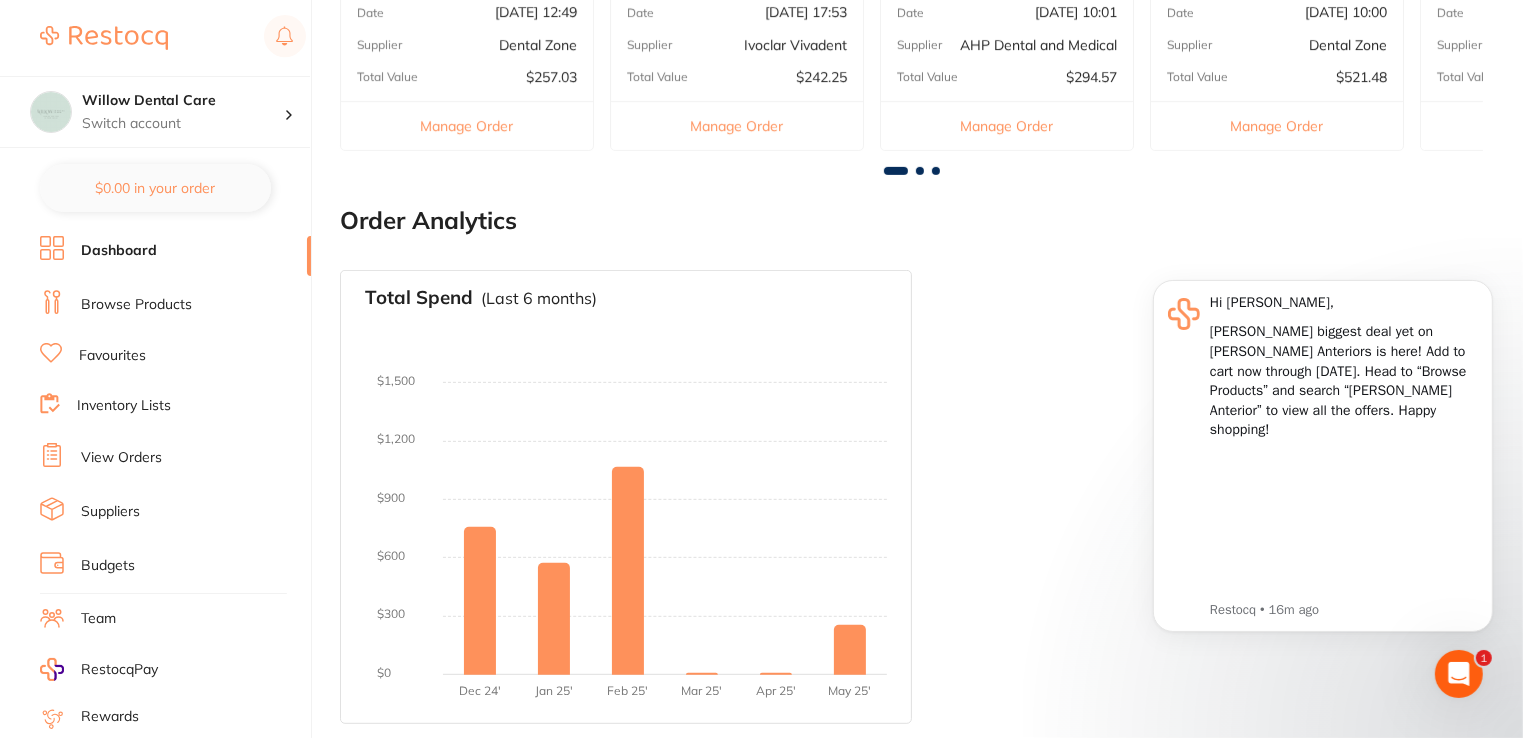 click on "Browse Products" at bounding box center (136, 305) 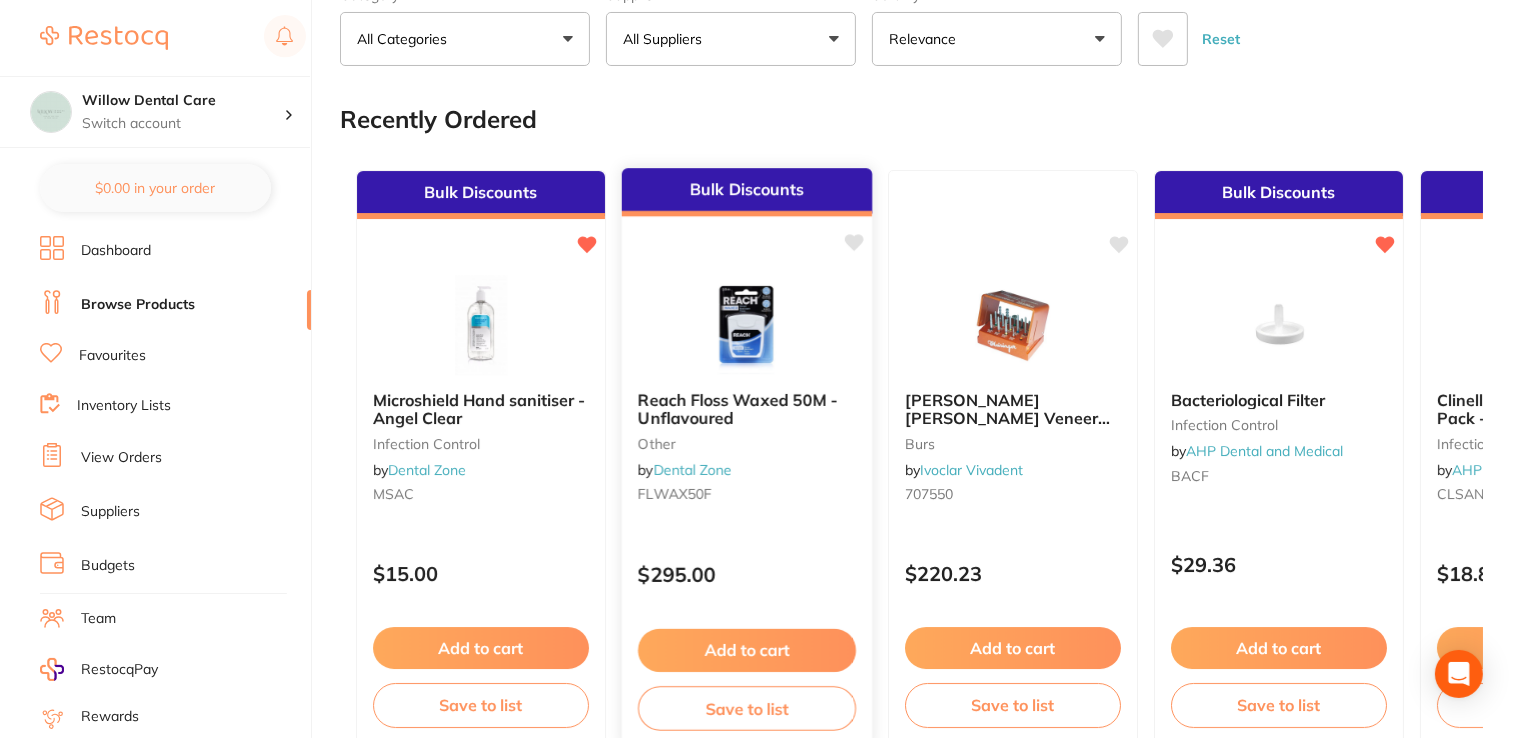 scroll, scrollTop: 200, scrollLeft: 0, axis: vertical 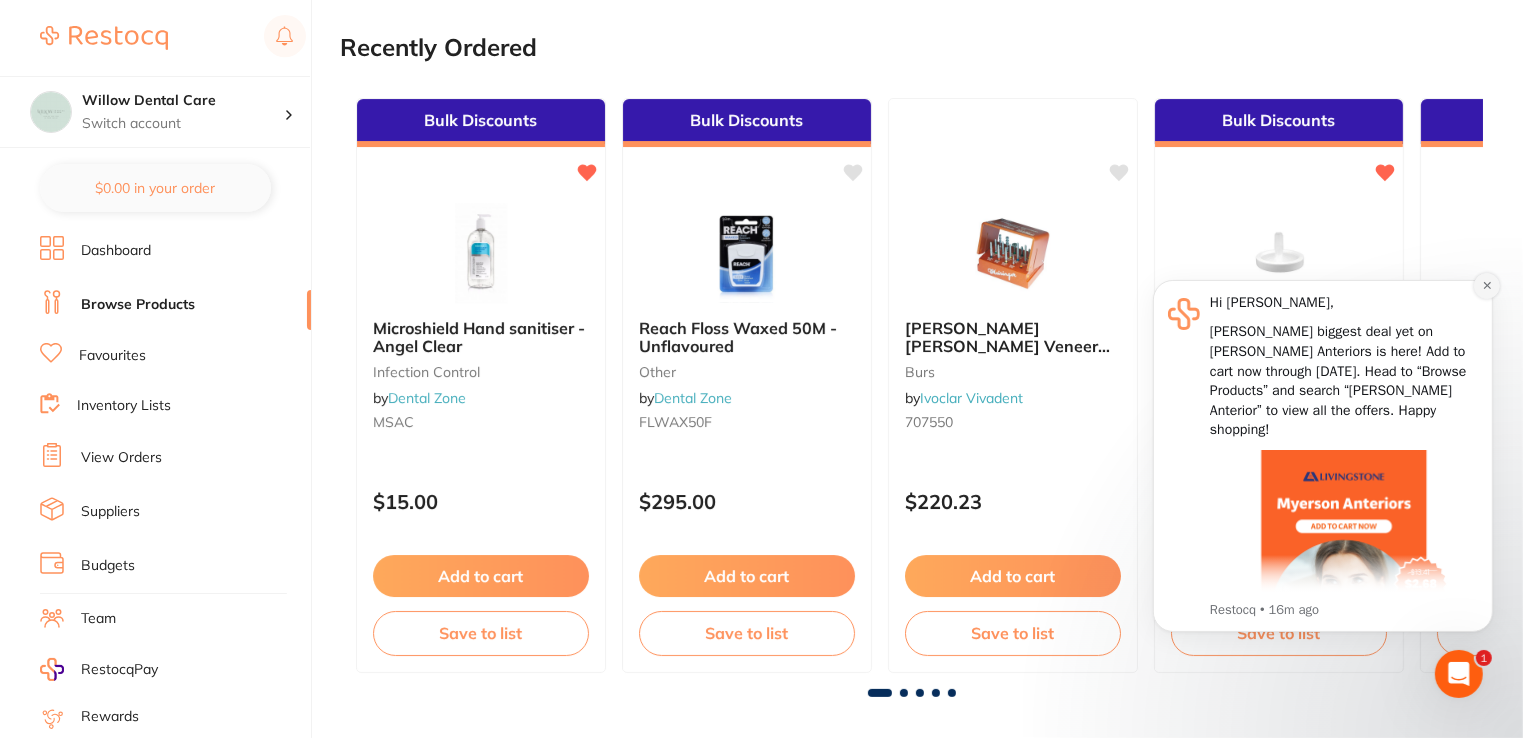 click 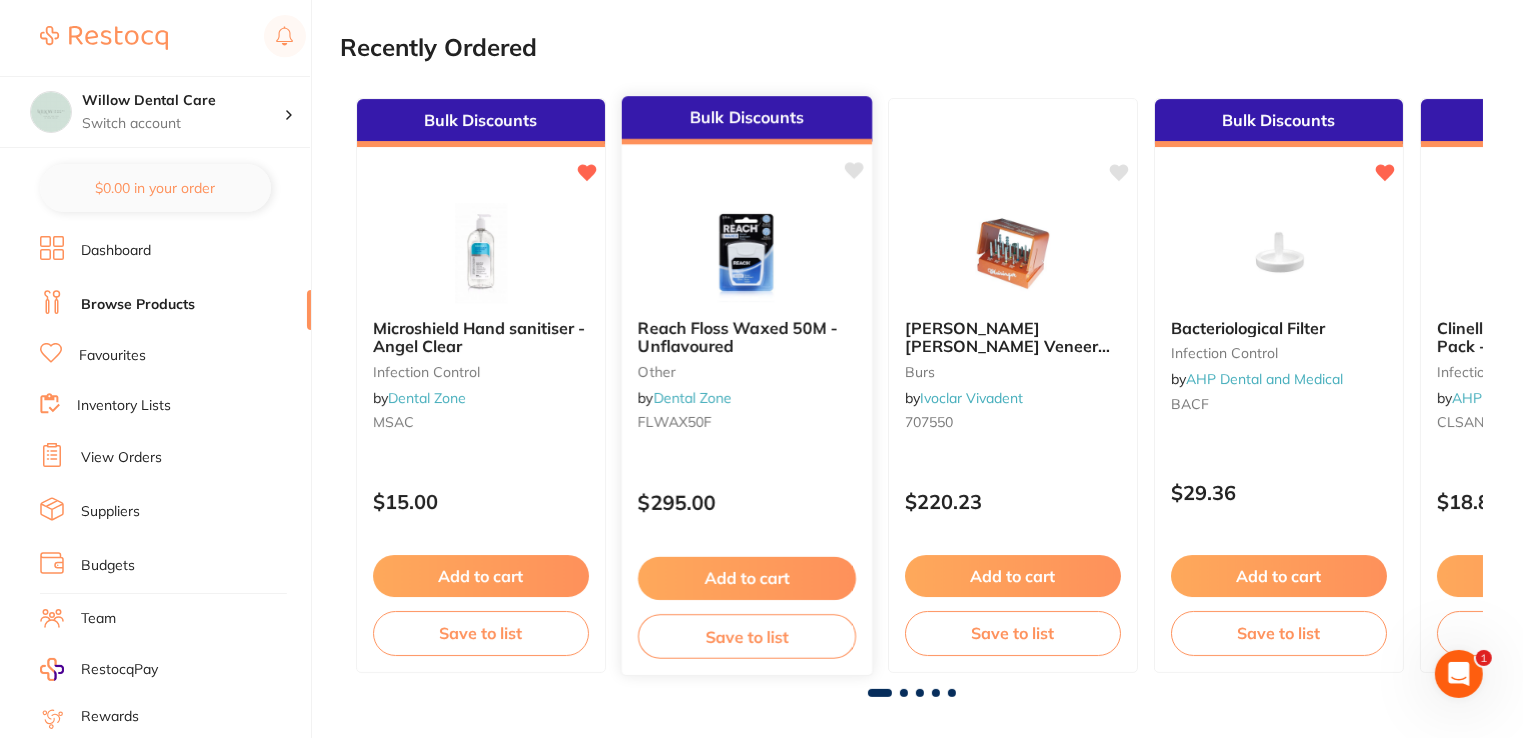 click on "Reach Floss Waxed 50M - Unflavoured" at bounding box center (747, 336) 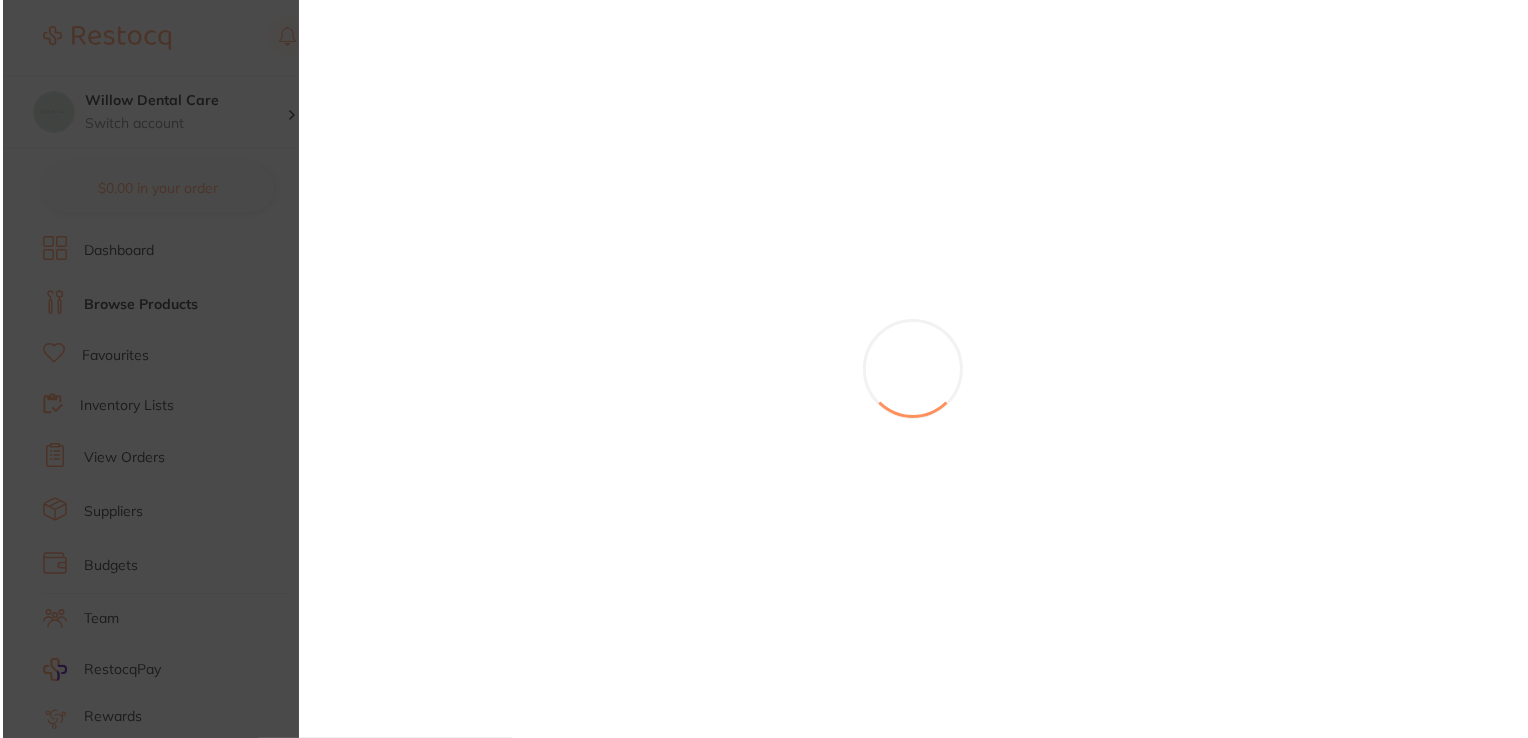 scroll, scrollTop: 0, scrollLeft: 0, axis: both 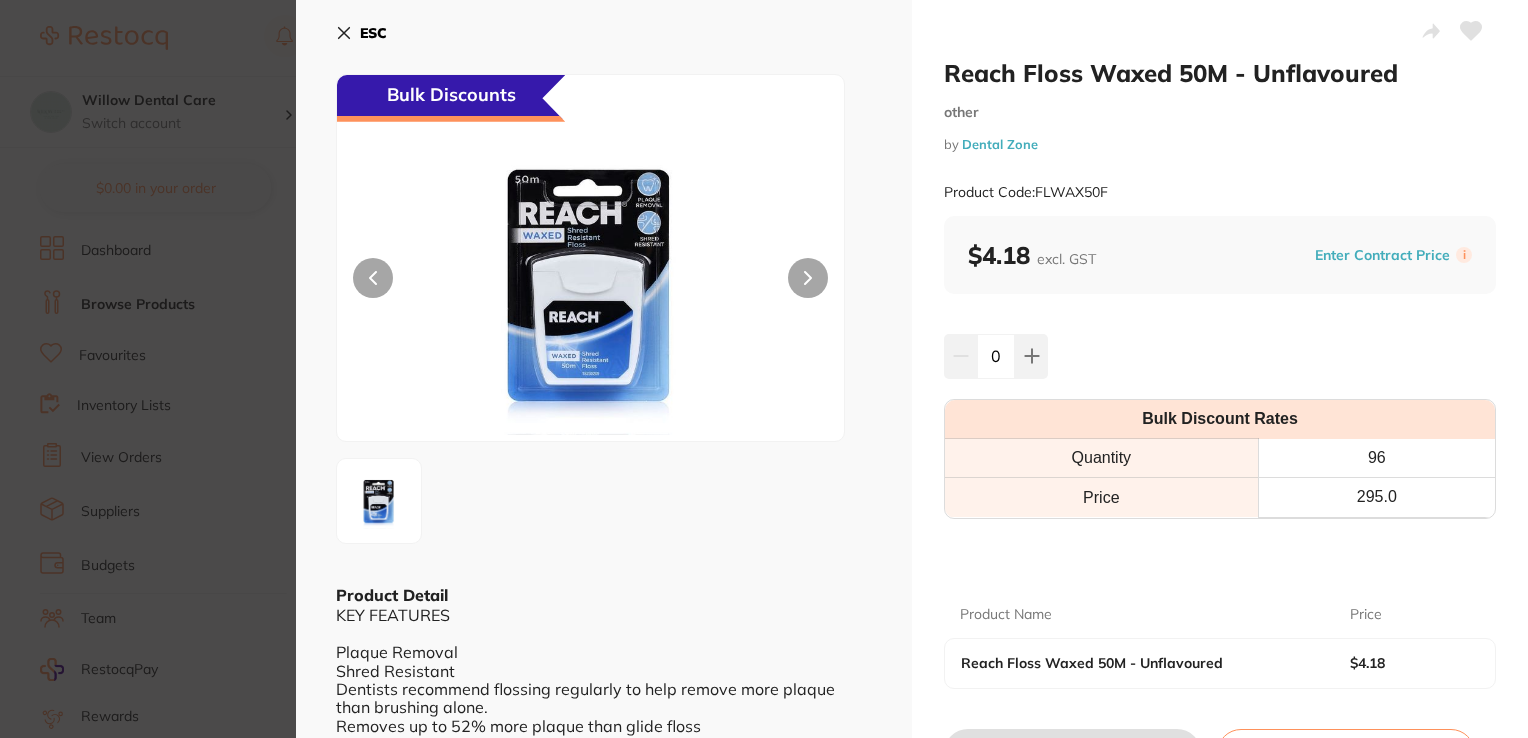 click 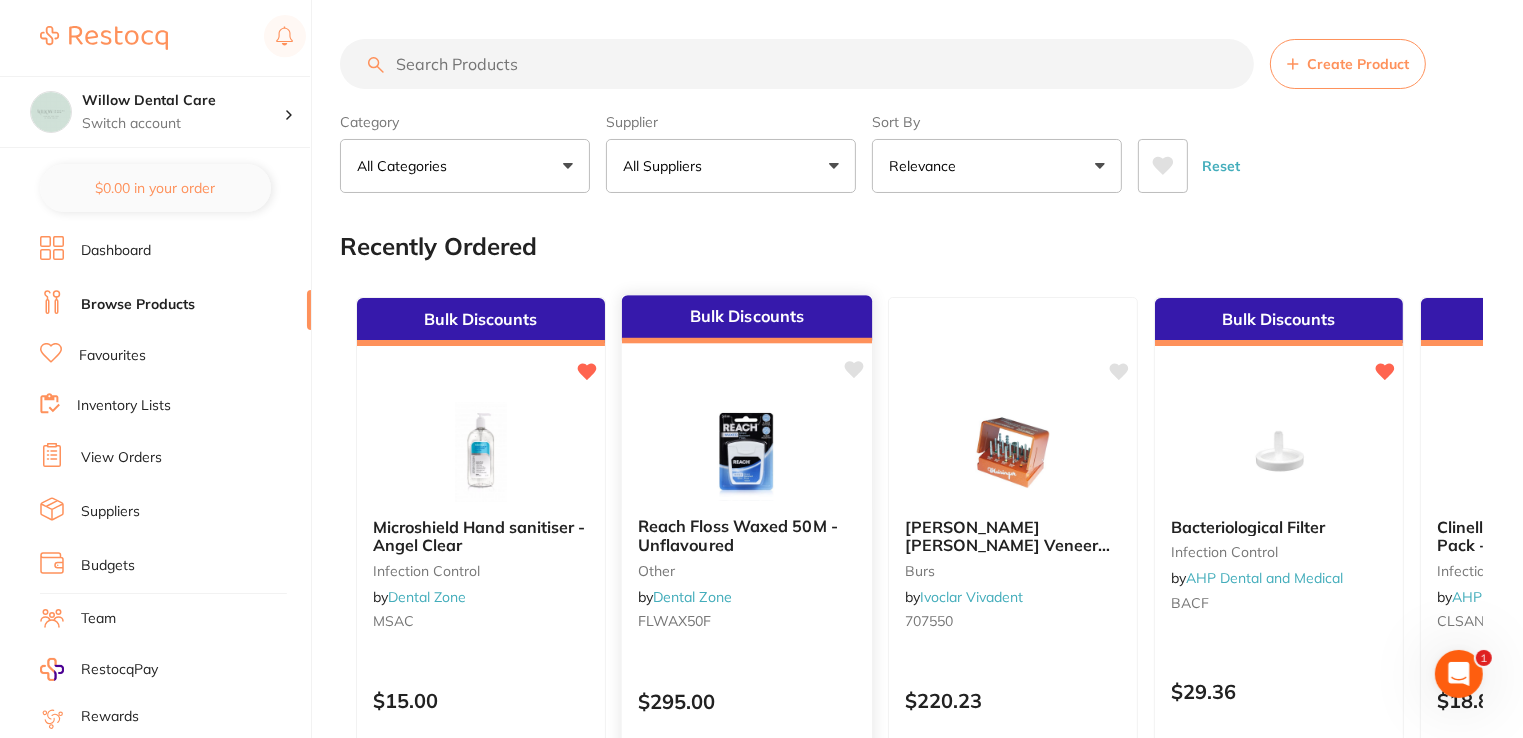 scroll, scrollTop: 0, scrollLeft: 0, axis: both 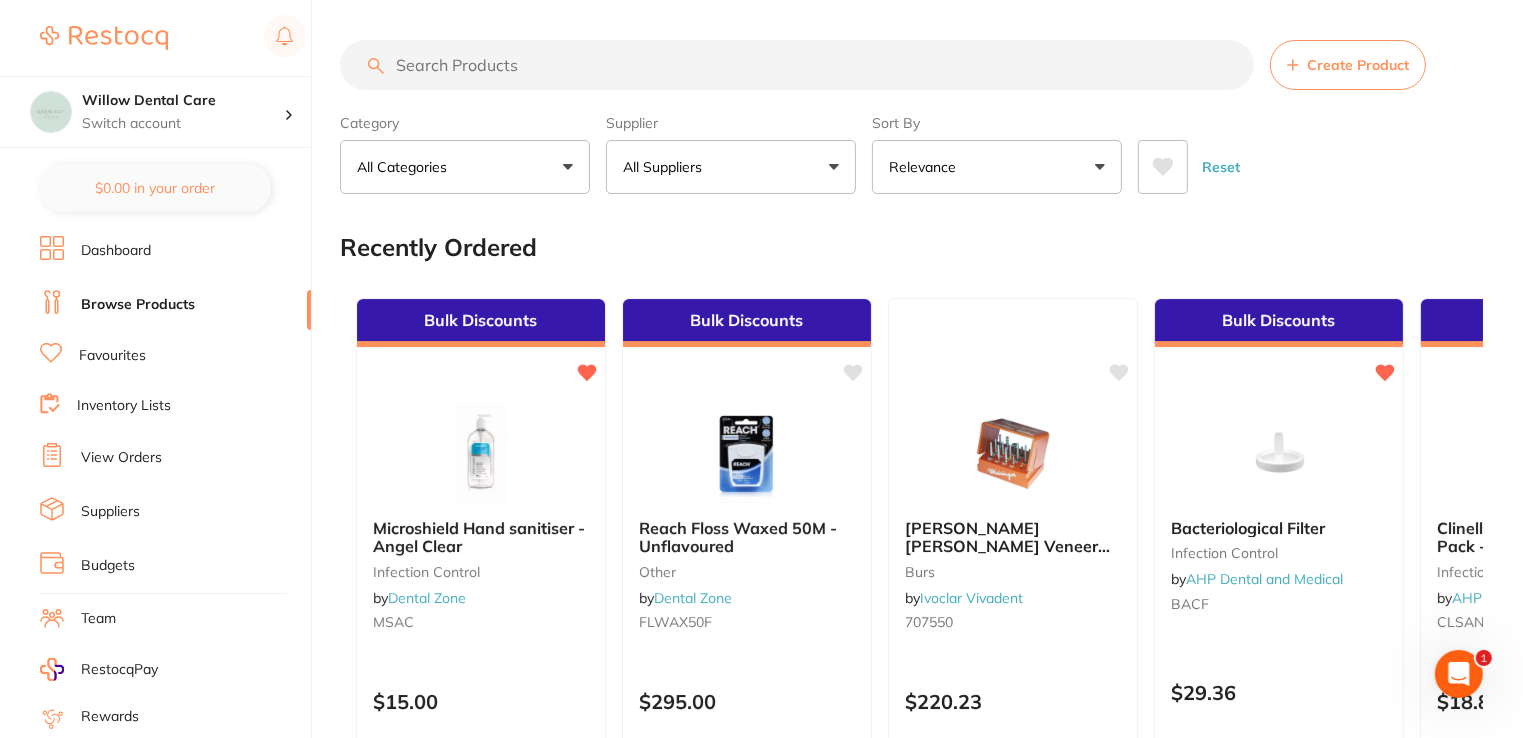 click at bounding box center [797, 65] 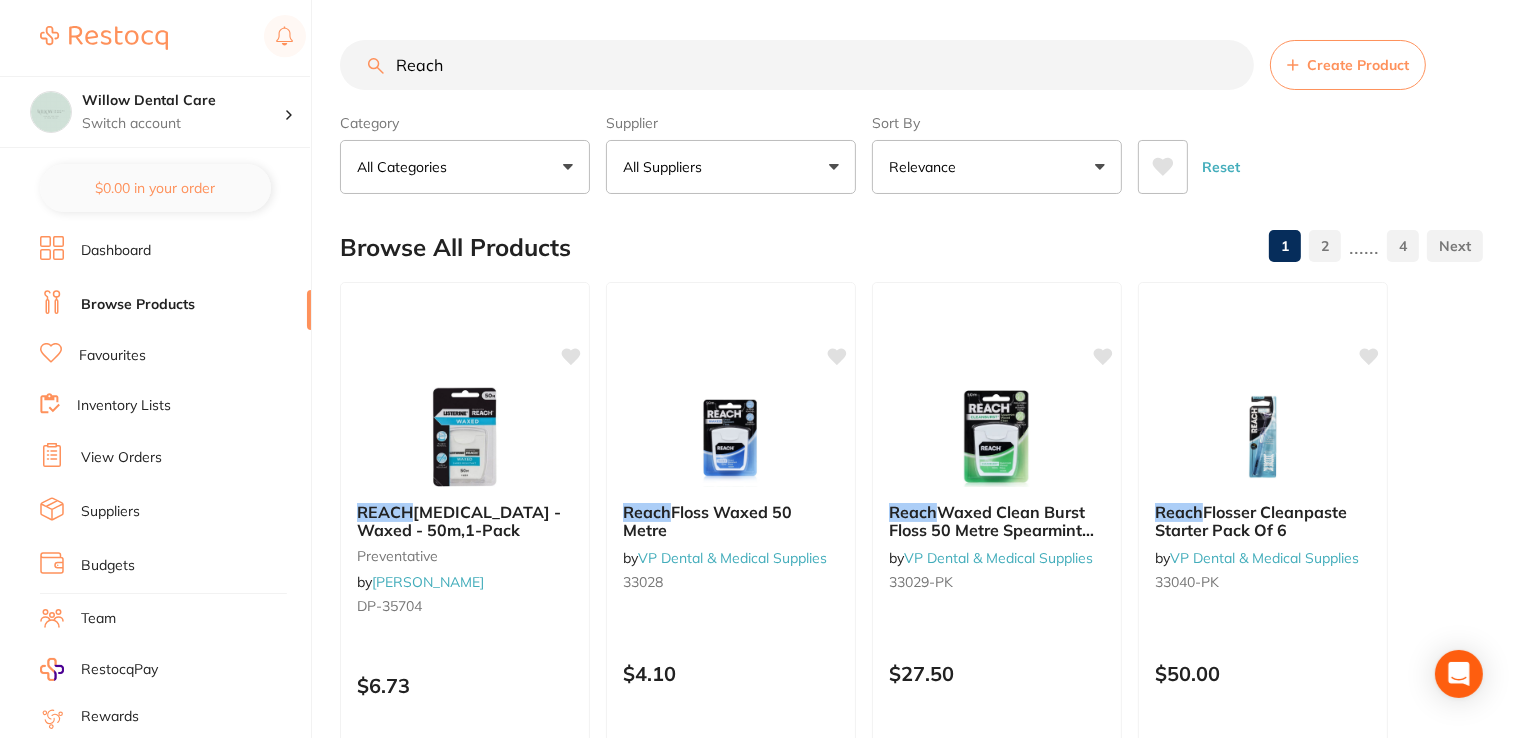 type on "Reach" 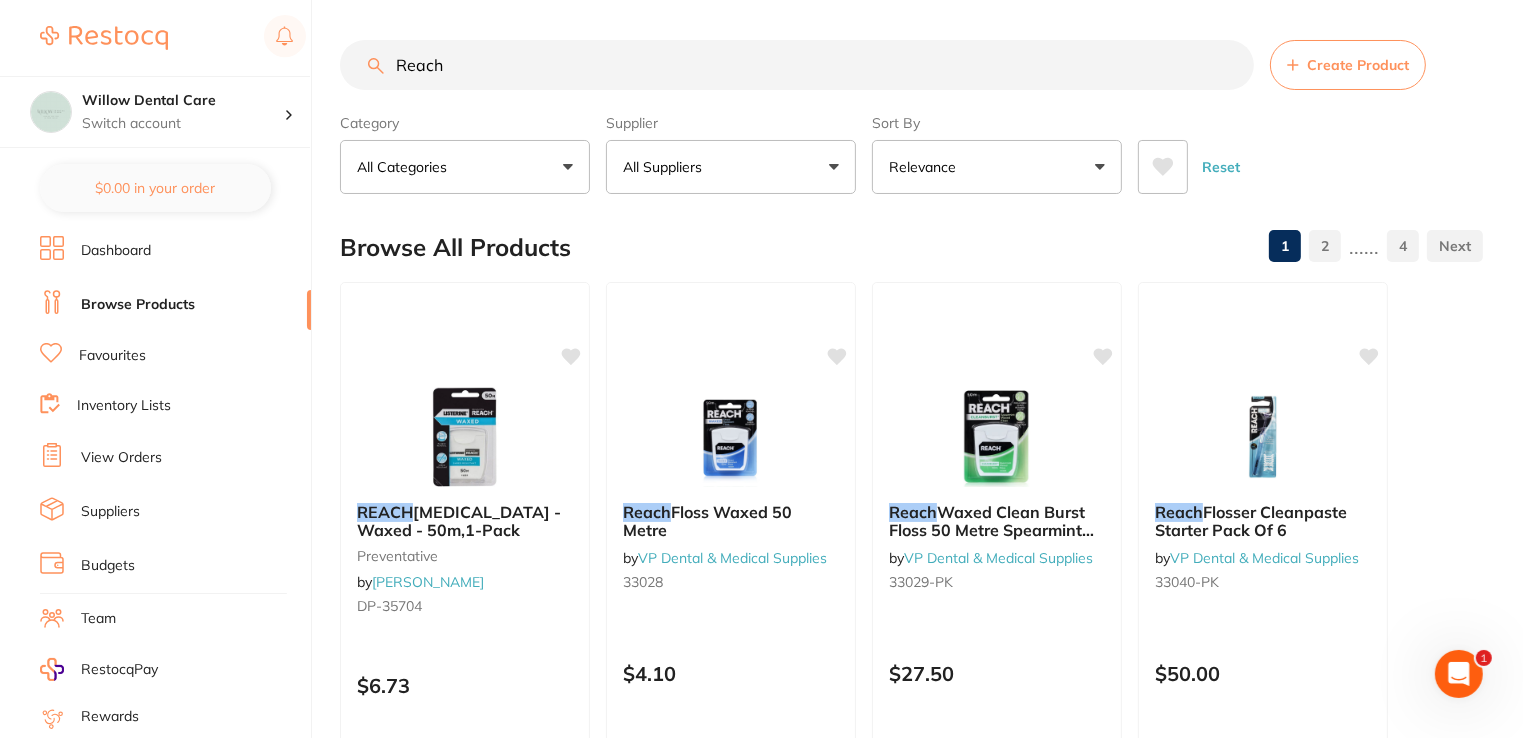 scroll, scrollTop: 0, scrollLeft: 0, axis: both 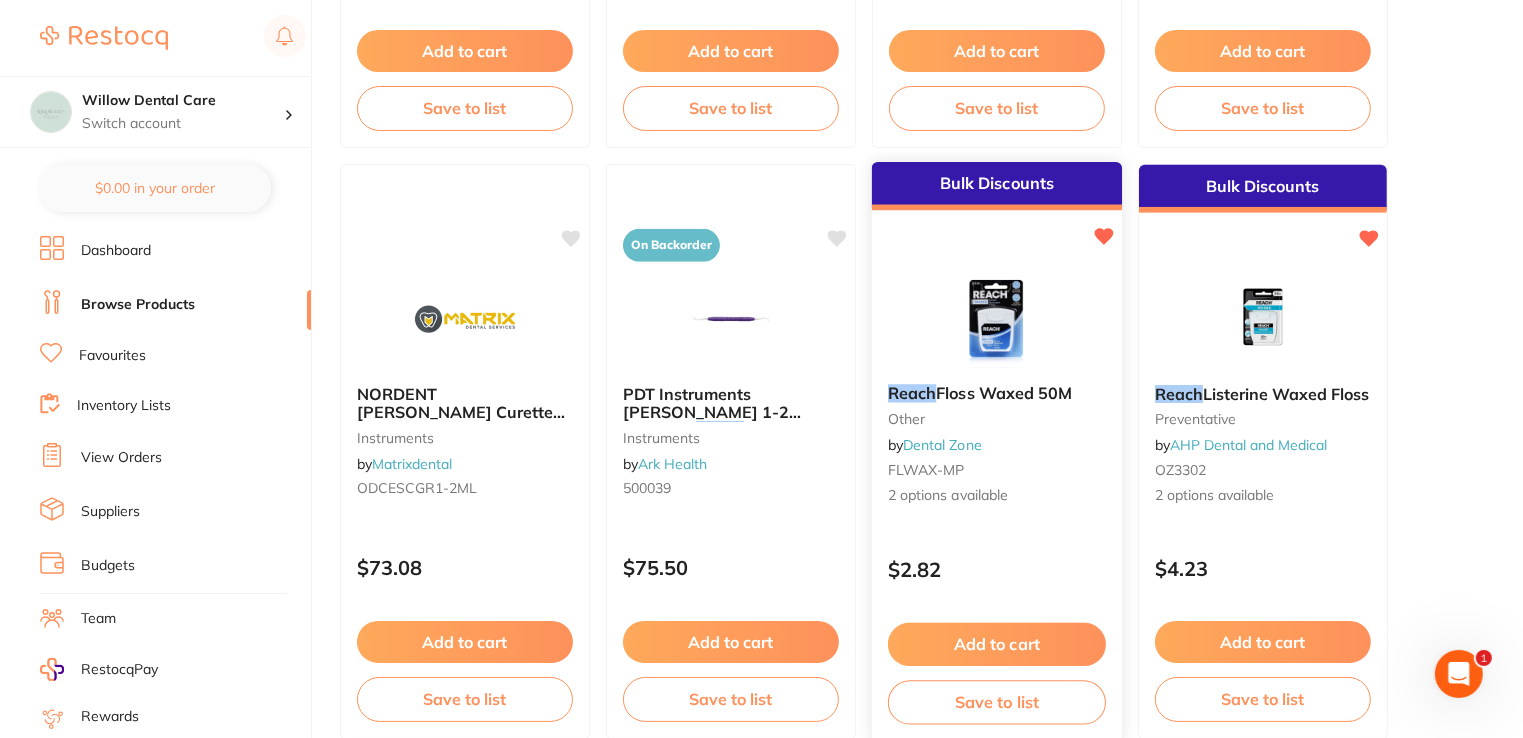 click on "Floss Waxed 50M" at bounding box center [1004, 393] 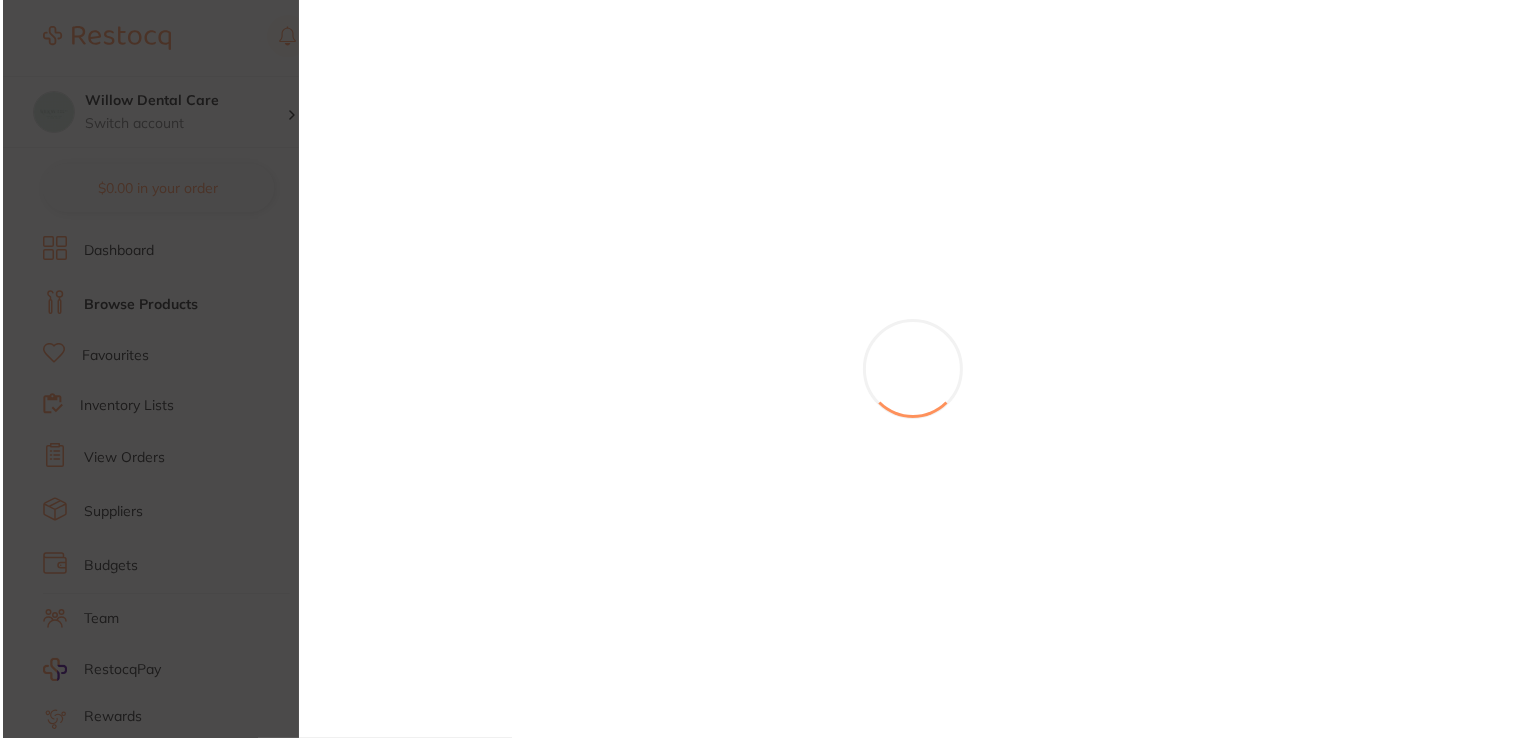 scroll, scrollTop: 0, scrollLeft: 0, axis: both 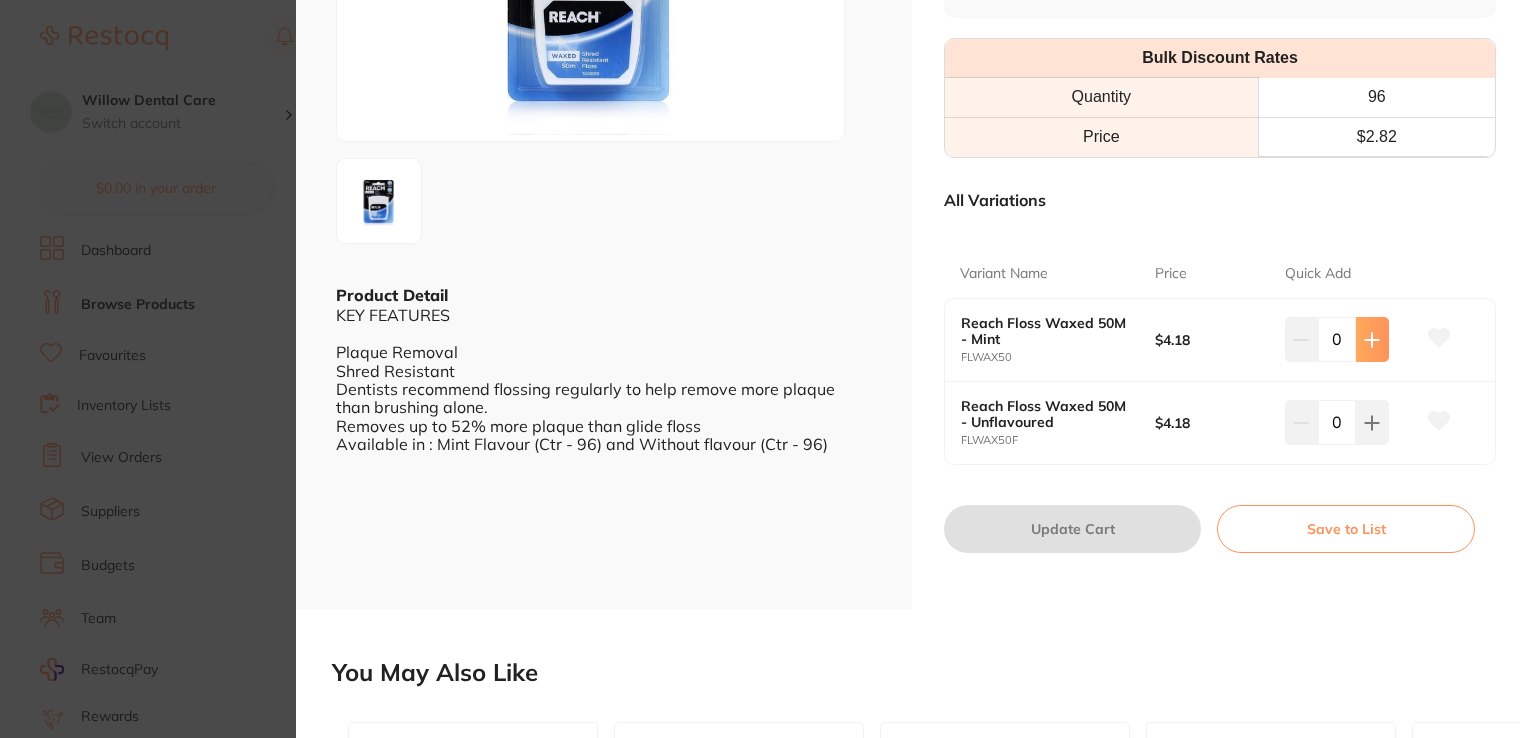 click 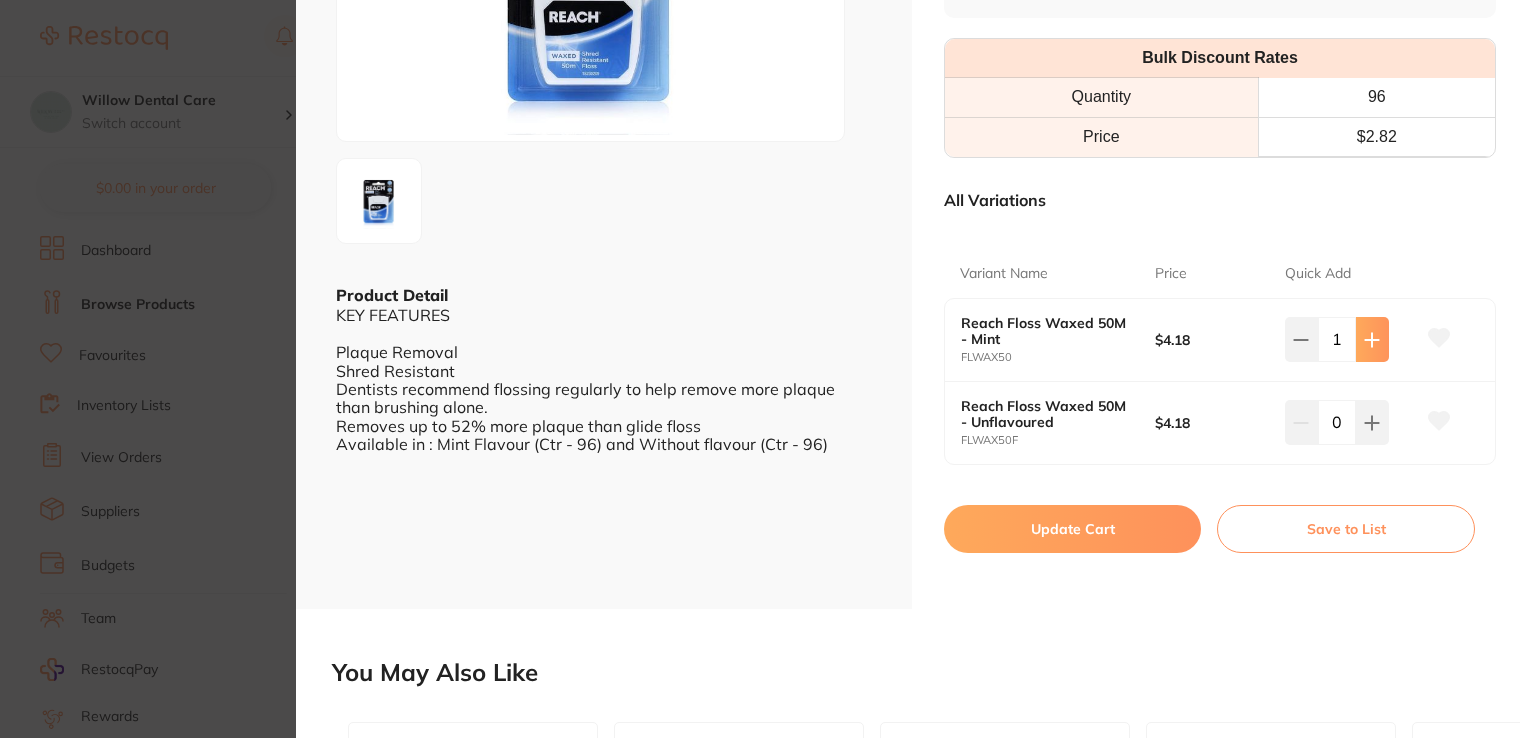 click 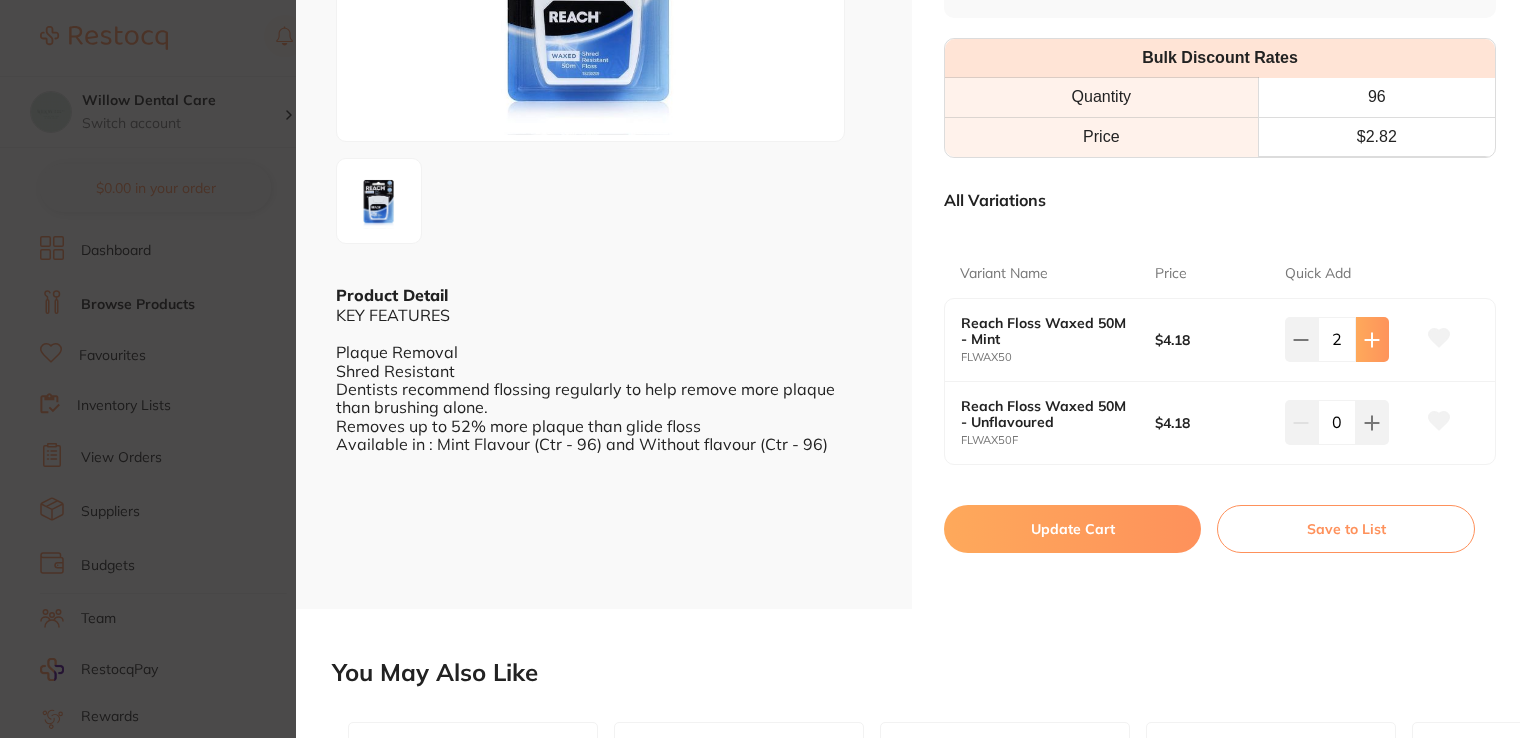 click 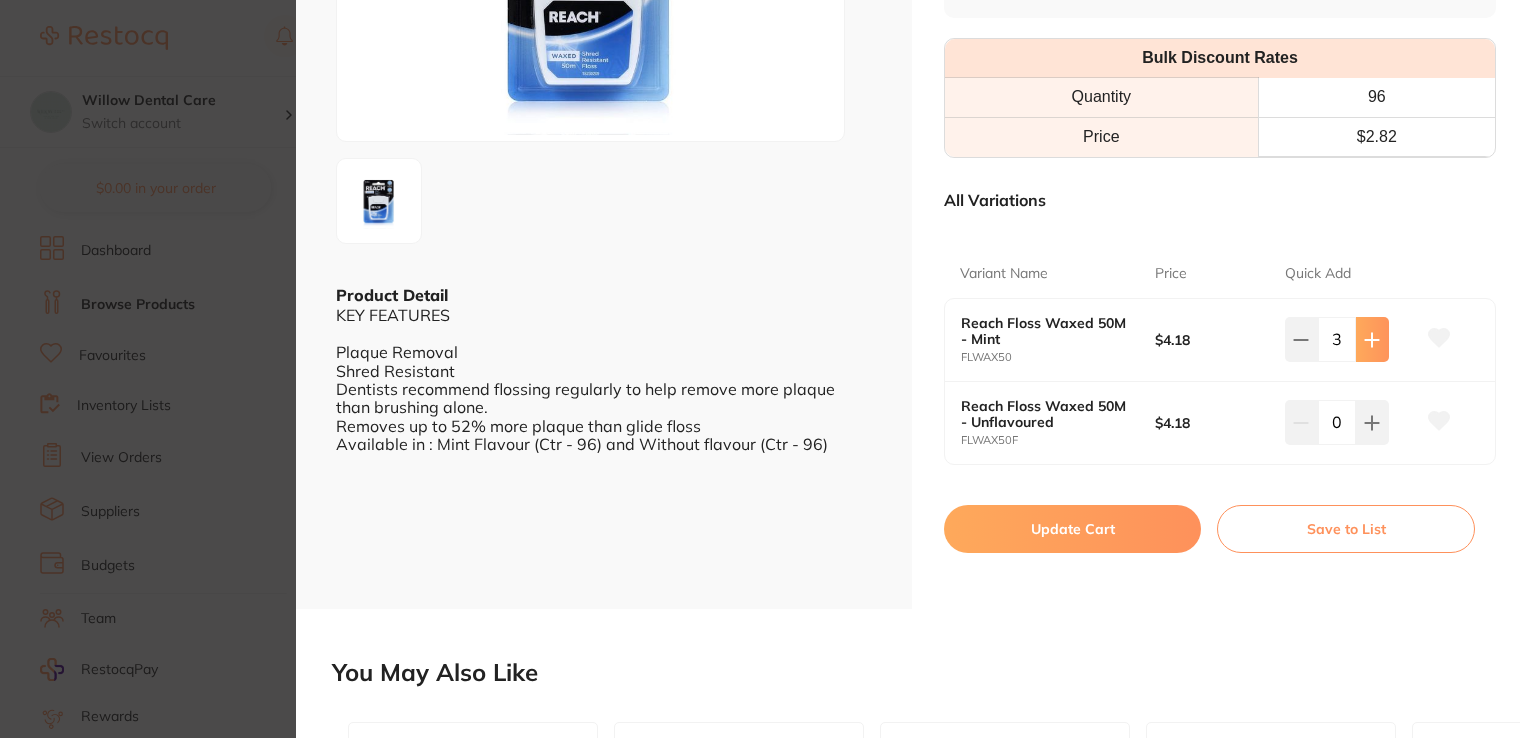 scroll, scrollTop: 0, scrollLeft: 0, axis: both 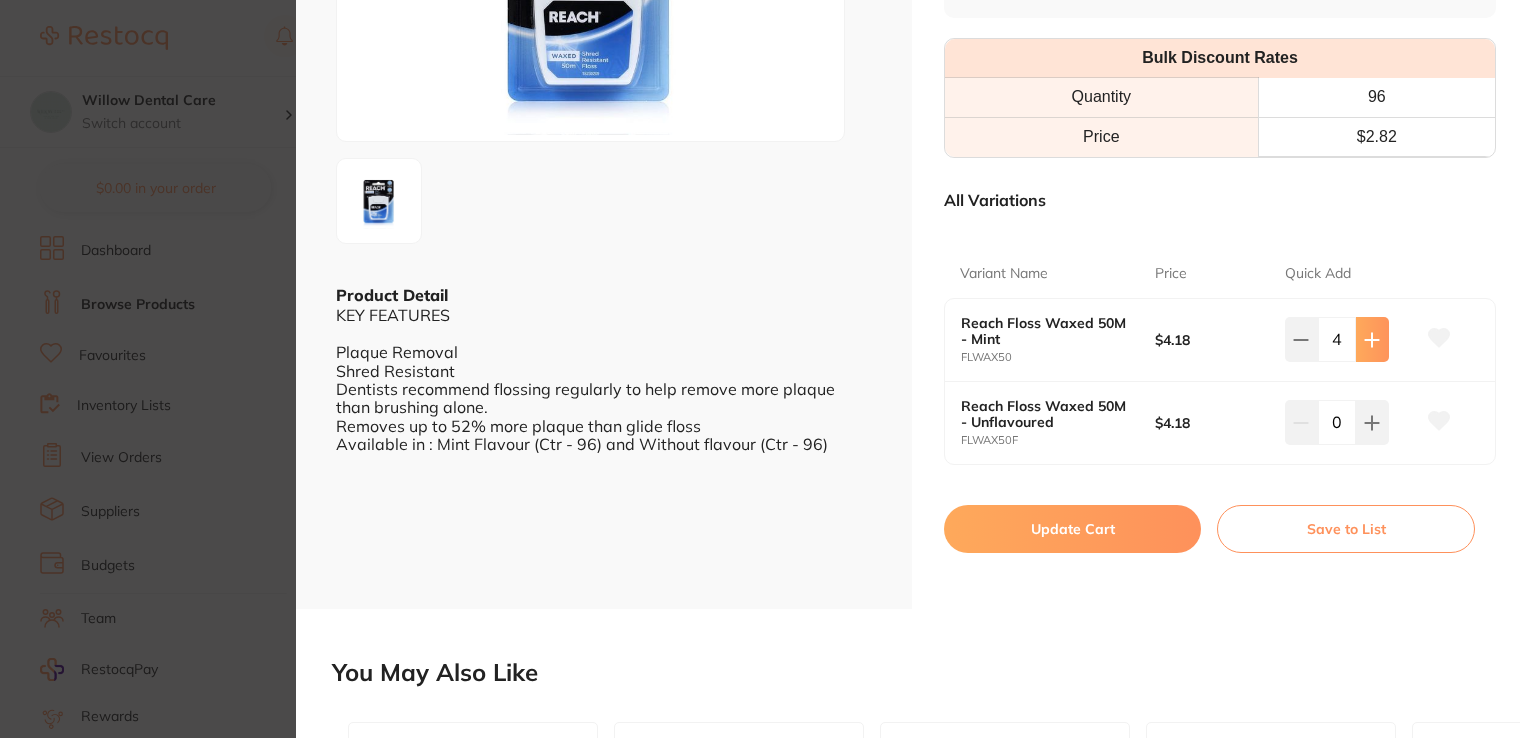 click 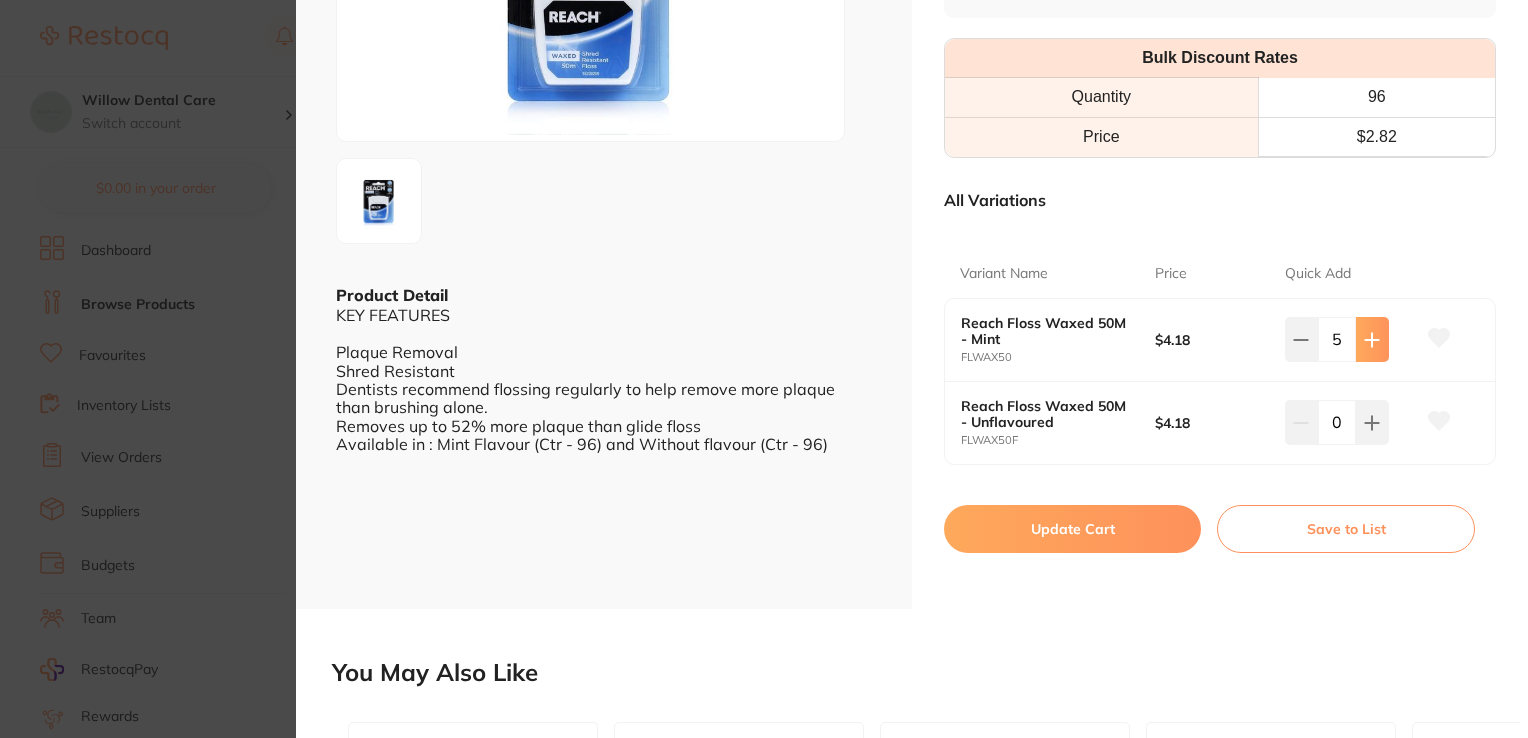 scroll, scrollTop: 0, scrollLeft: 0, axis: both 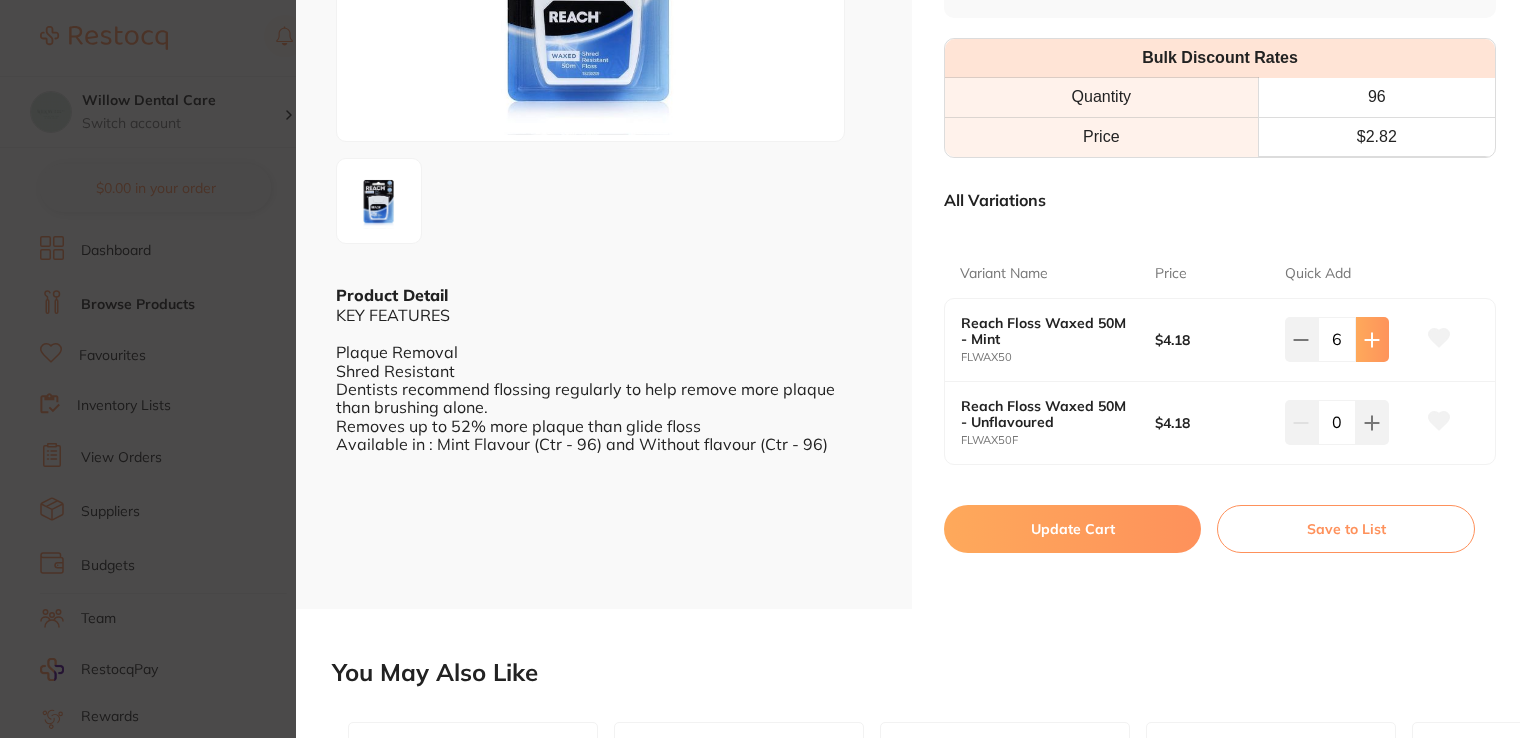 click 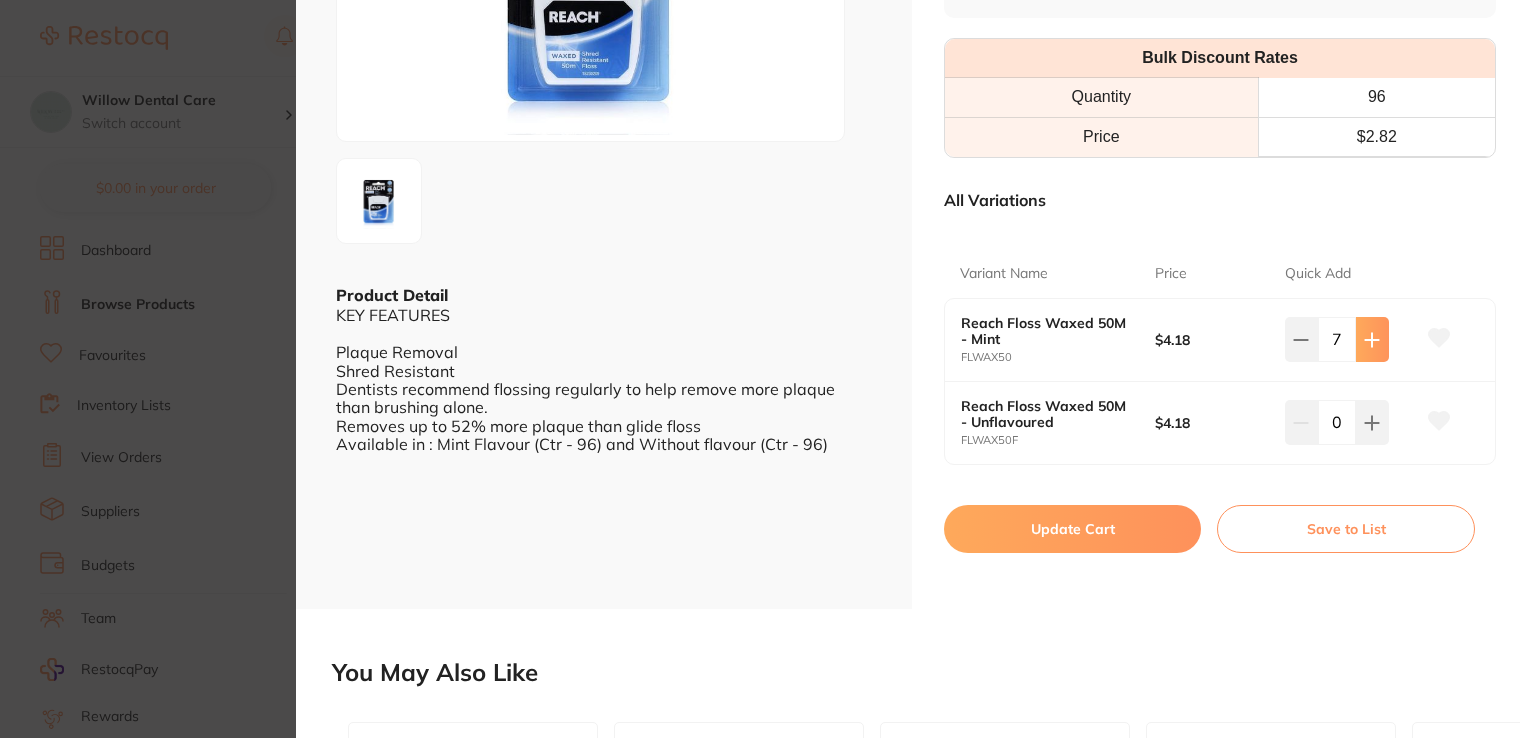 scroll, scrollTop: 200, scrollLeft: 0, axis: vertical 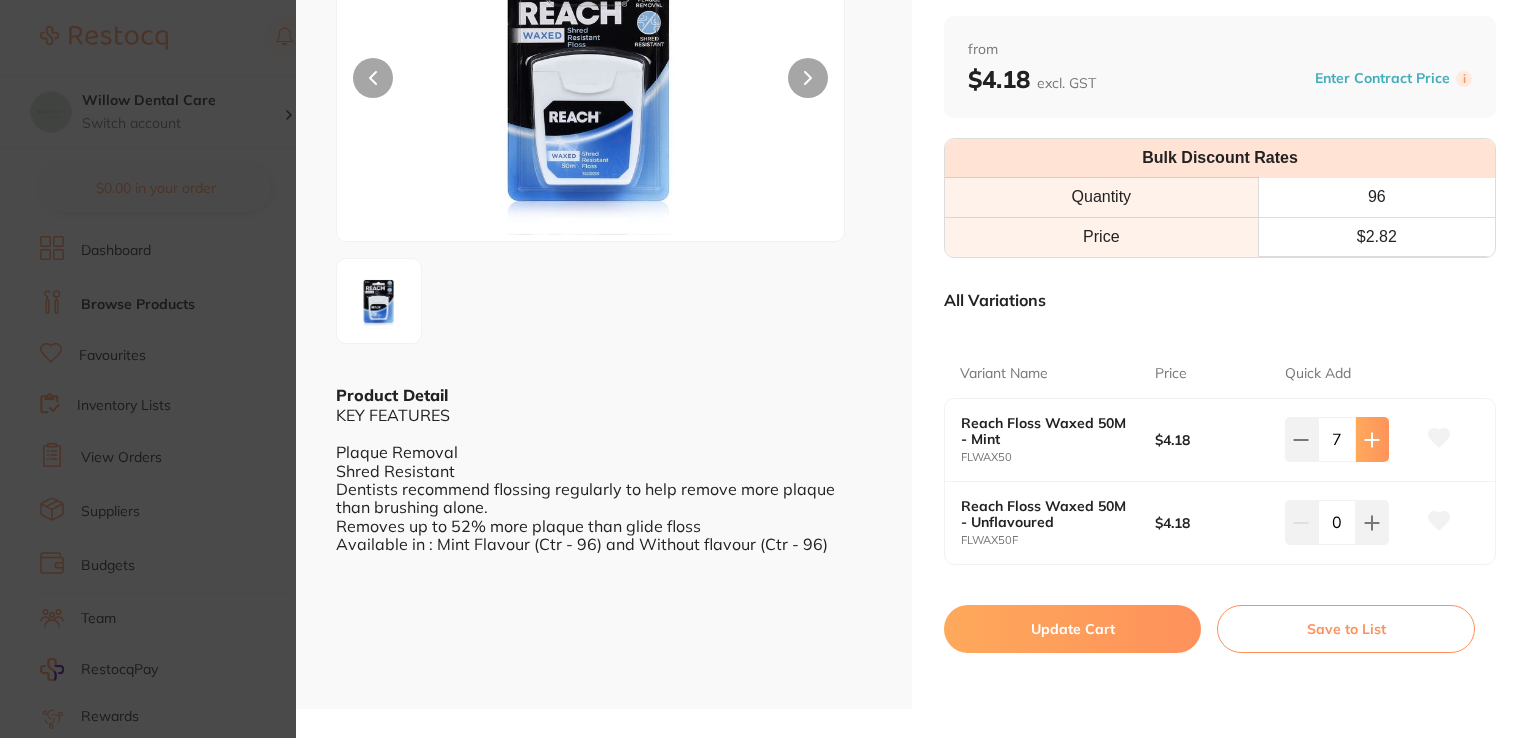 click at bounding box center [1372, 439] 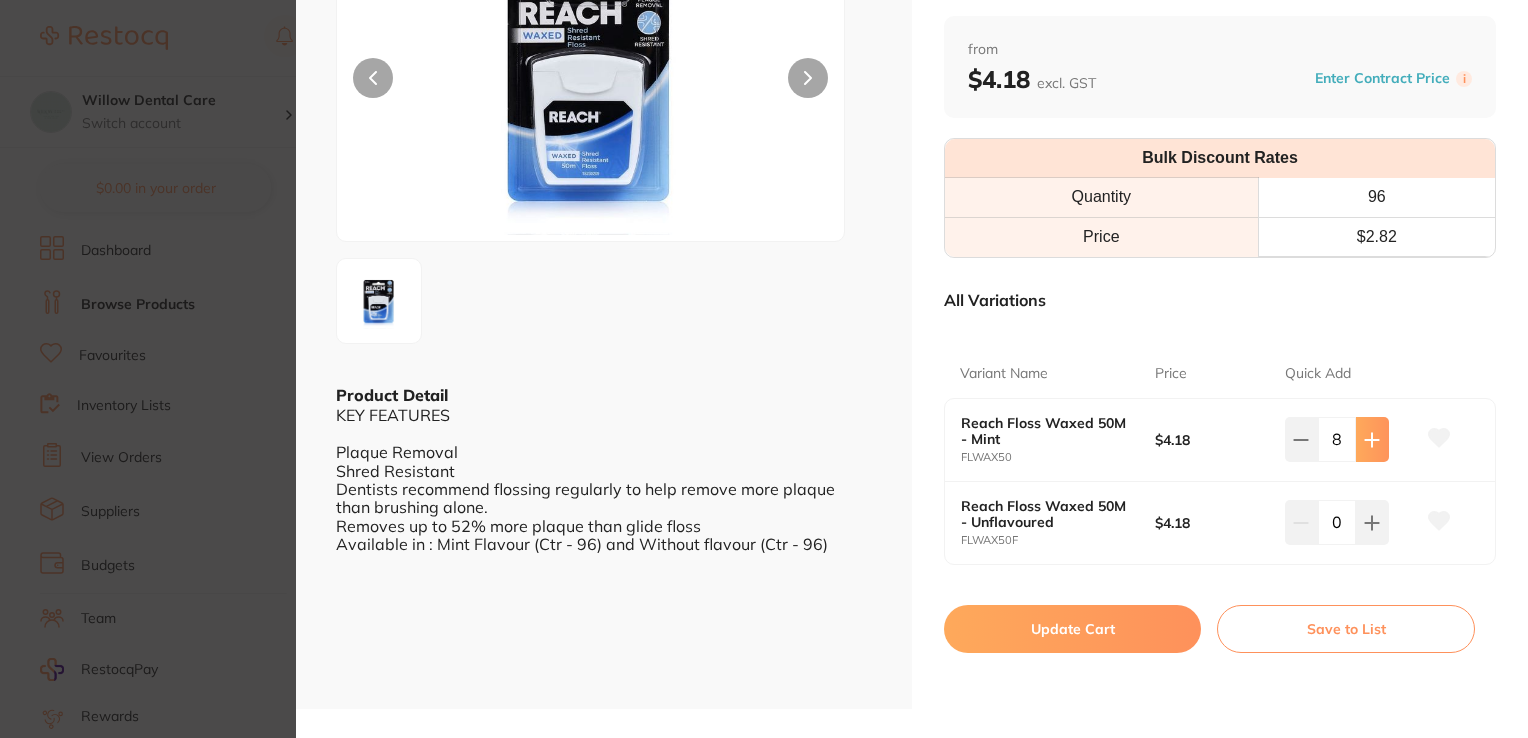 click at bounding box center [1372, 439] 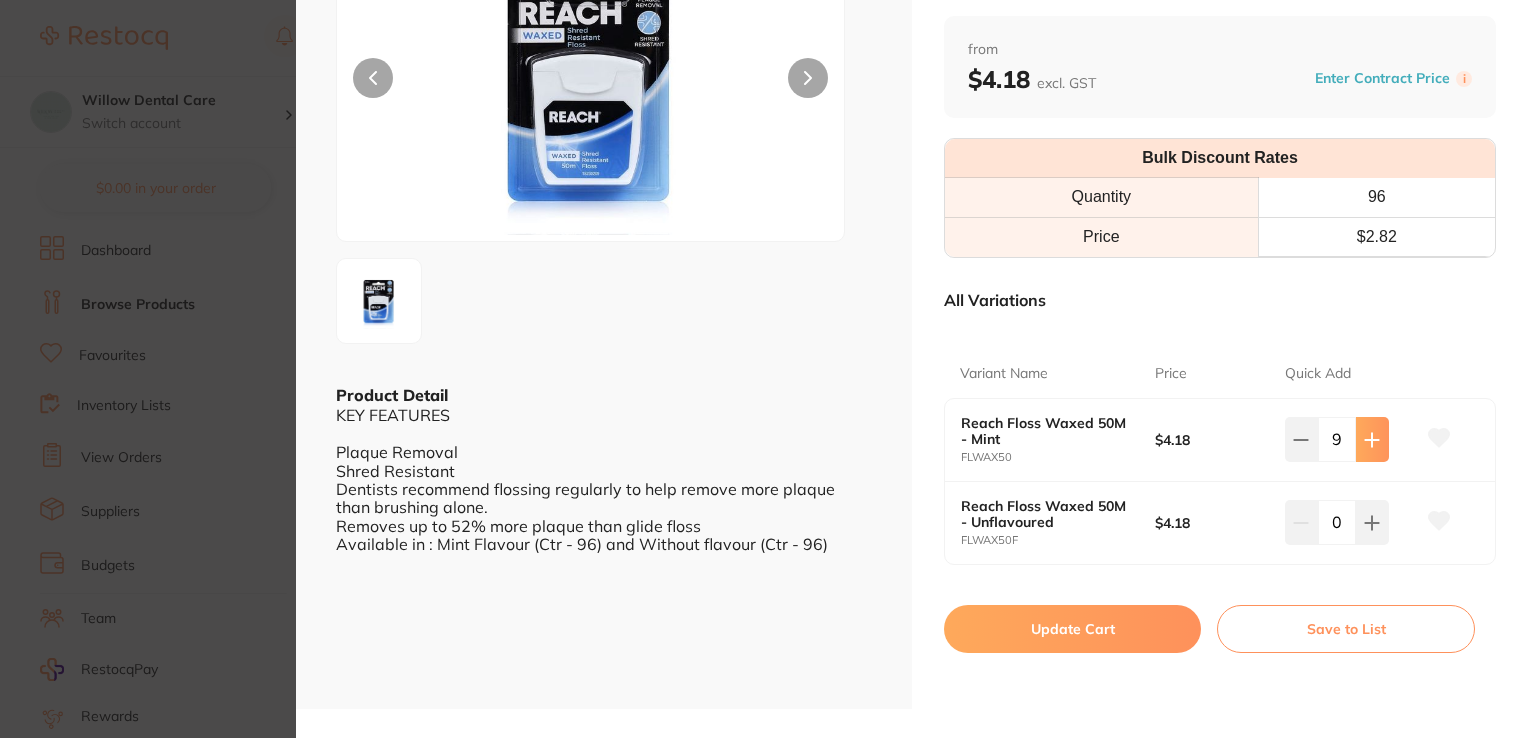 click at bounding box center (1372, 439) 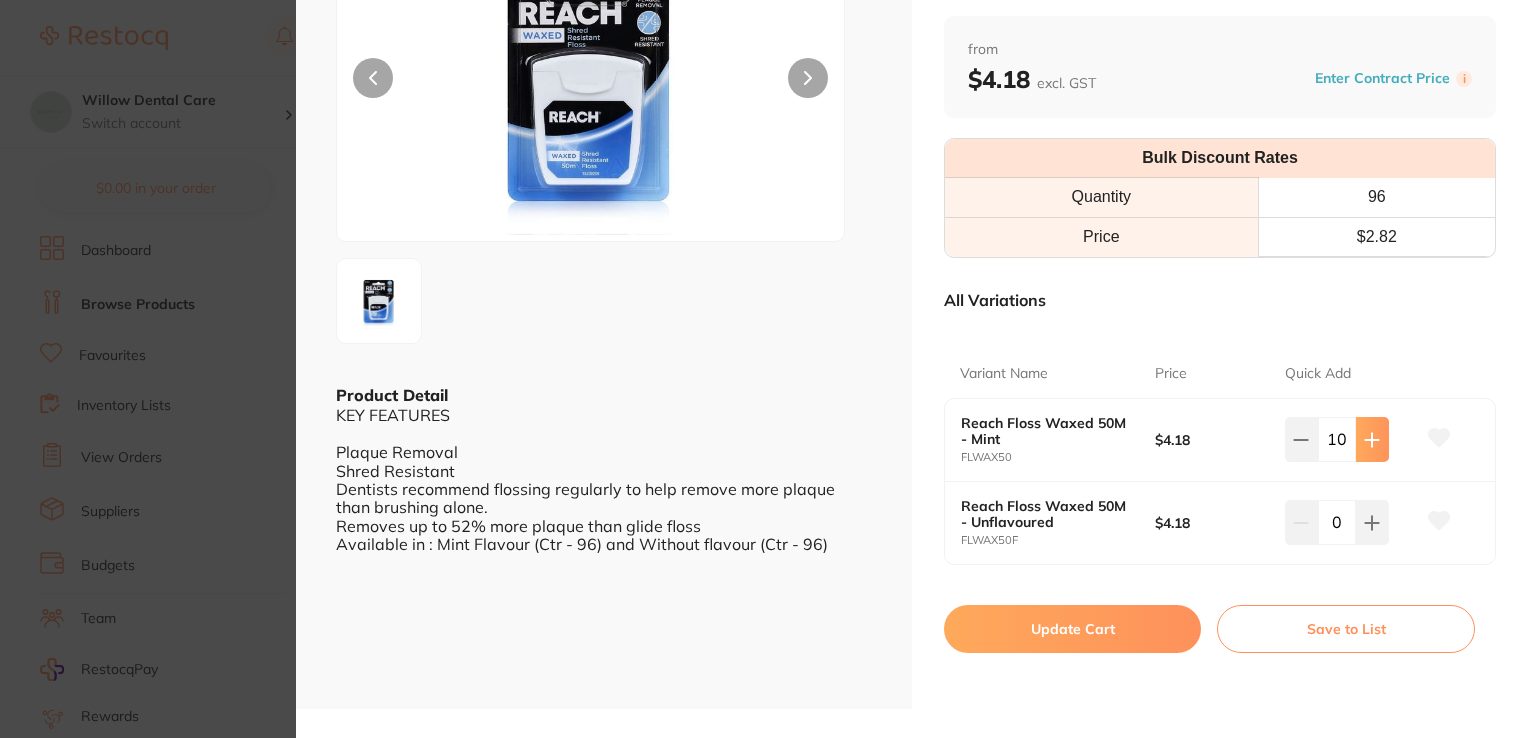 click at bounding box center [1372, 439] 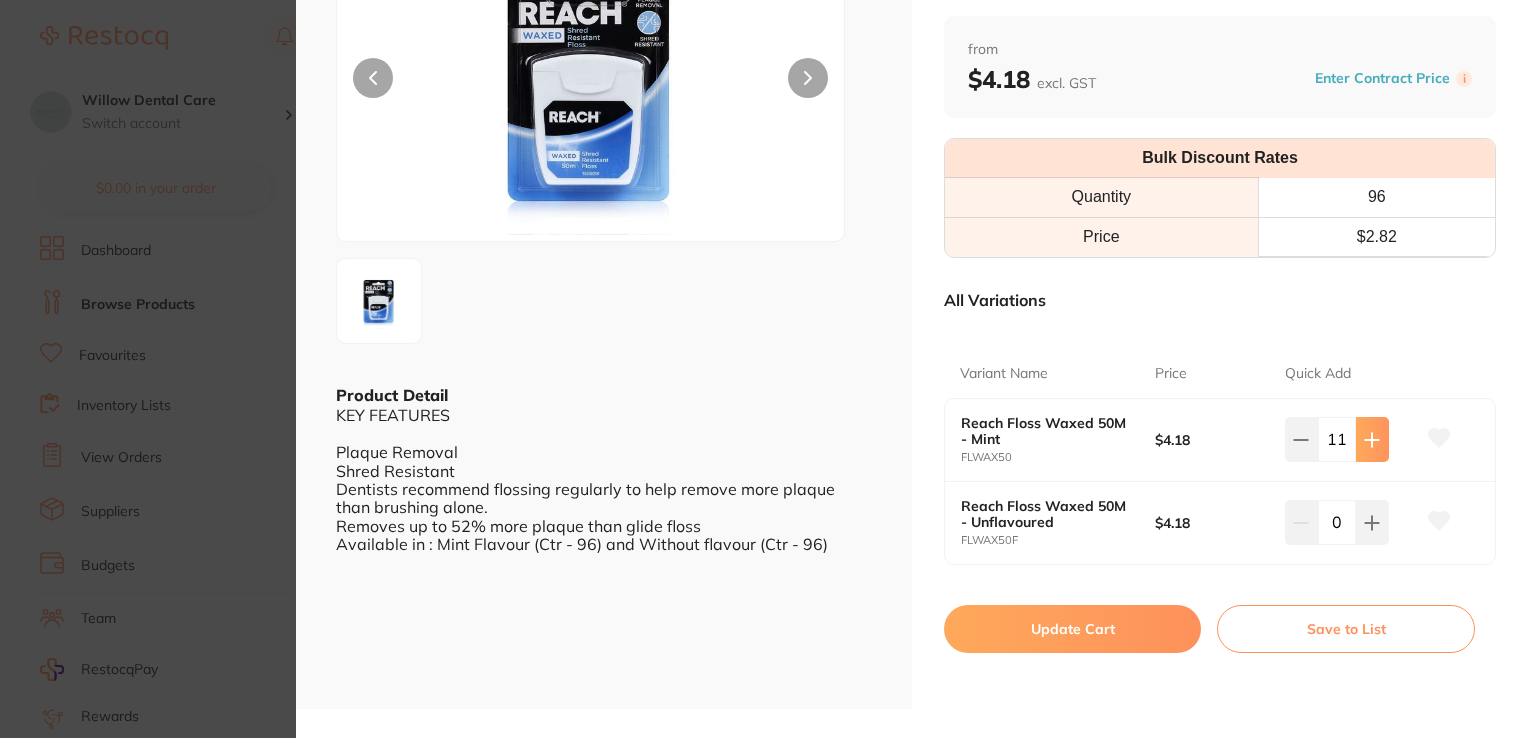 click at bounding box center [1372, 439] 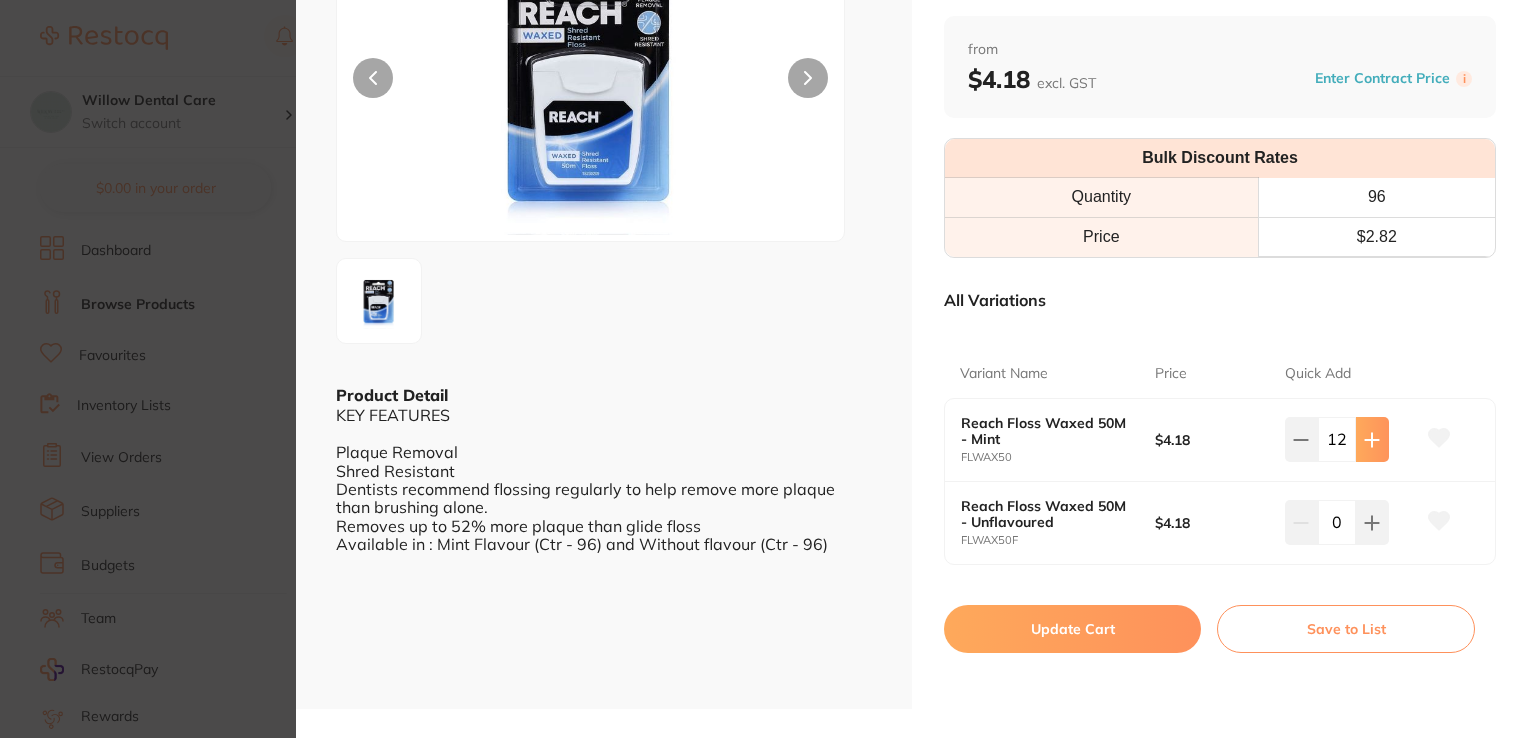 click at bounding box center (1372, 439) 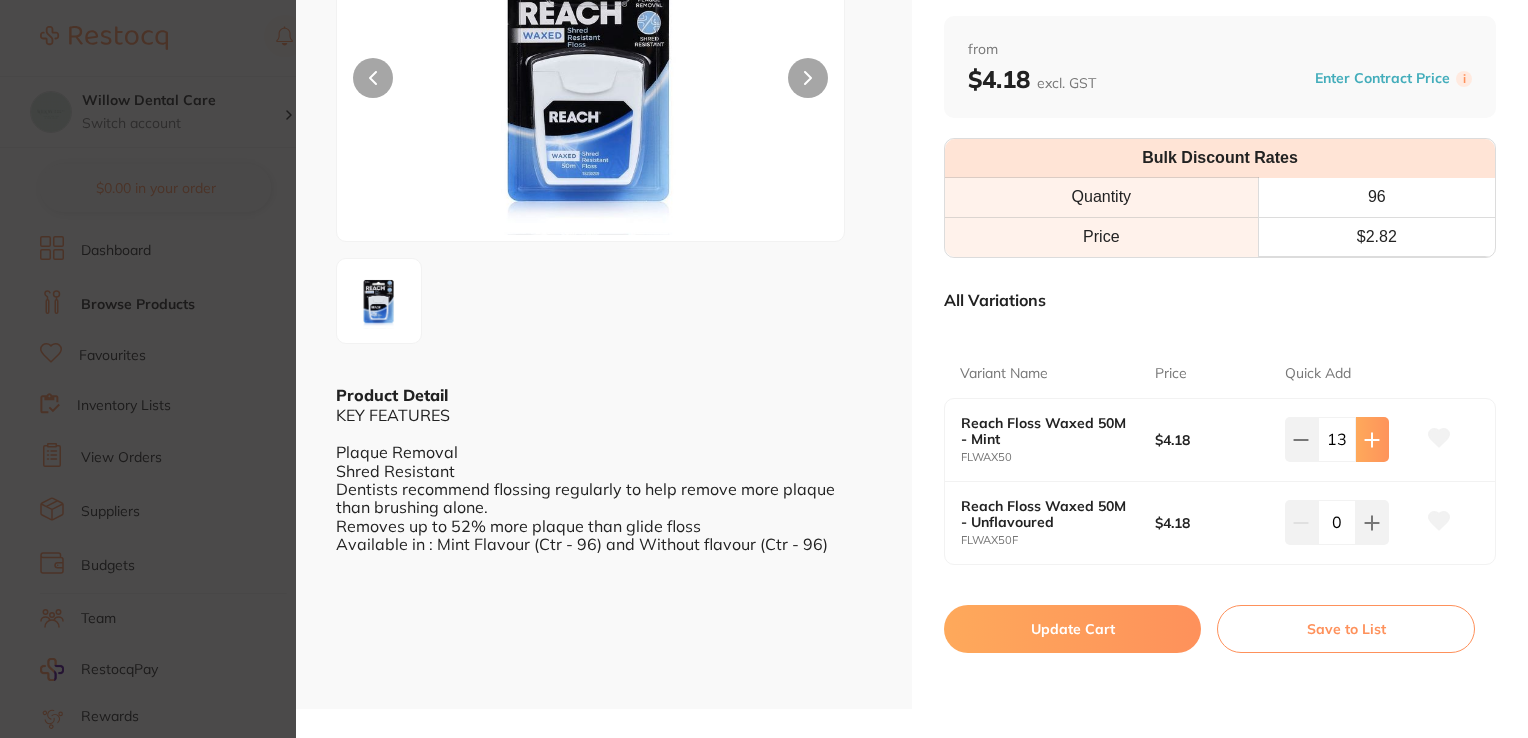 click at bounding box center [1372, 439] 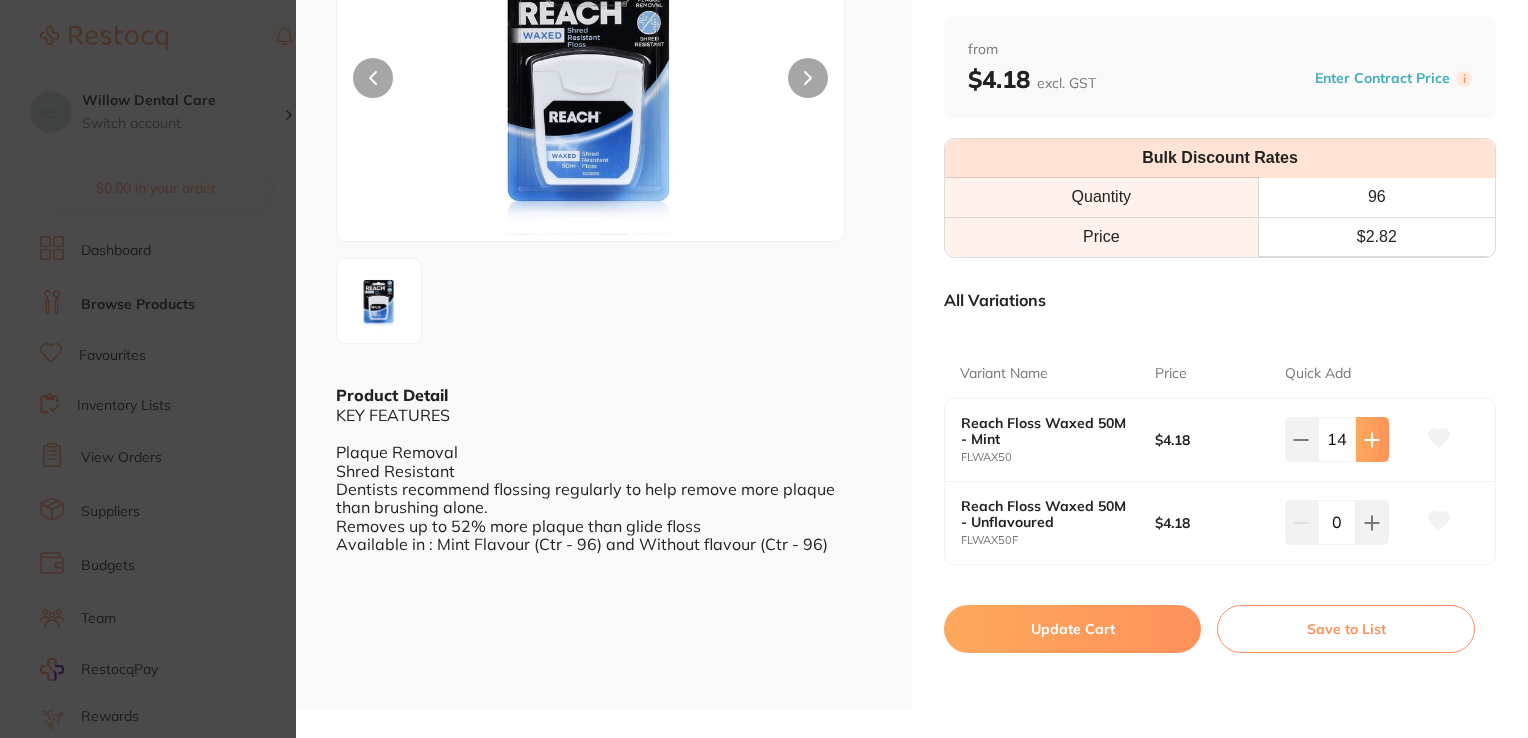 click at bounding box center [1372, 439] 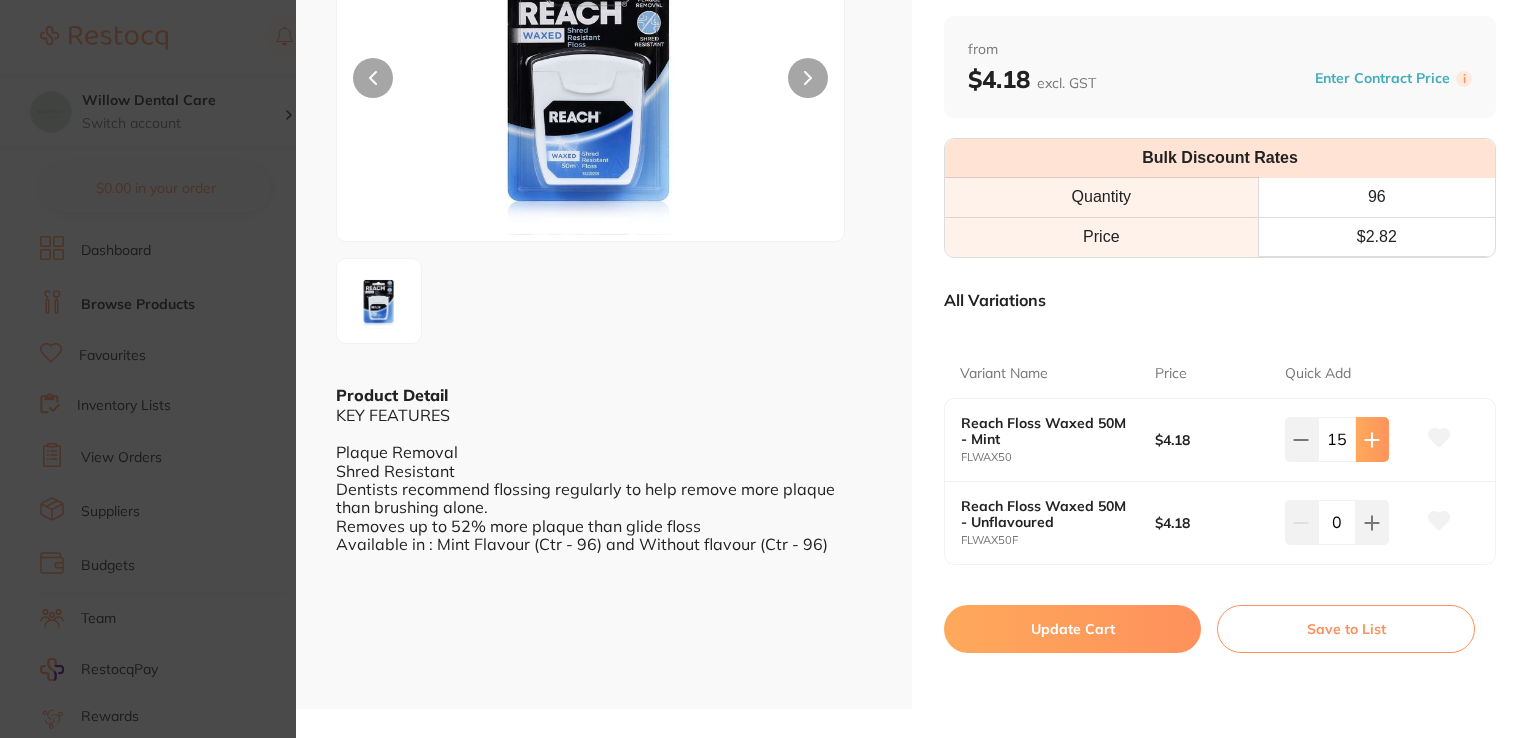 click at bounding box center [1372, 439] 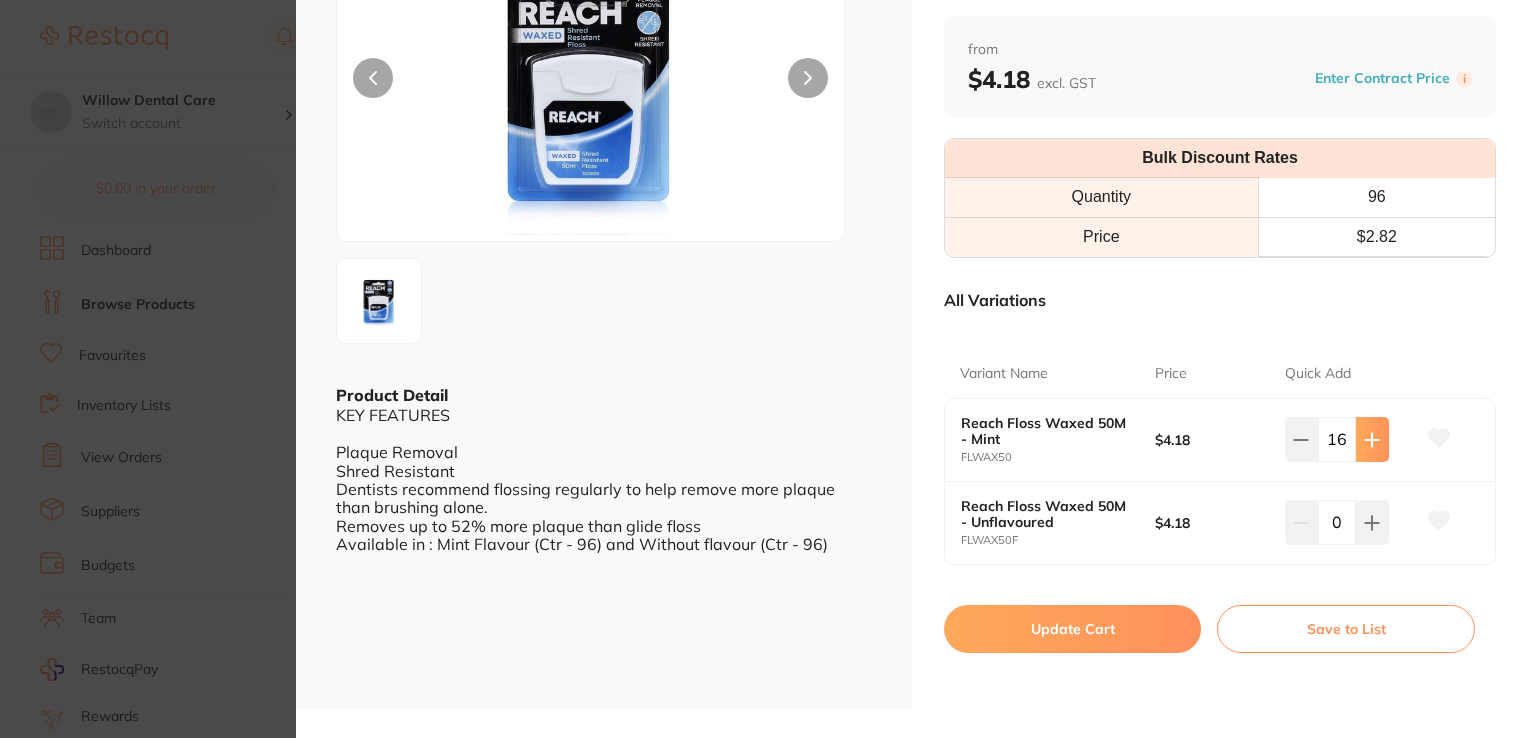 click at bounding box center (1372, 439) 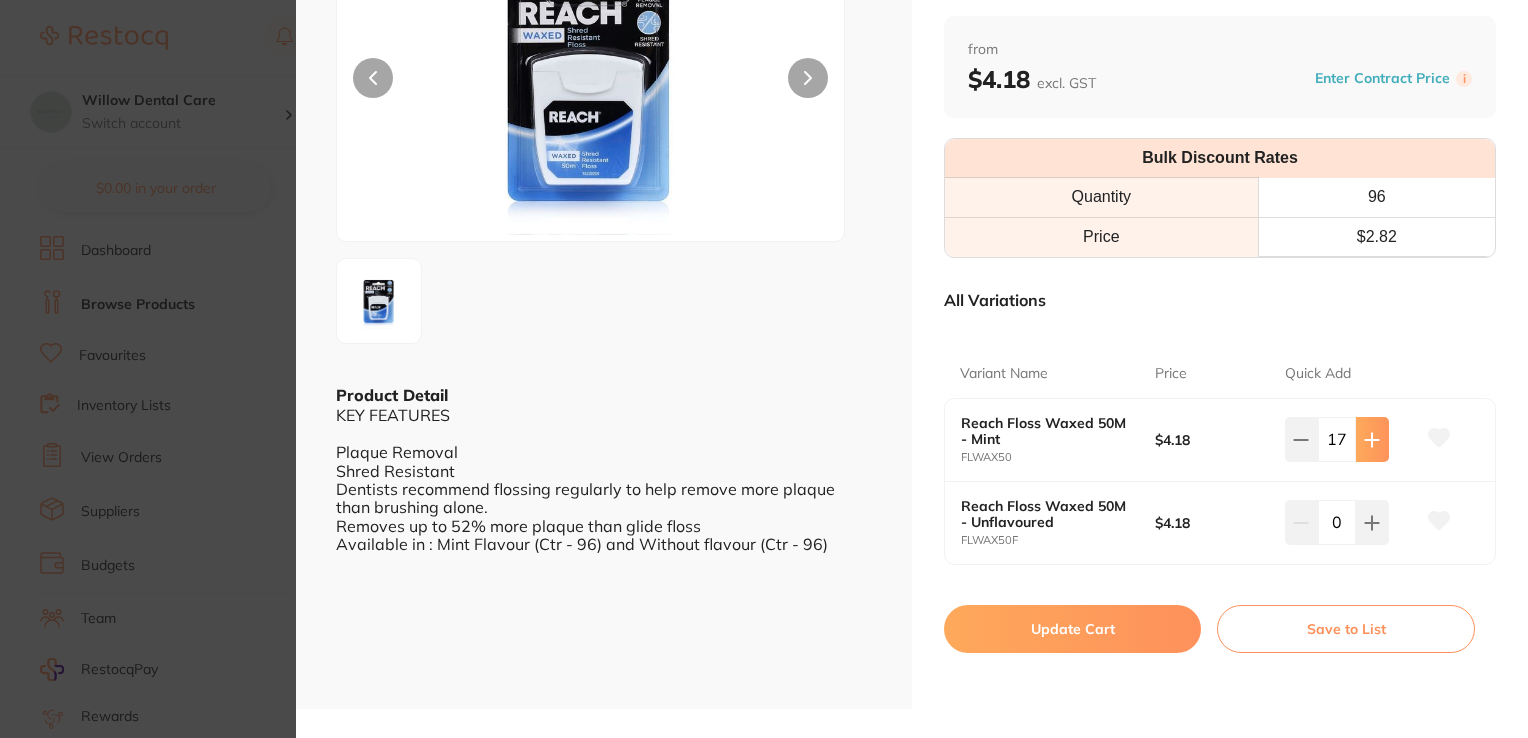 click at bounding box center (1372, 439) 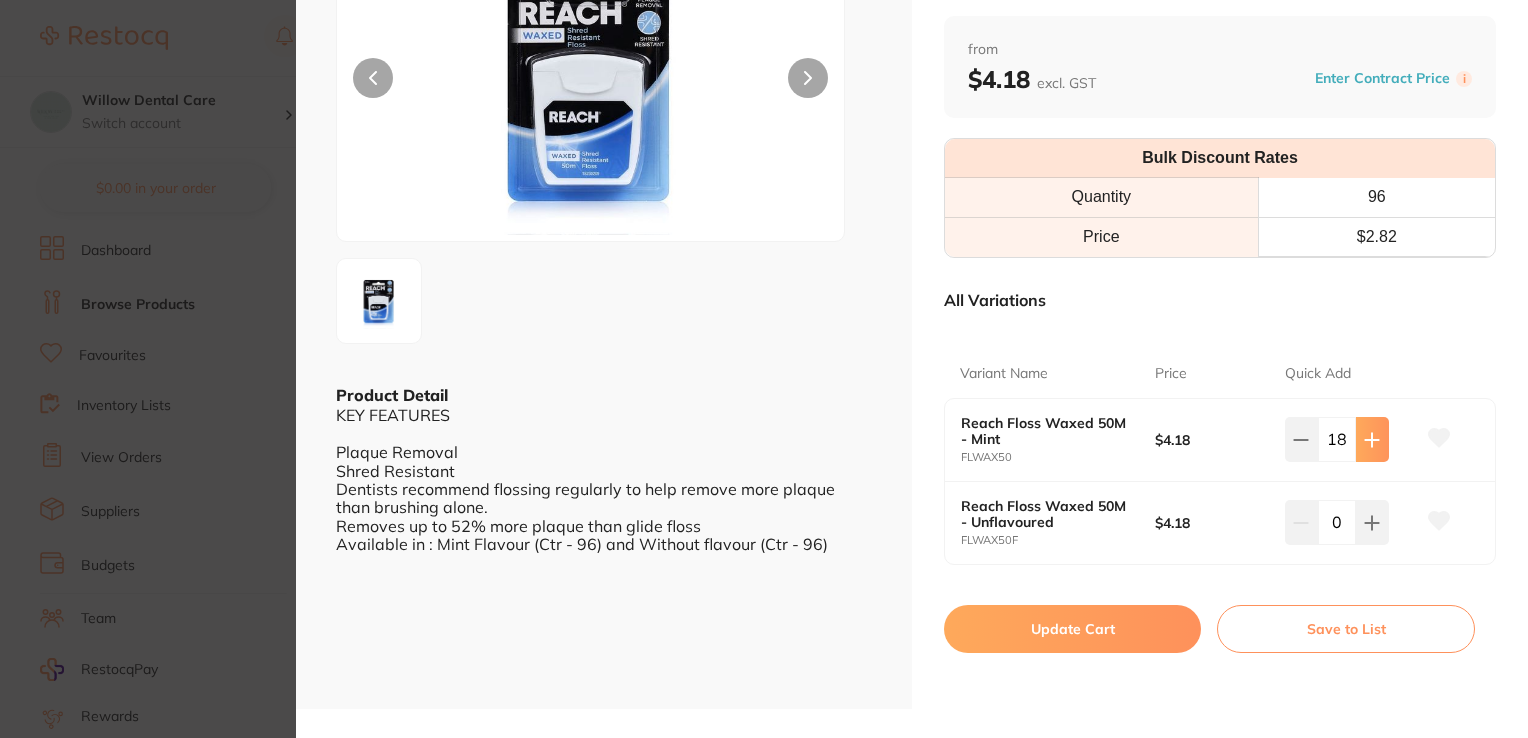 click at bounding box center (1372, 439) 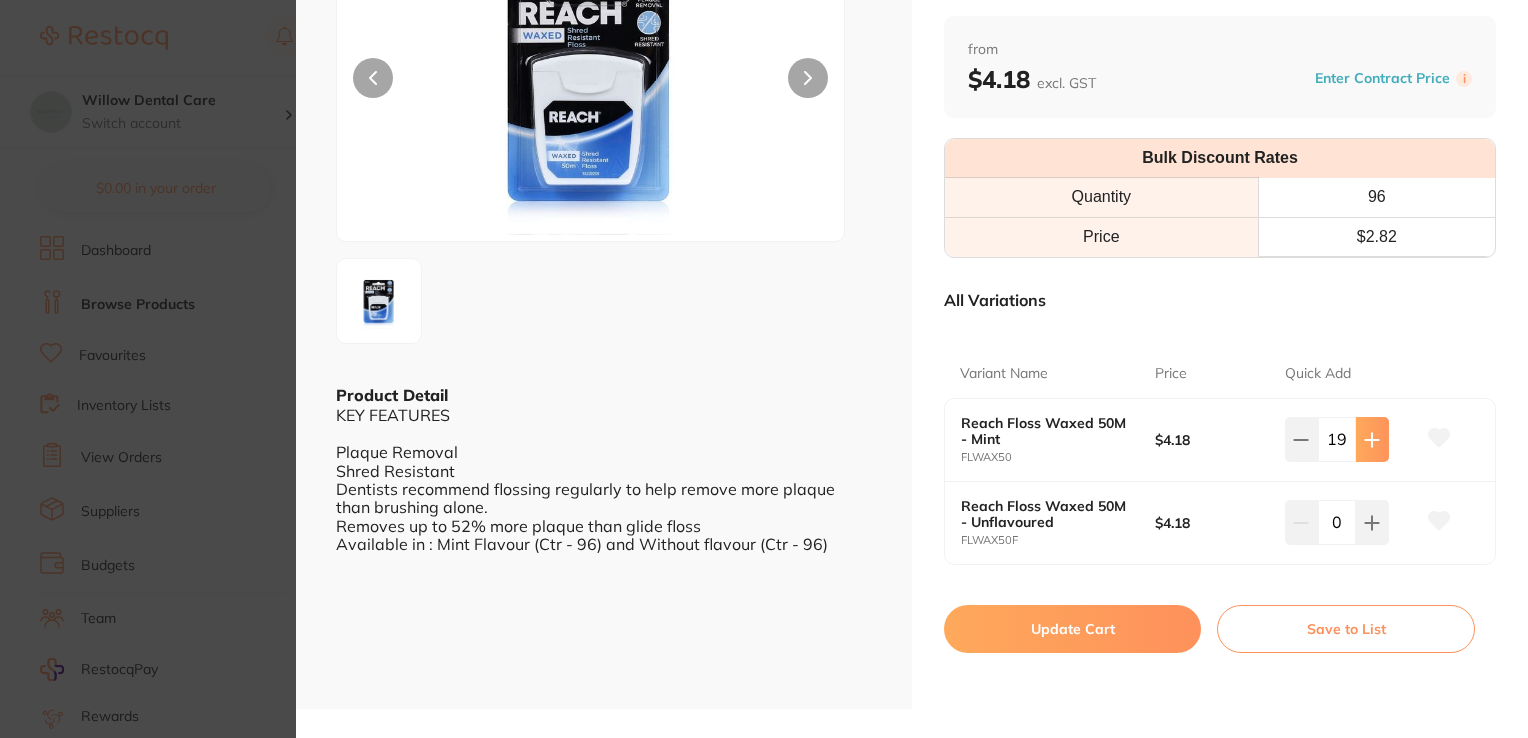 click at bounding box center (1372, 439) 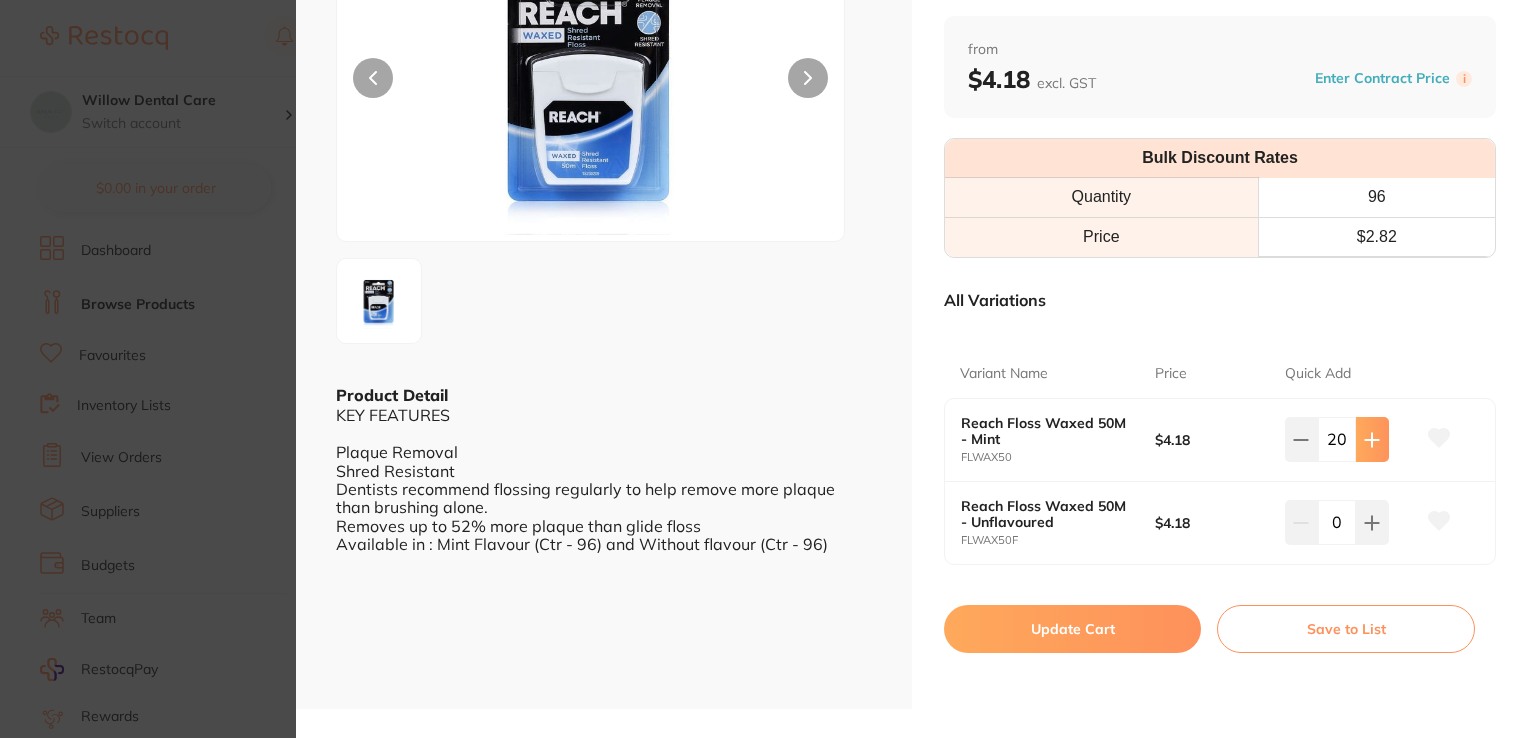 click at bounding box center (1372, 439) 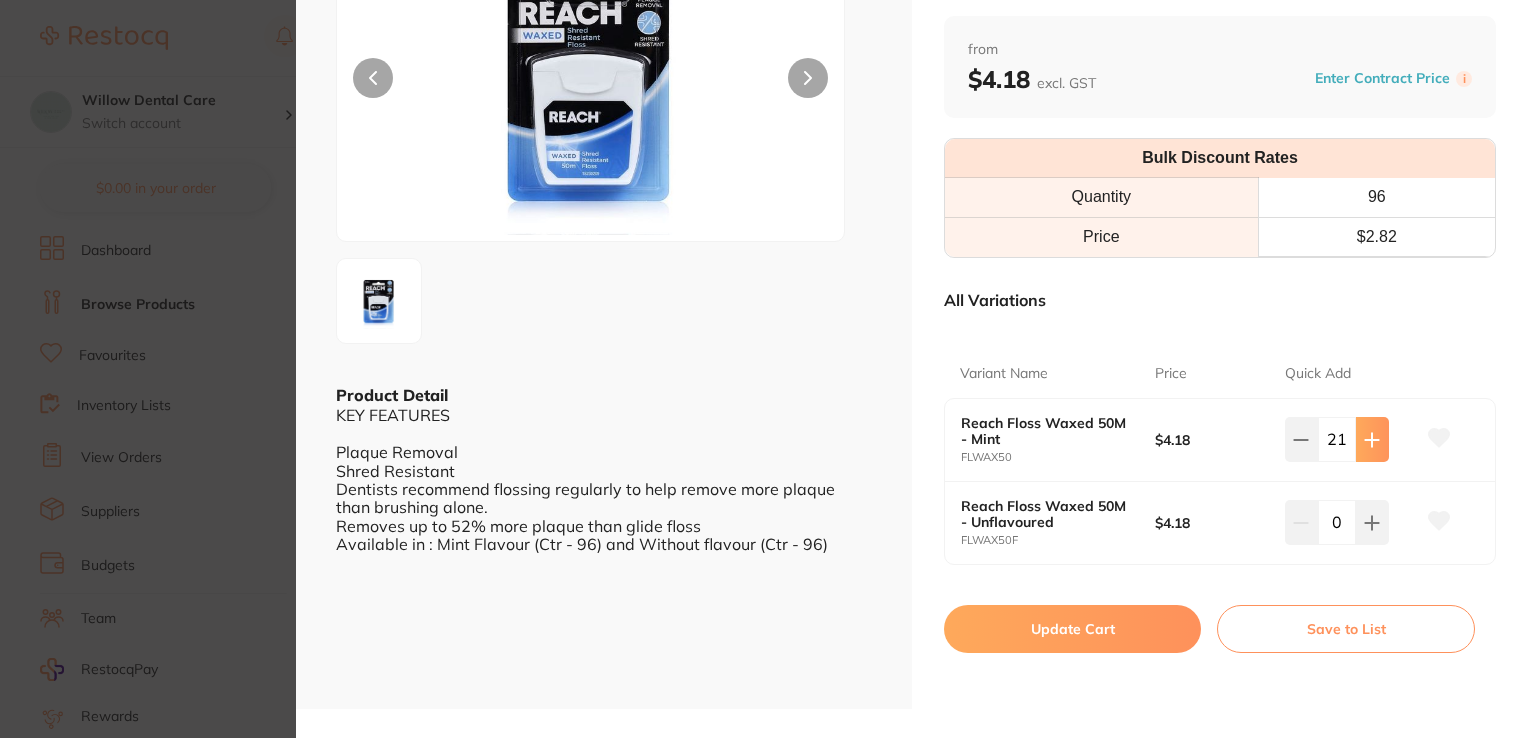 click at bounding box center (1372, 439) 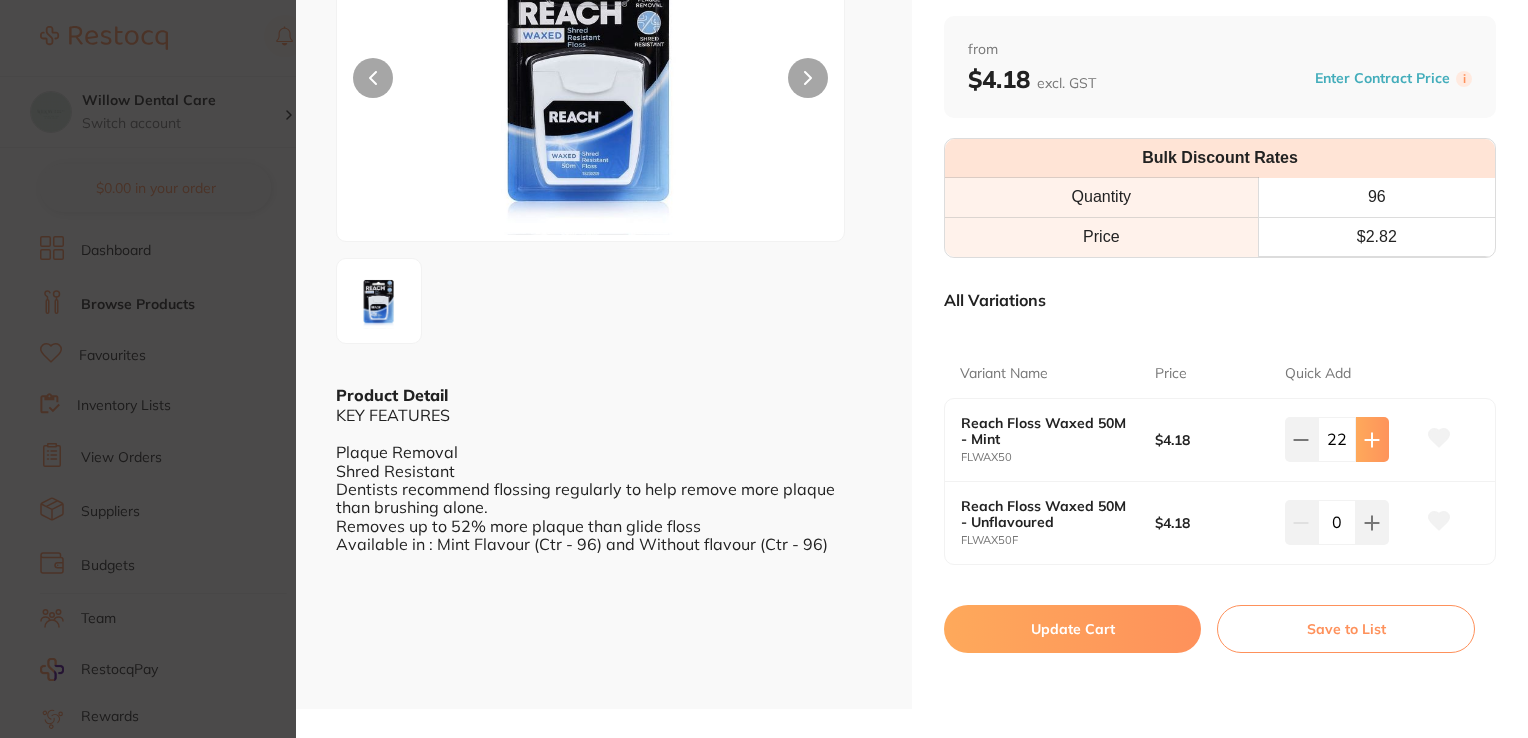 click at bounding box center [1372, 439] 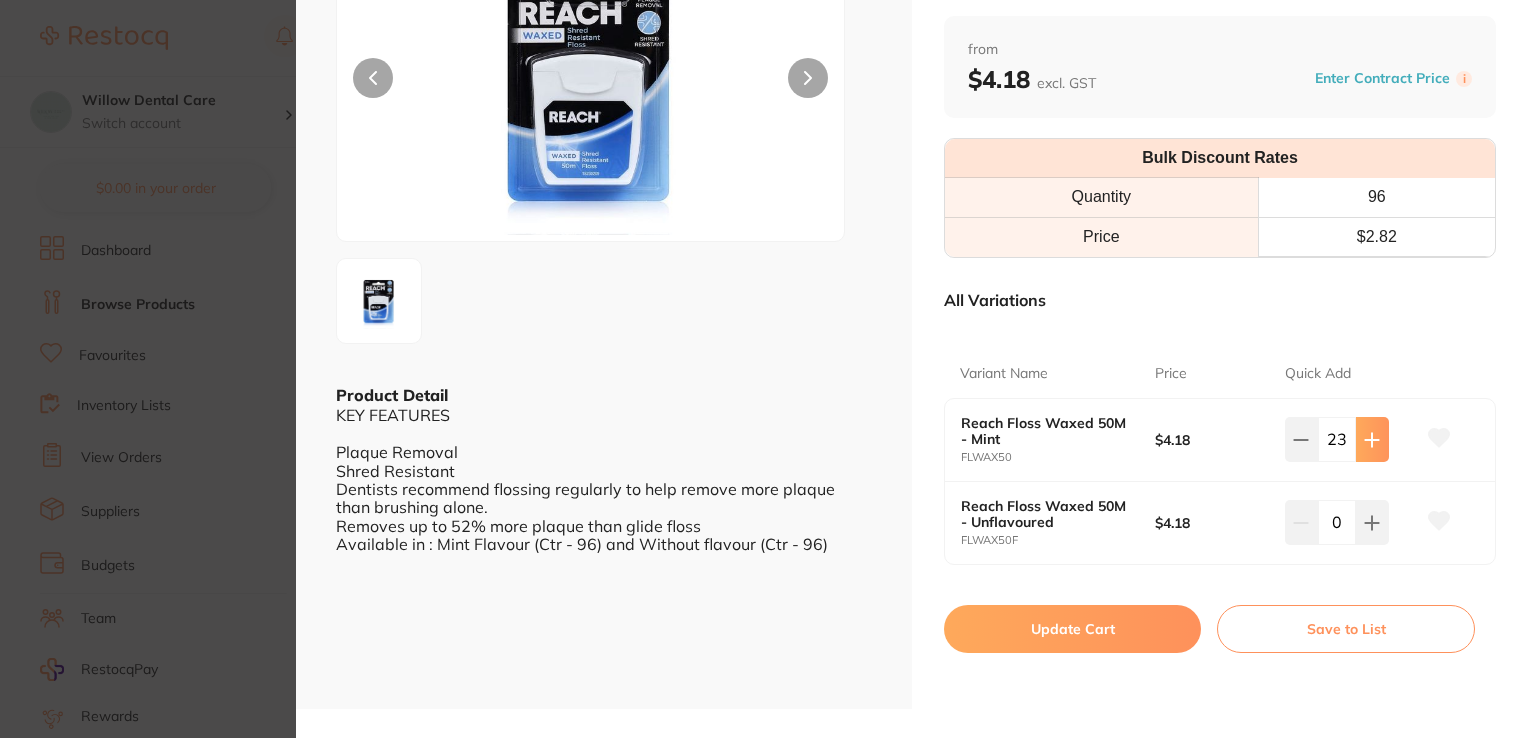 click at bounding box center (1372, 439) 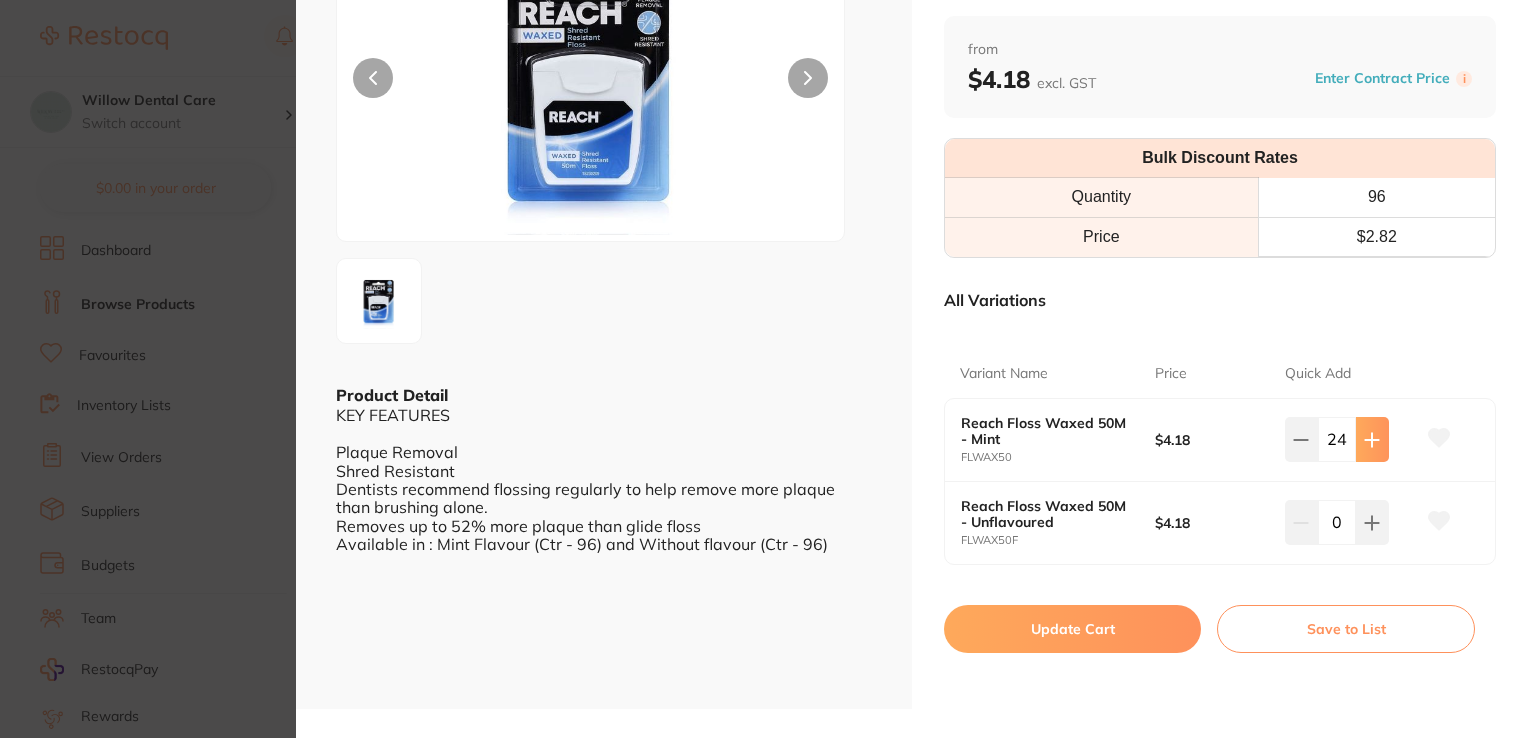 click at bounding box center (1372, 439) 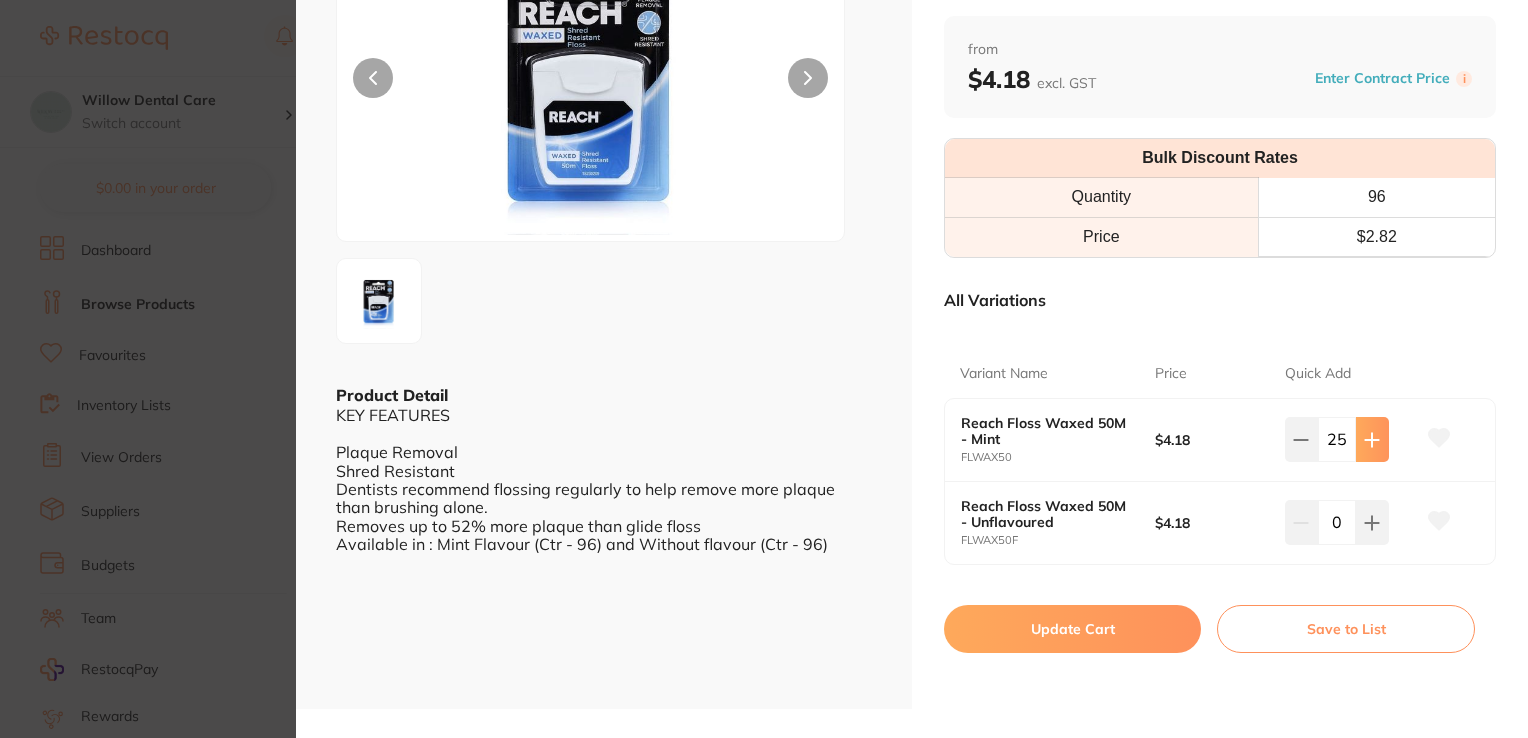 scroll, scrollTop: 0, scrollLeft: 0, axis: both 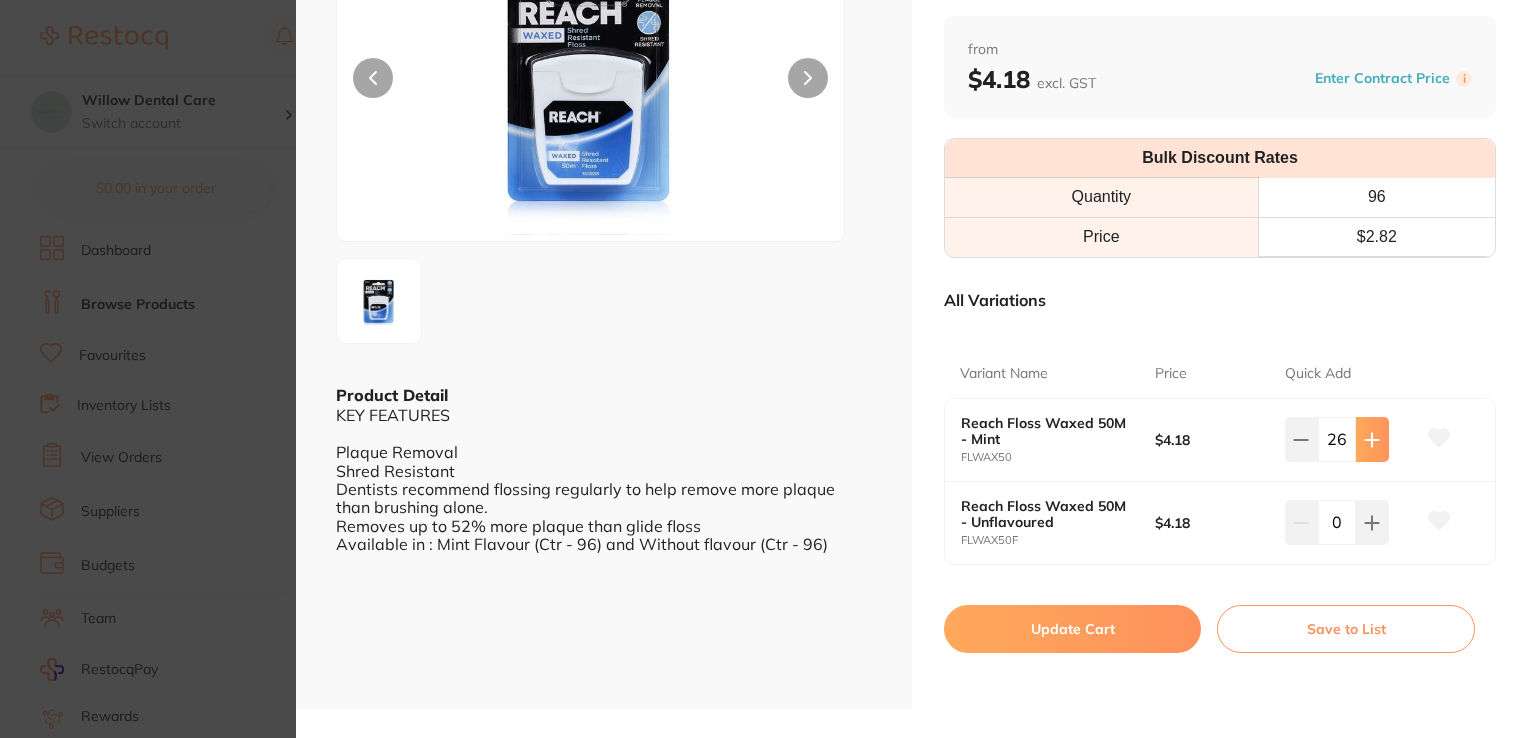 click at bounding box center (1372, 439) 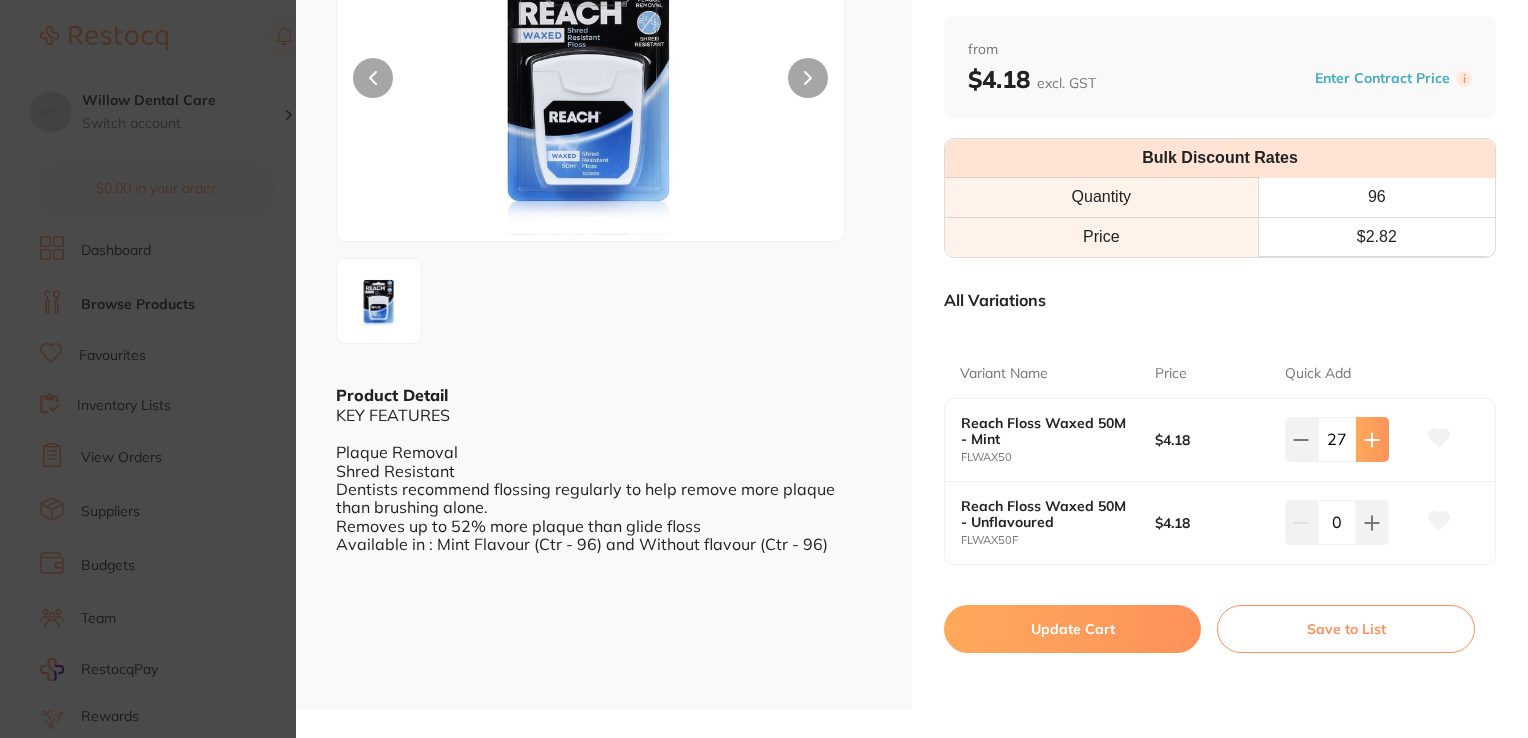 click at bounding box center [1372, 439] 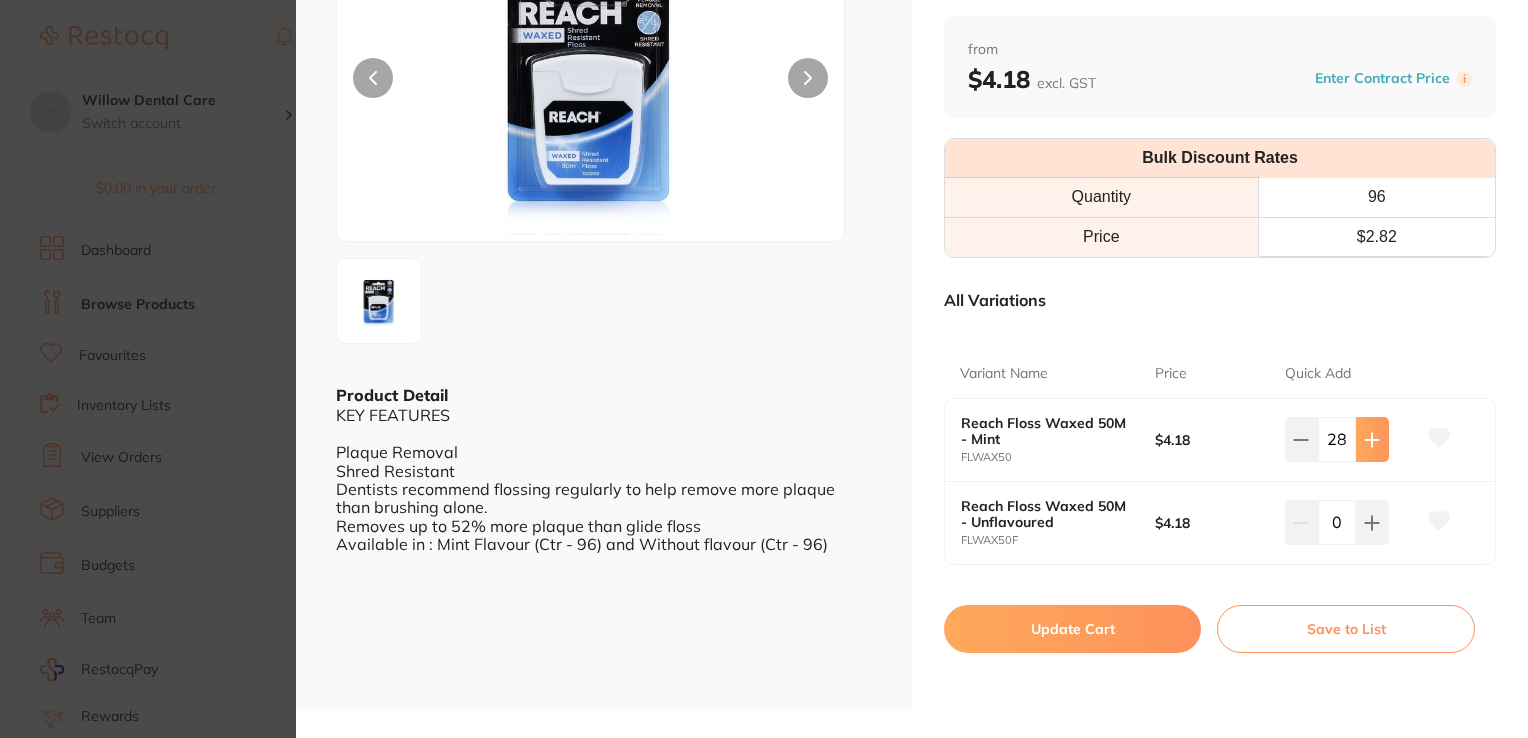click at bounding box center (1372, 439) 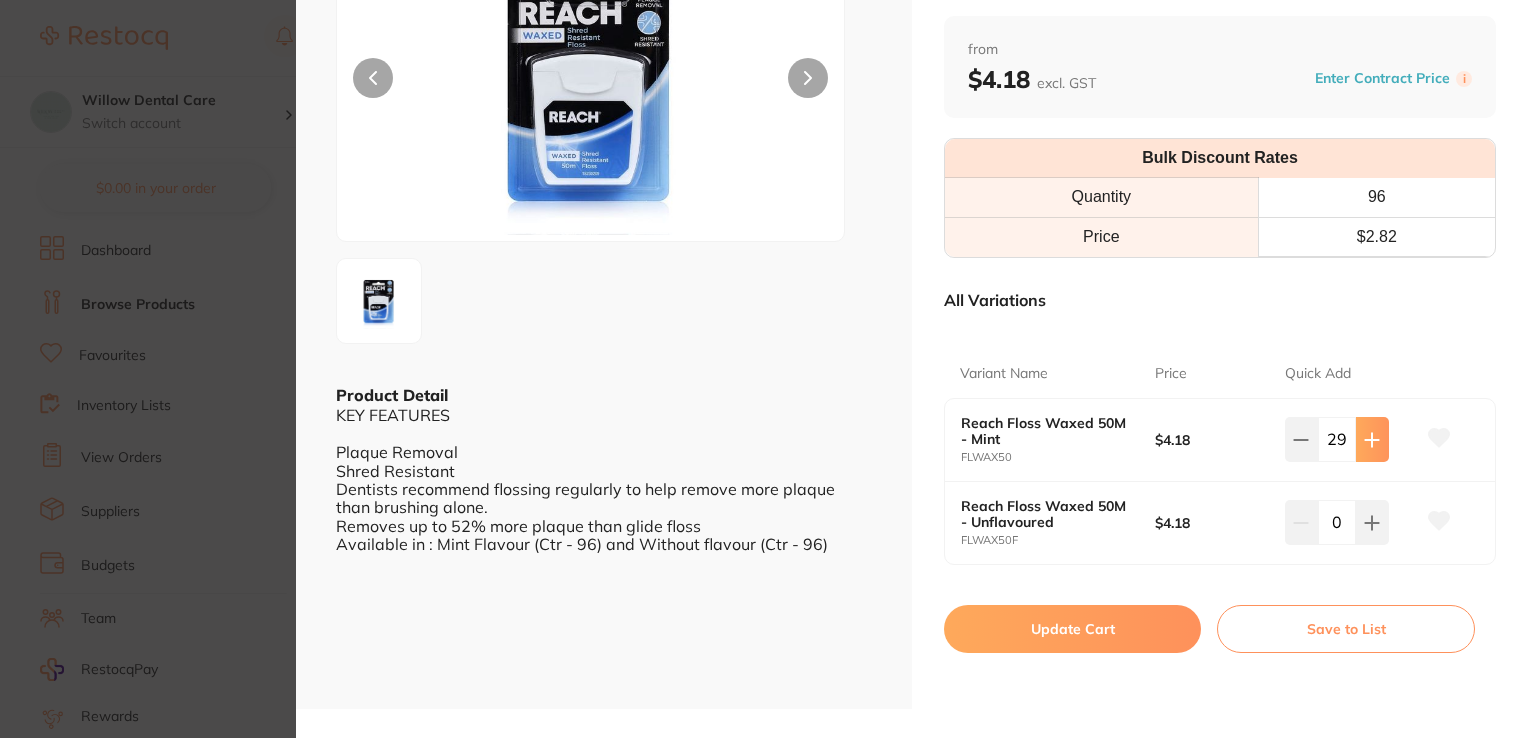click at bounding box center [1372, 439] 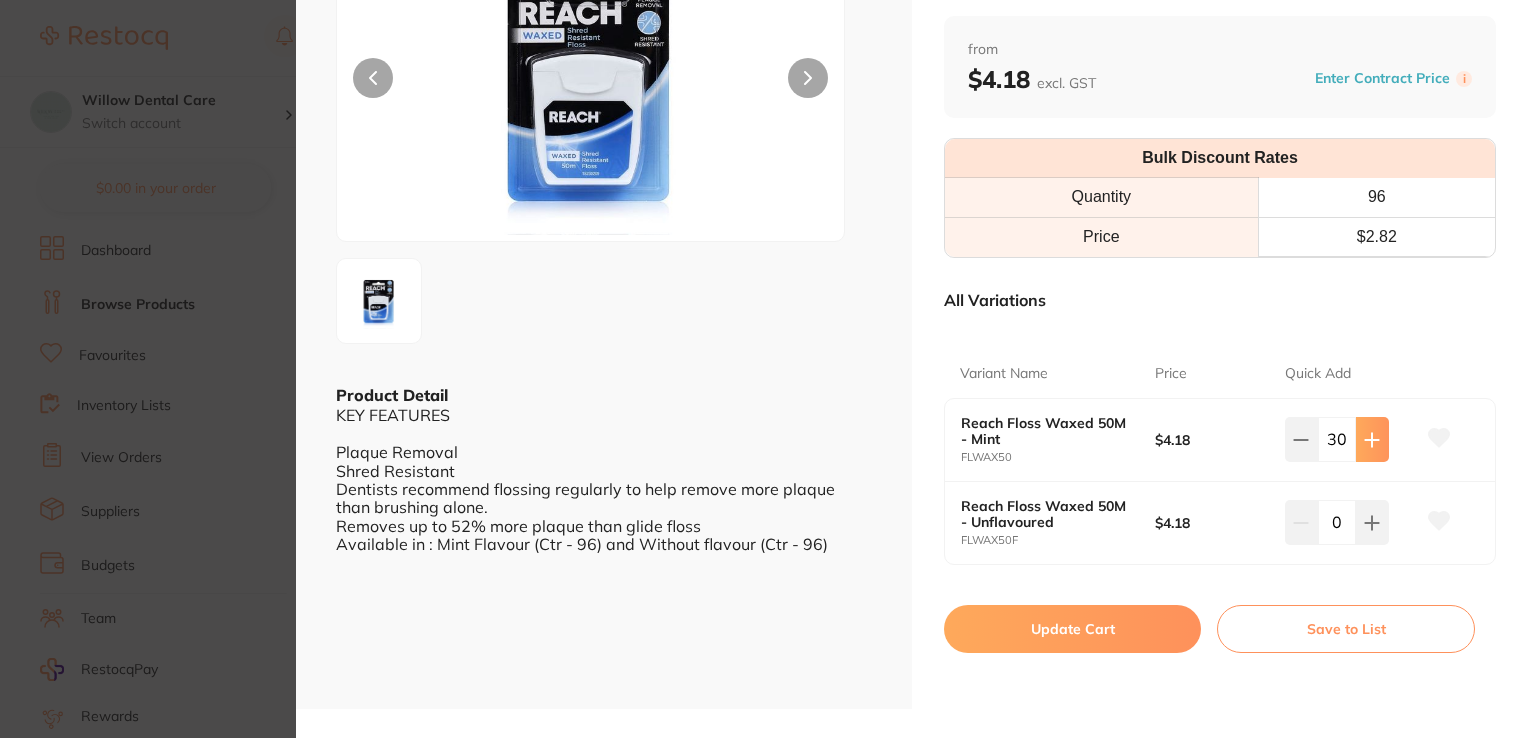 click at bounding box center [1372, 439] 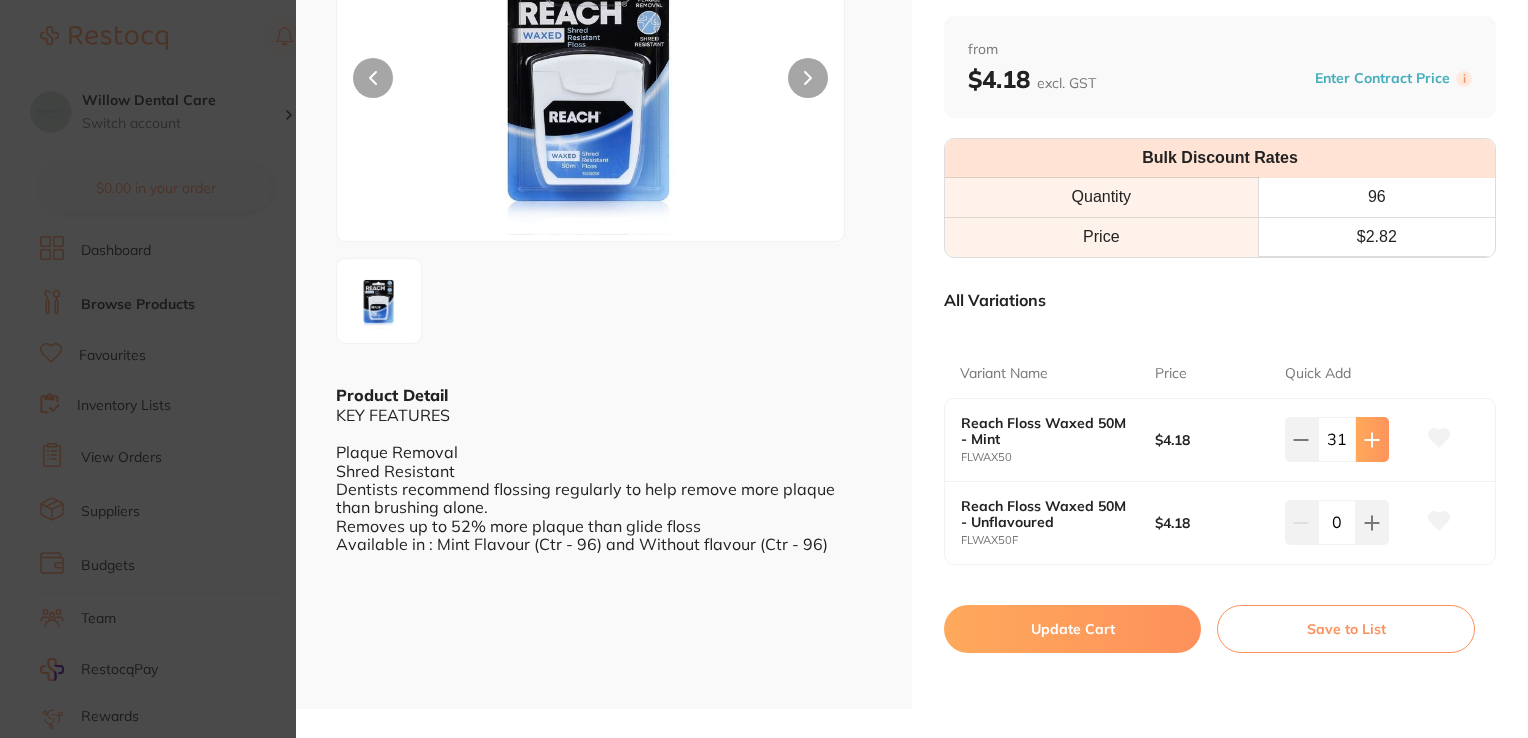 scroll, scrollTop: 0, scrollLeft: 0, axis: both 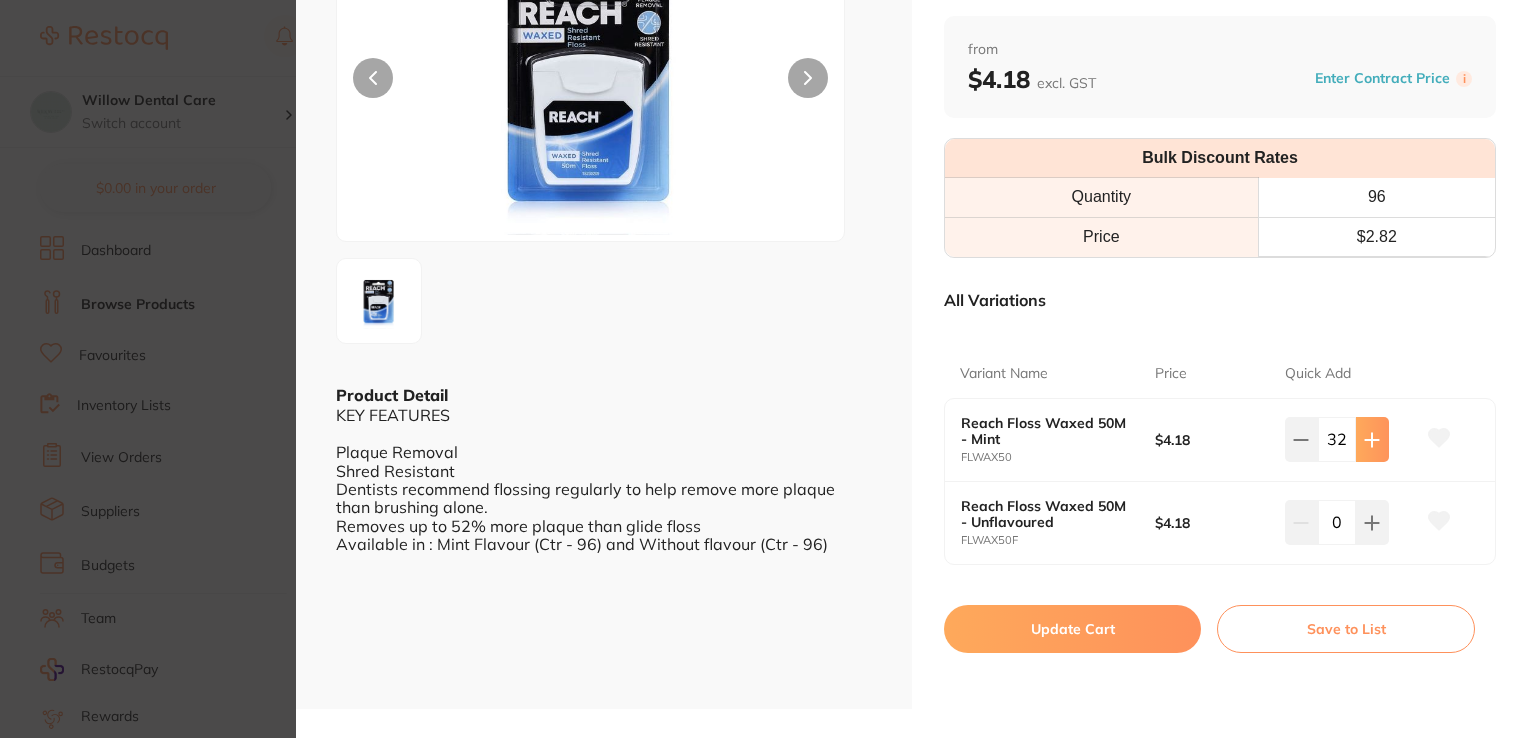 click at bounding box center [1372, 439] 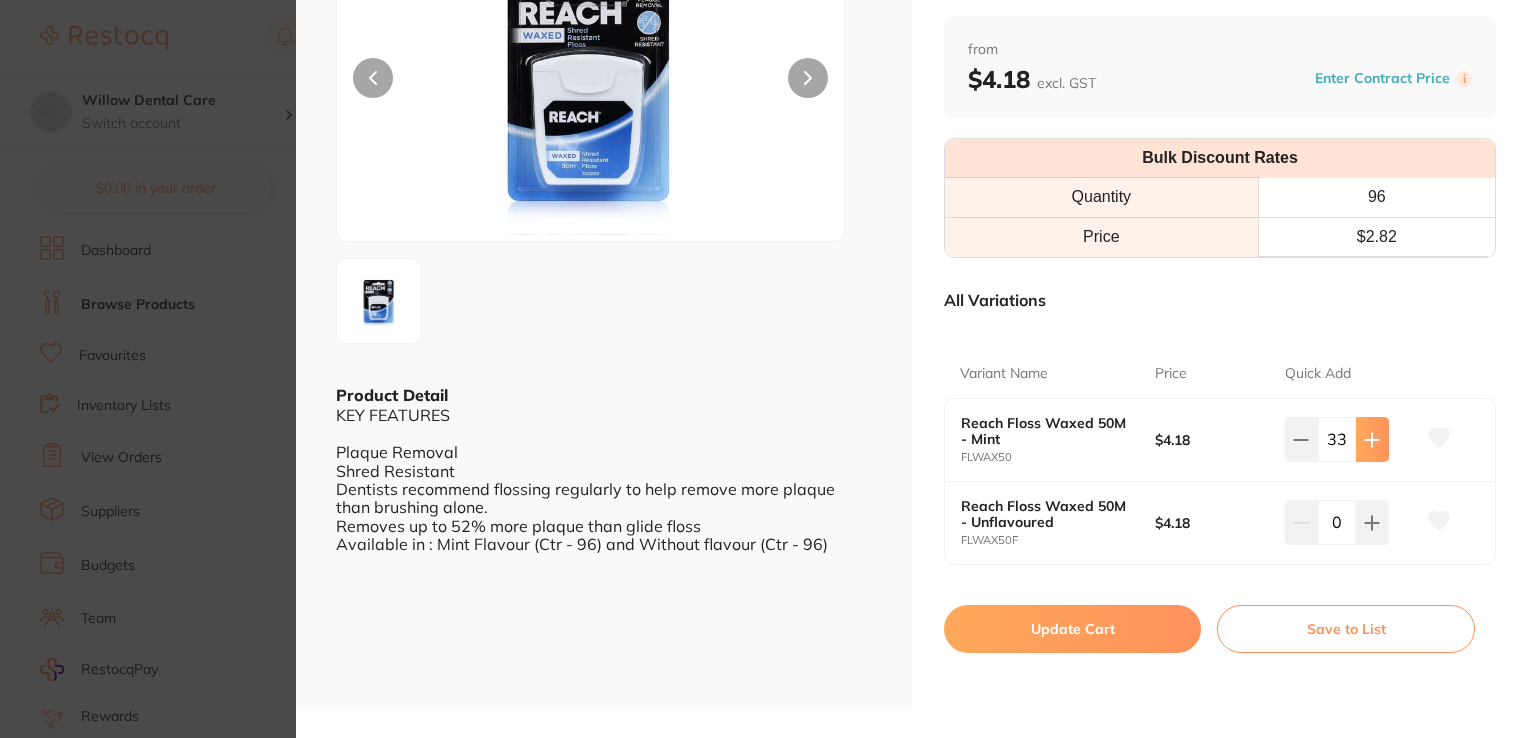 click at bounding box center [1372, 439] 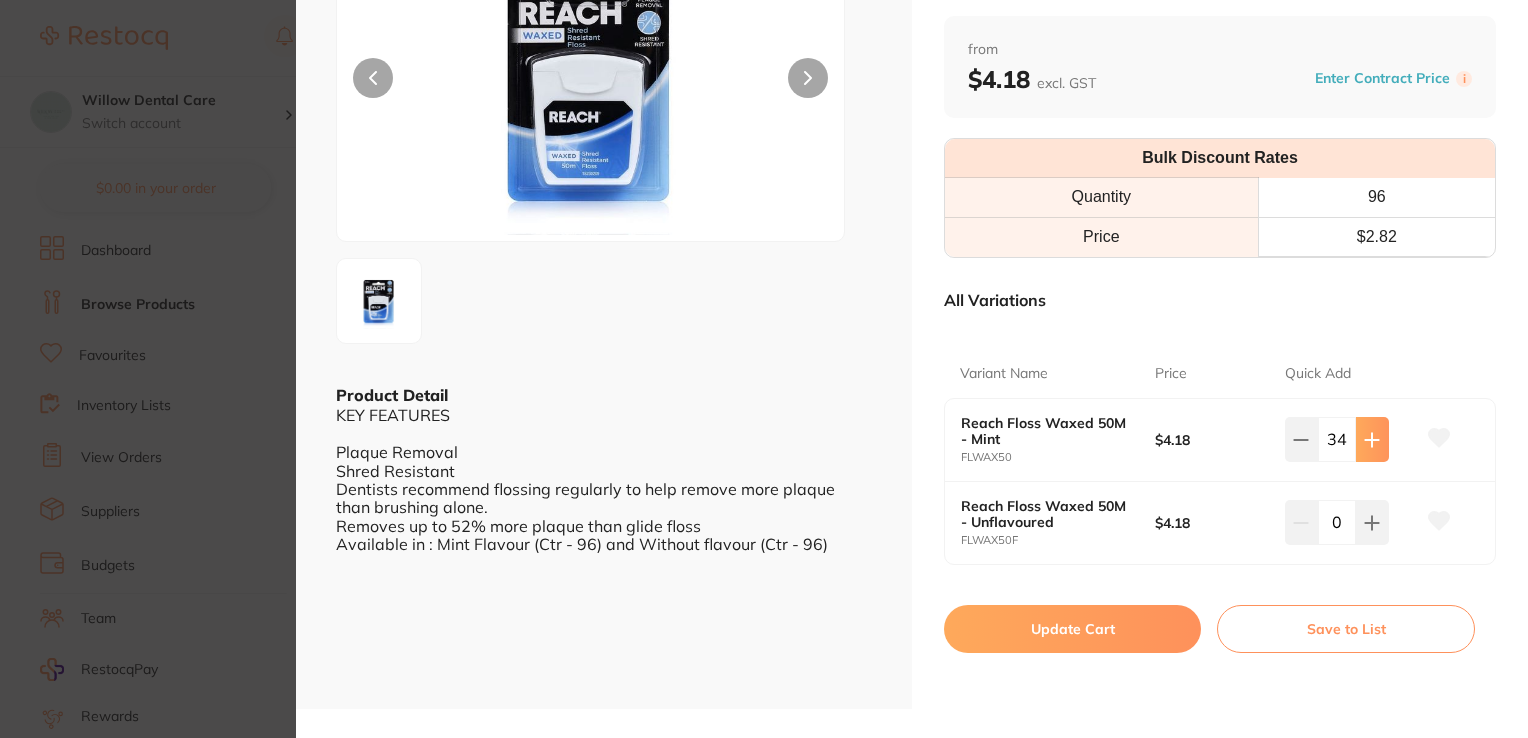 scroll, scrollTop: 0, scrollLeft: 0, axis: both 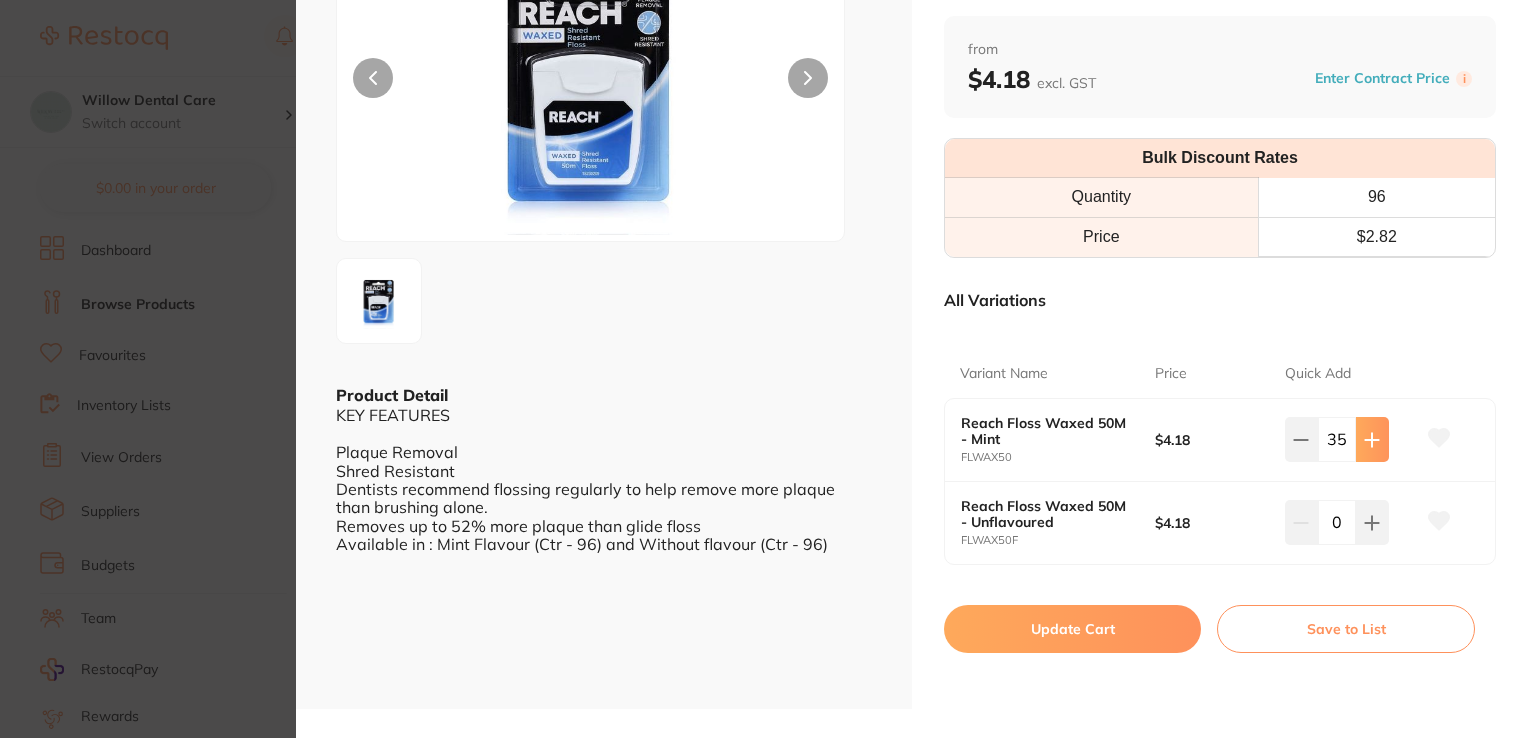 click at bounding box center (1372, 439) 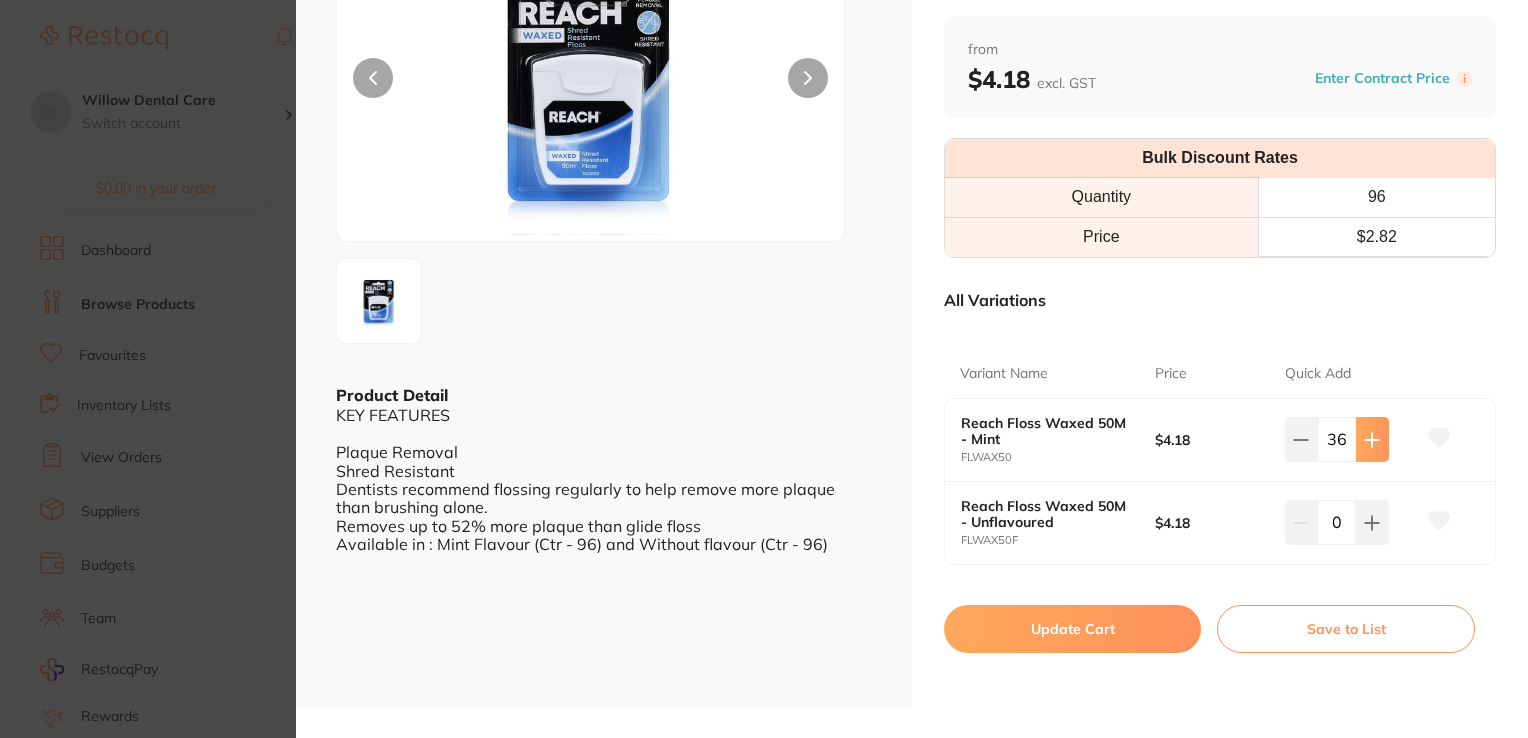 click at bounding box center [1372, 439] 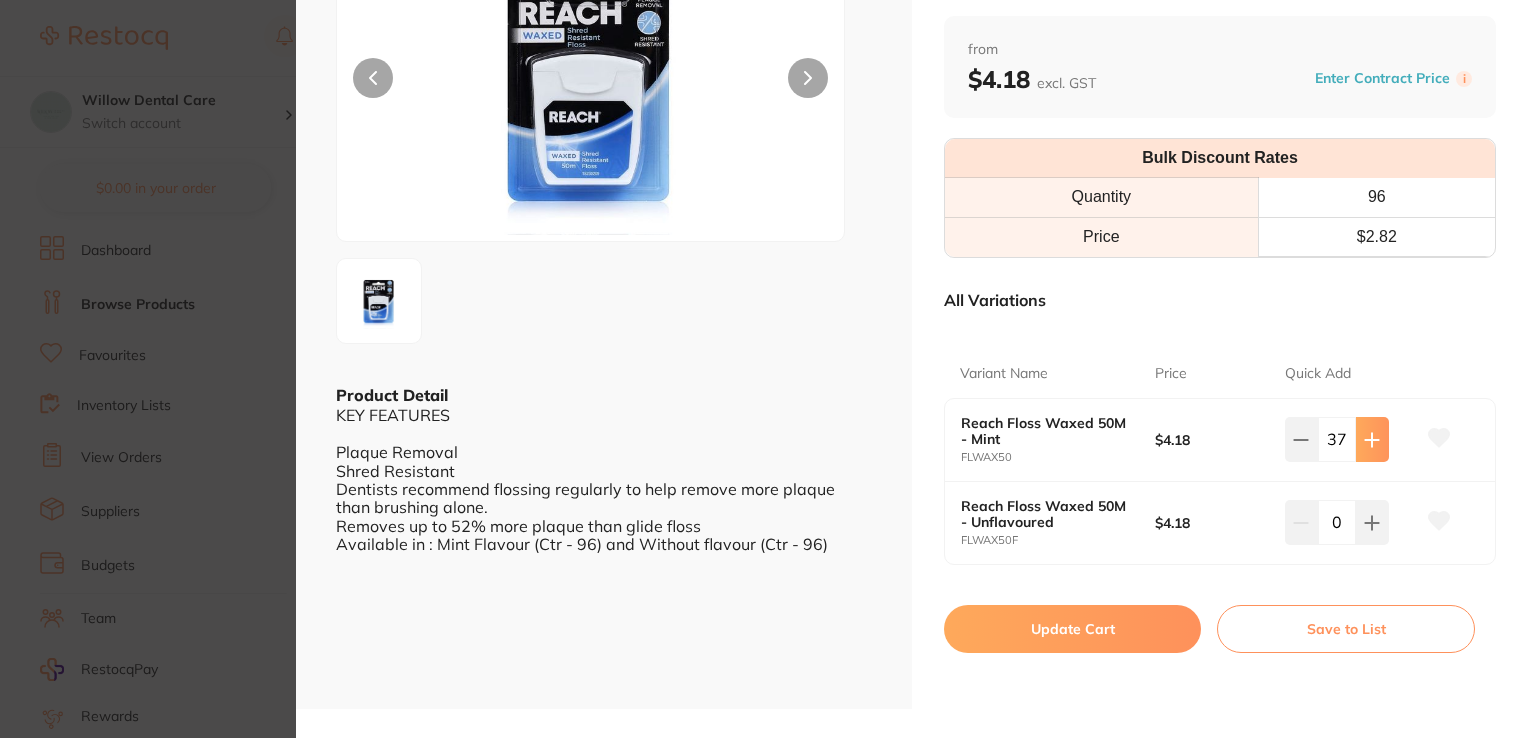 click at bounding box center (1372, 439) 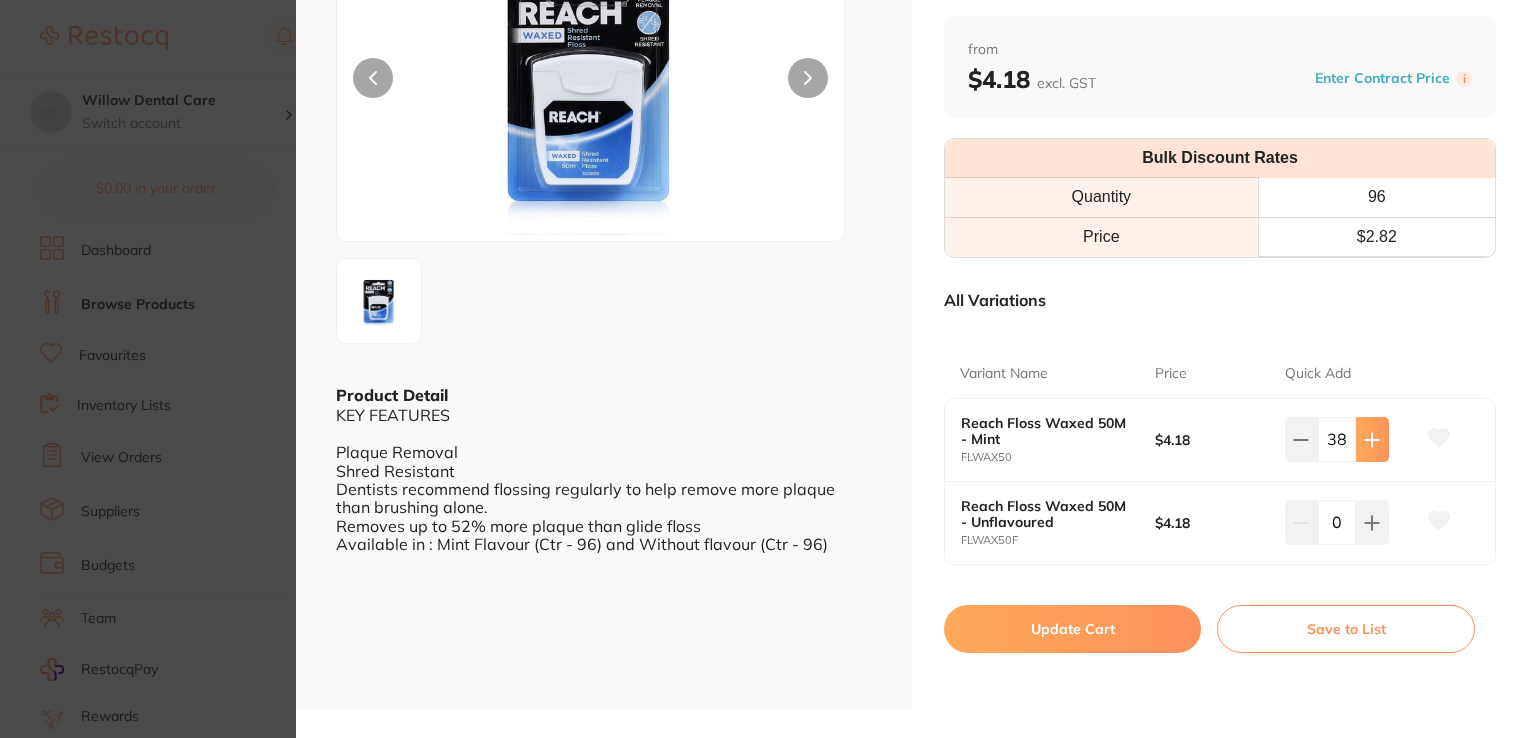 click at bounding box center (1372, 439) 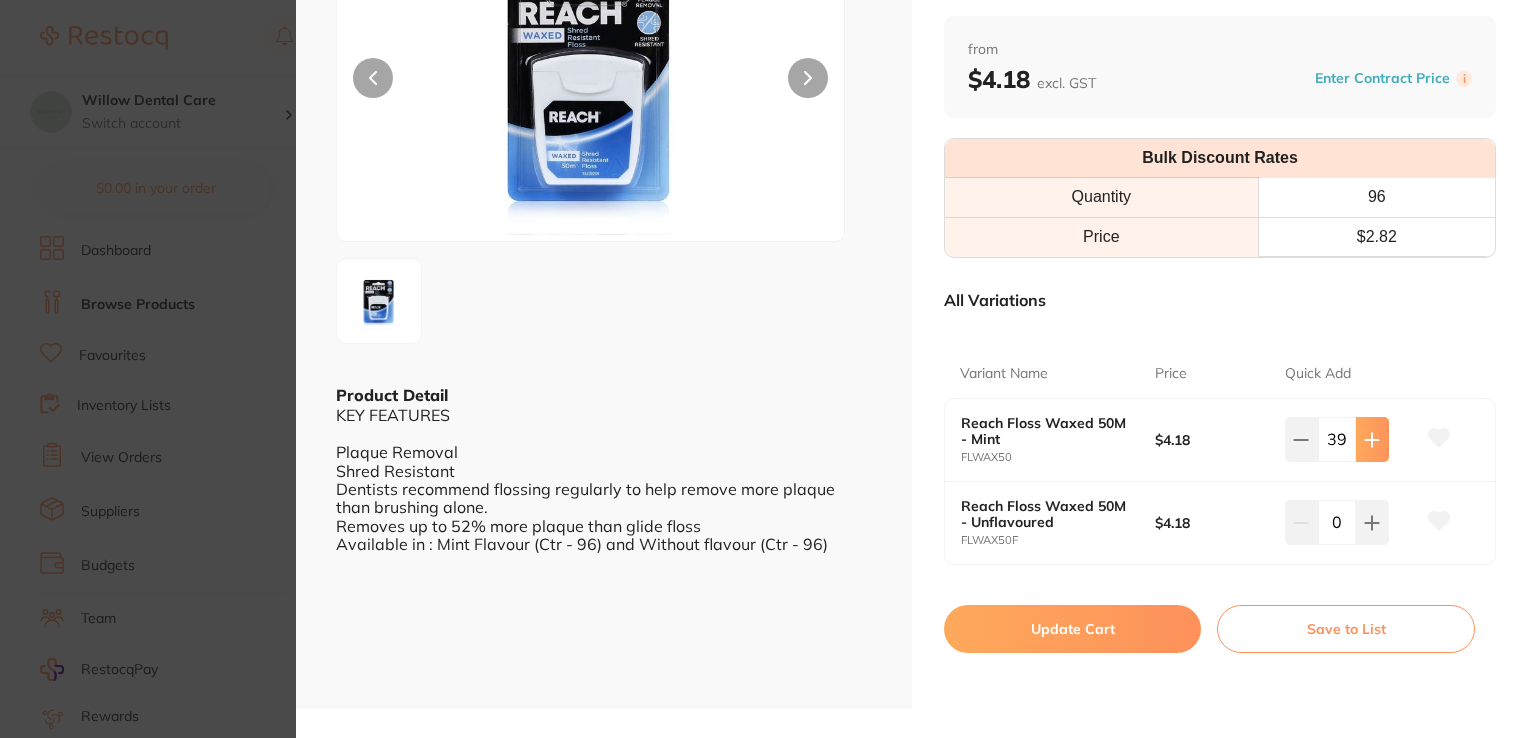 click at bounding box center (1372, 439) 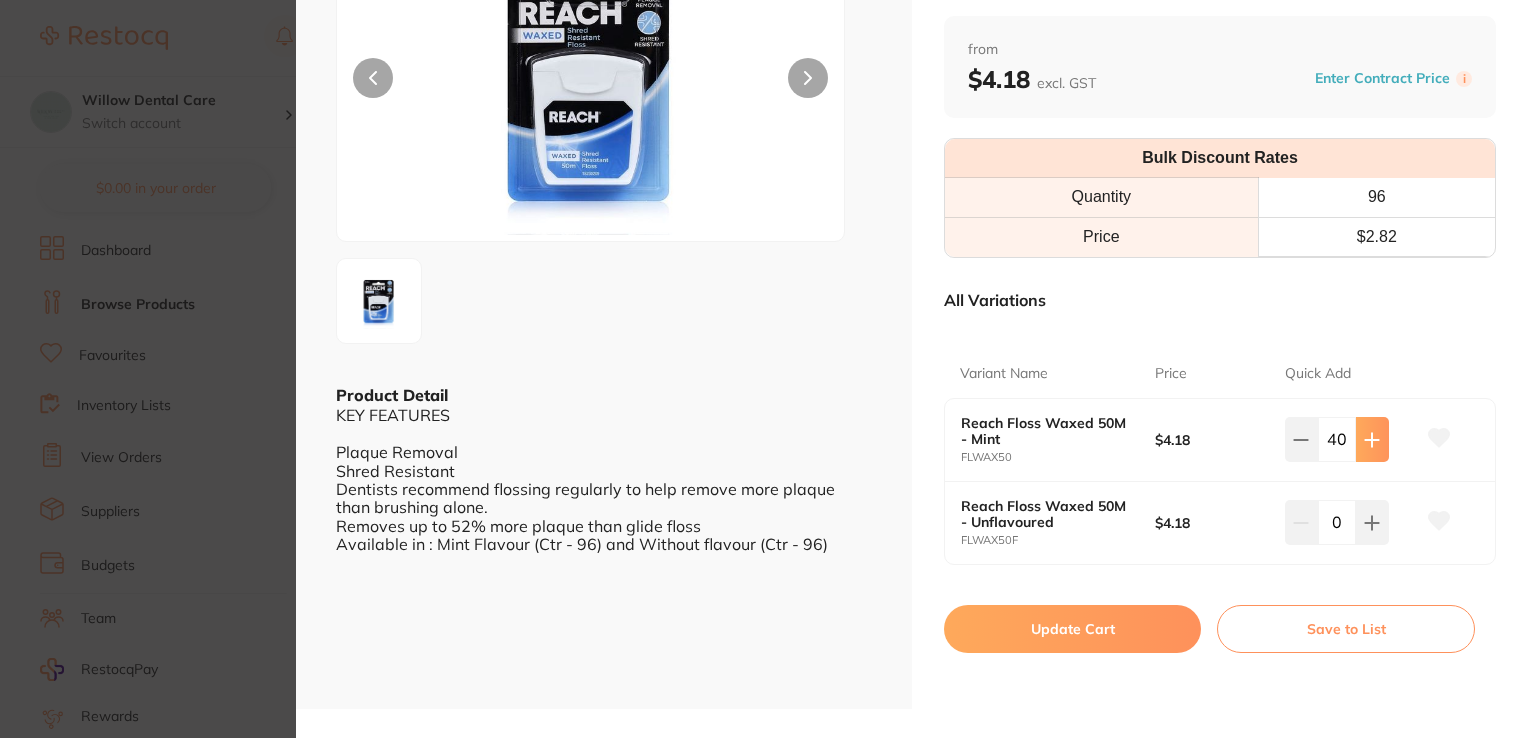 click at bounding box center [1372, 439] 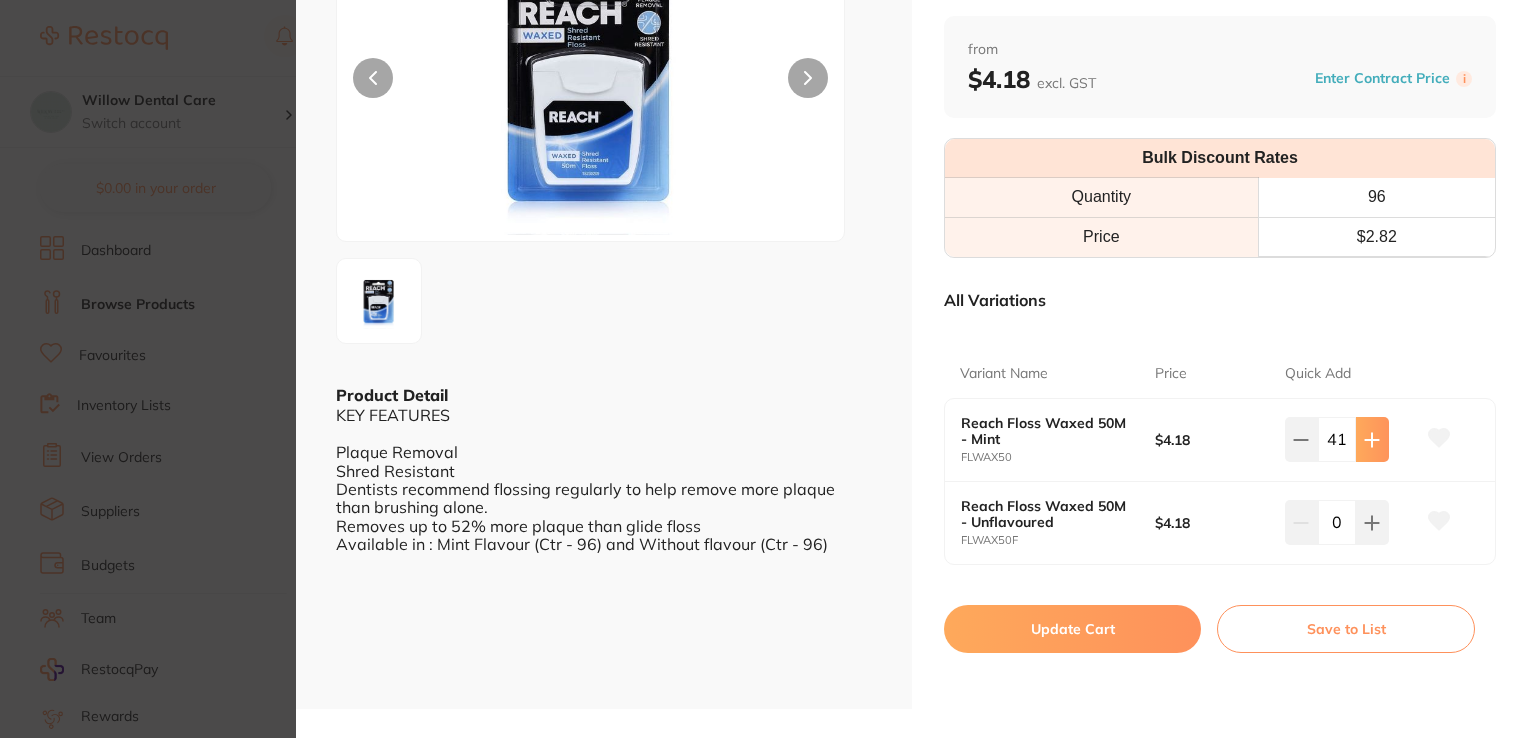 click at bounding box center (1372, 439) 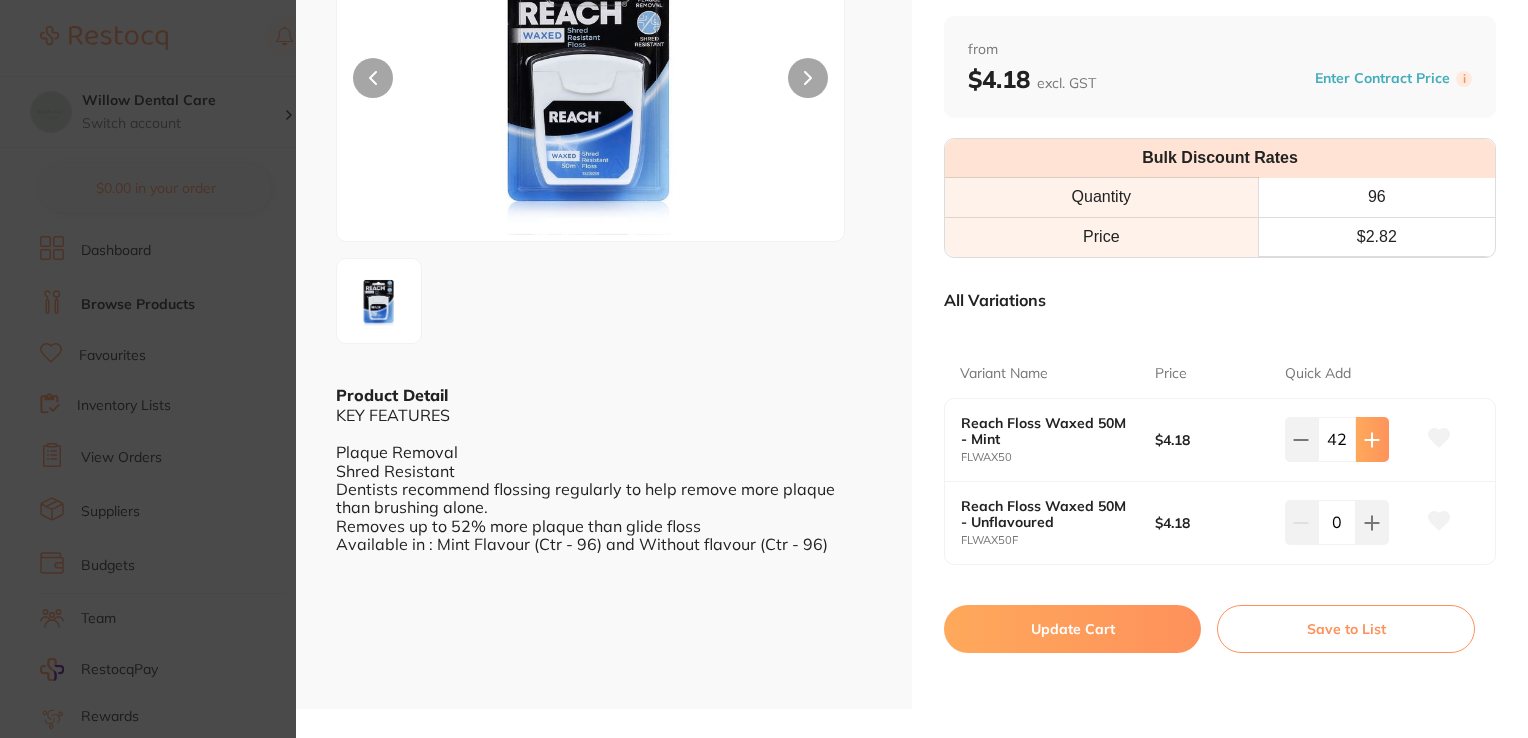 click at bounding box center [1372, 439] 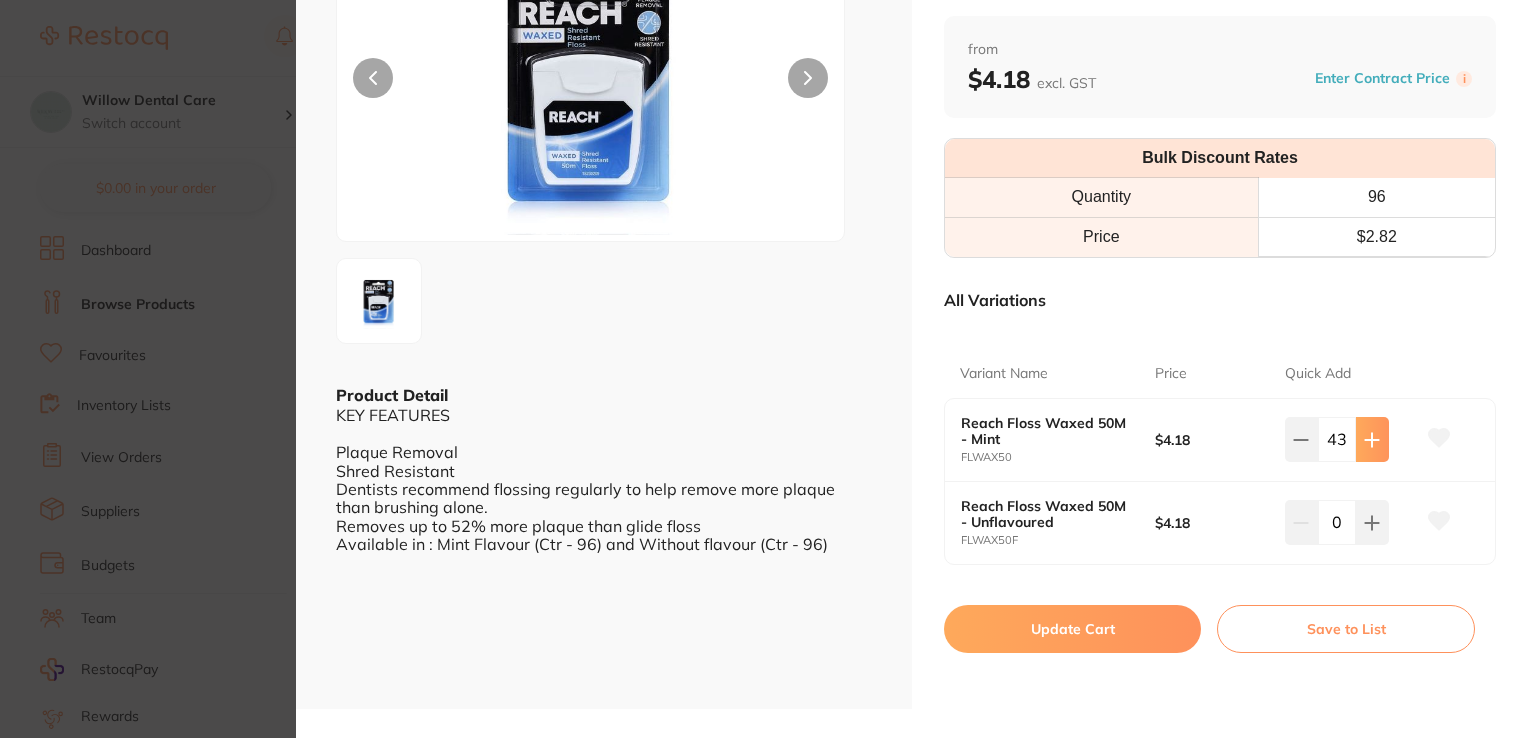 scroll, scrollTop: 0, scrollLeft: 0, axis: both 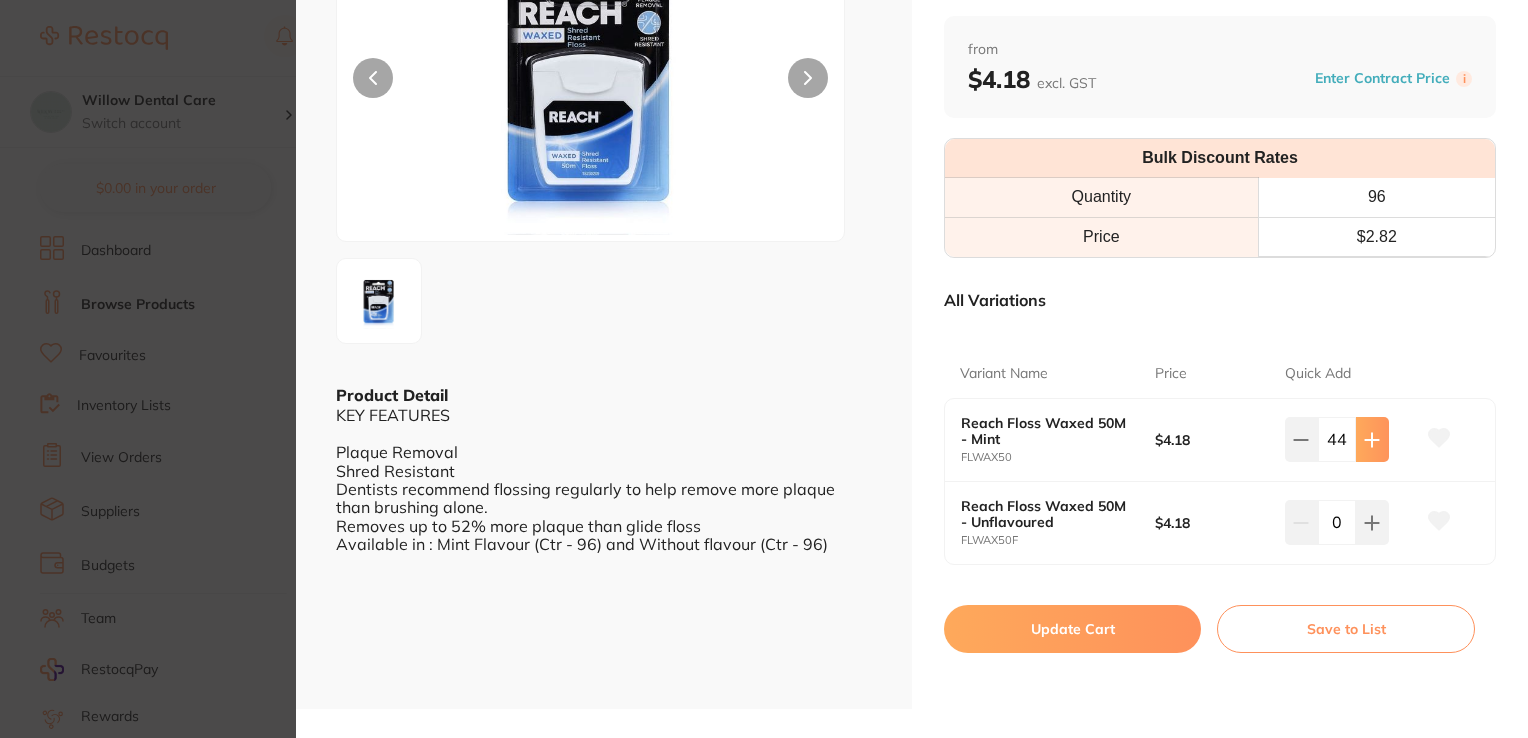 click at bounding box center (1372, 439) 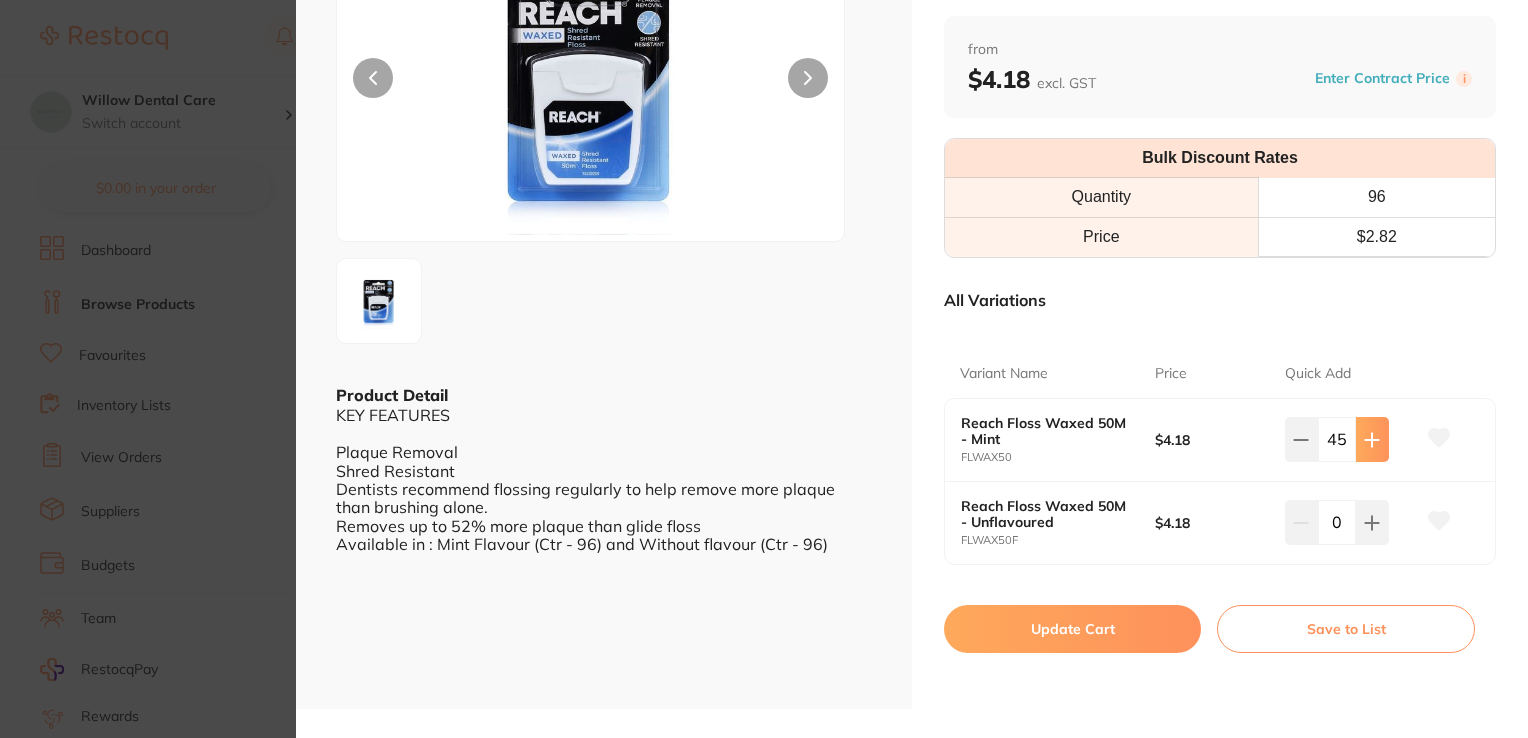 click at bounding box center (1372, 439) 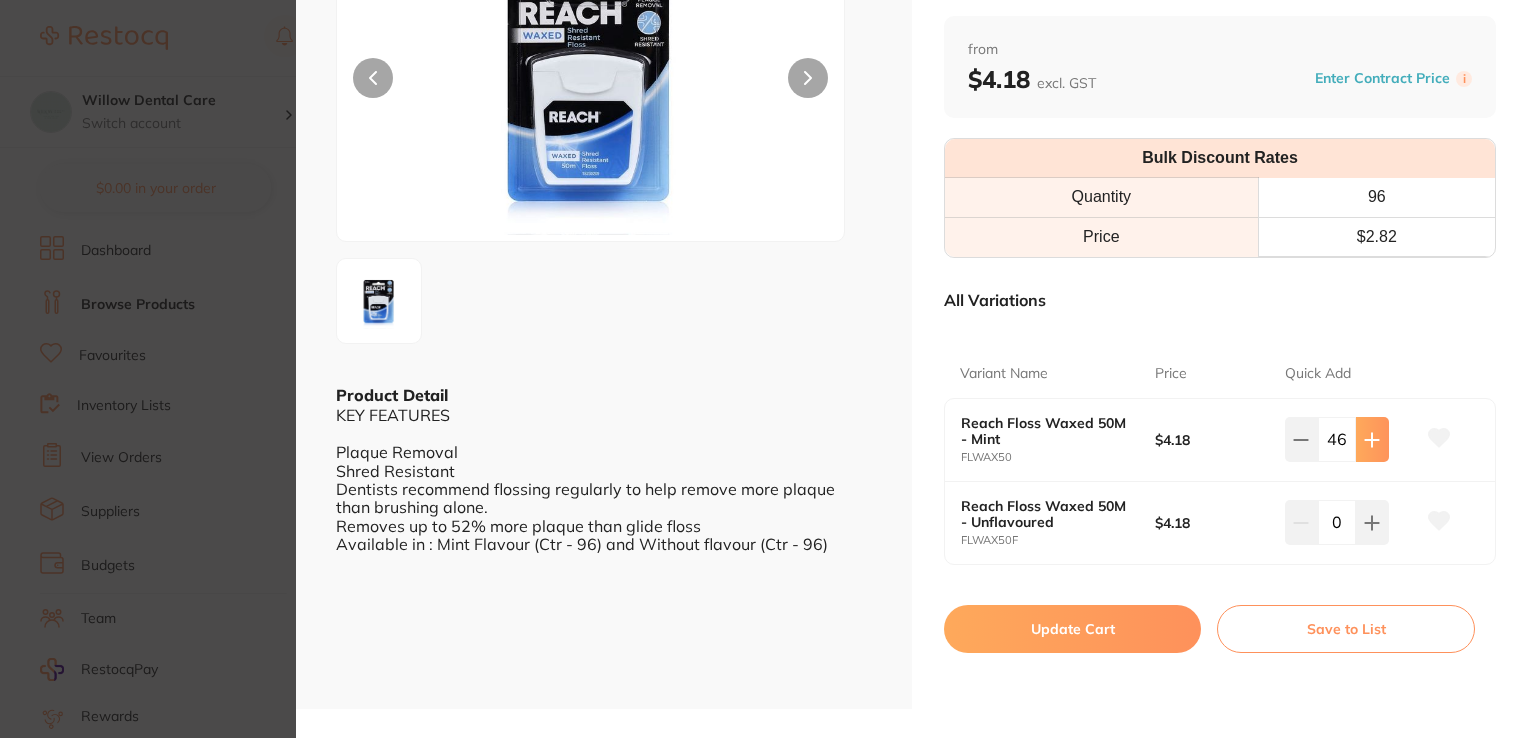 click at bounding box center (1372, 439) 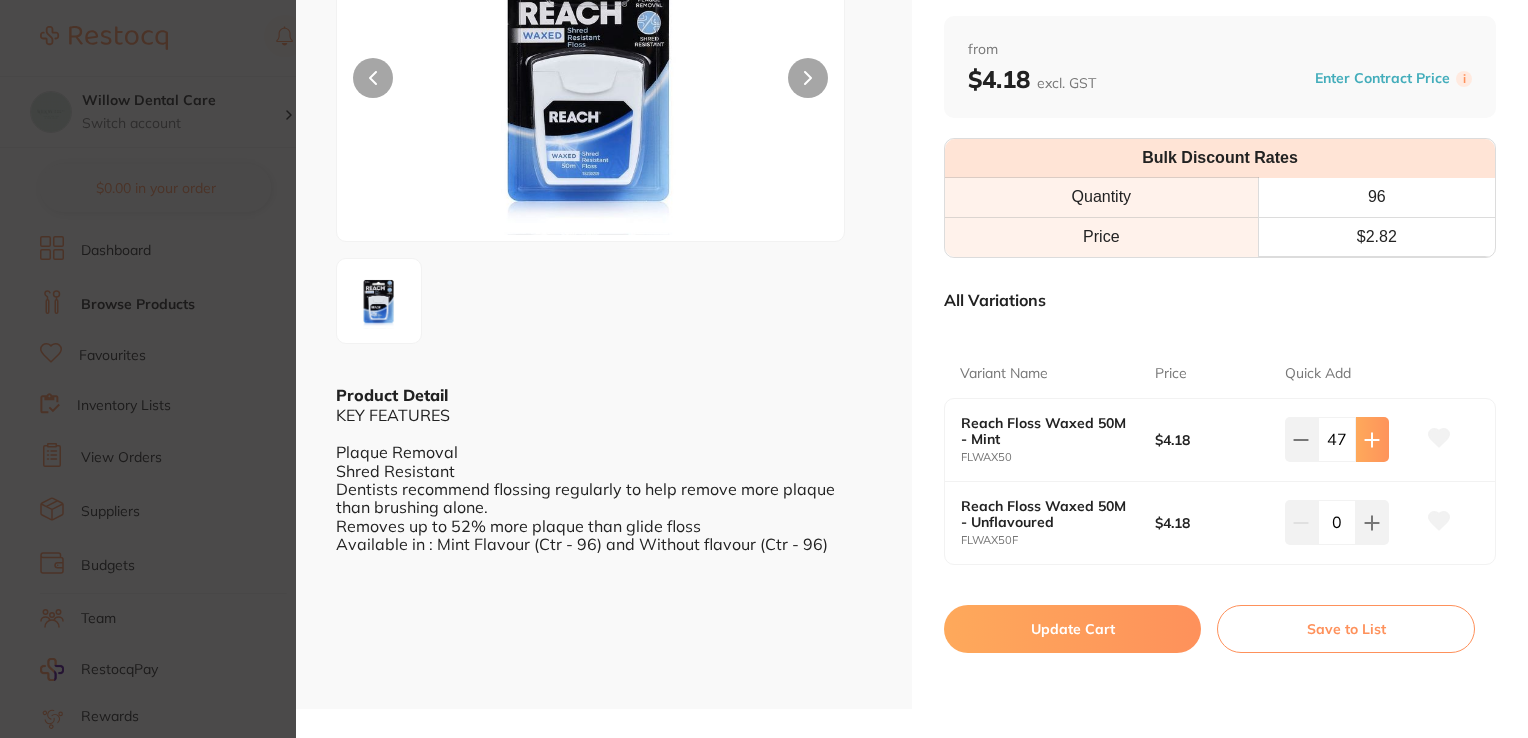 scroll, scrollTop: 0, scrollLeft: 0, axis: both 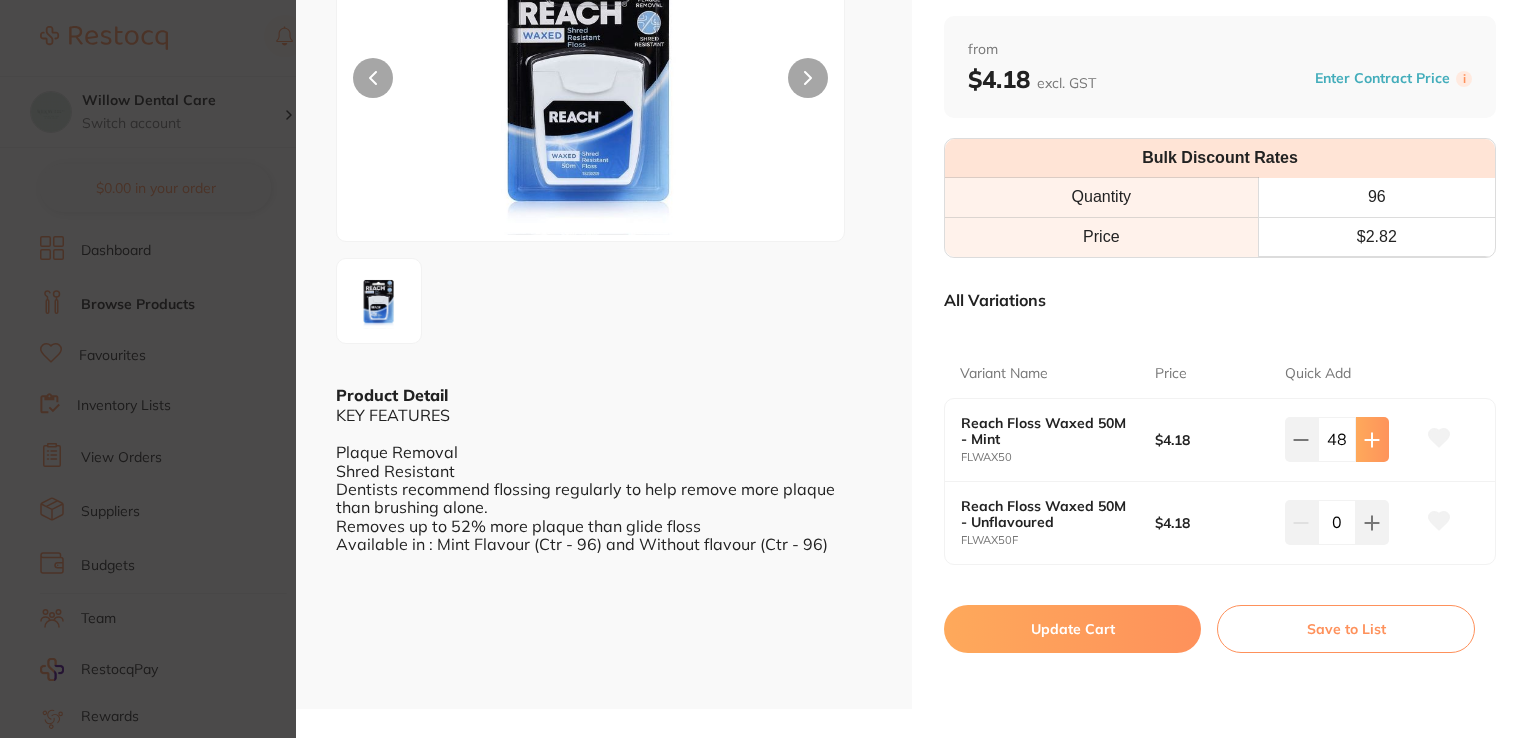 click at bounding box center [1372, 439] 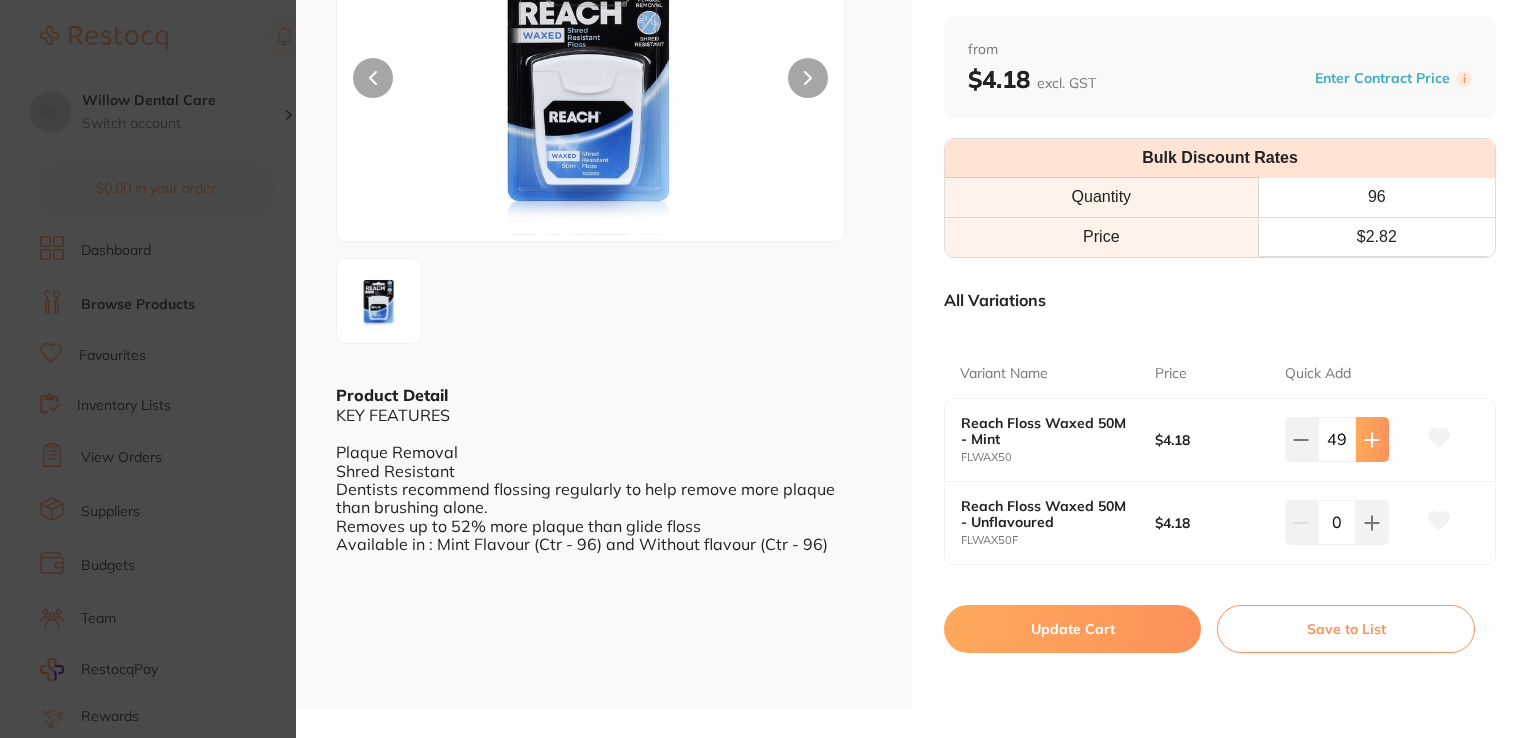 click at bounding box center (1372, 439) 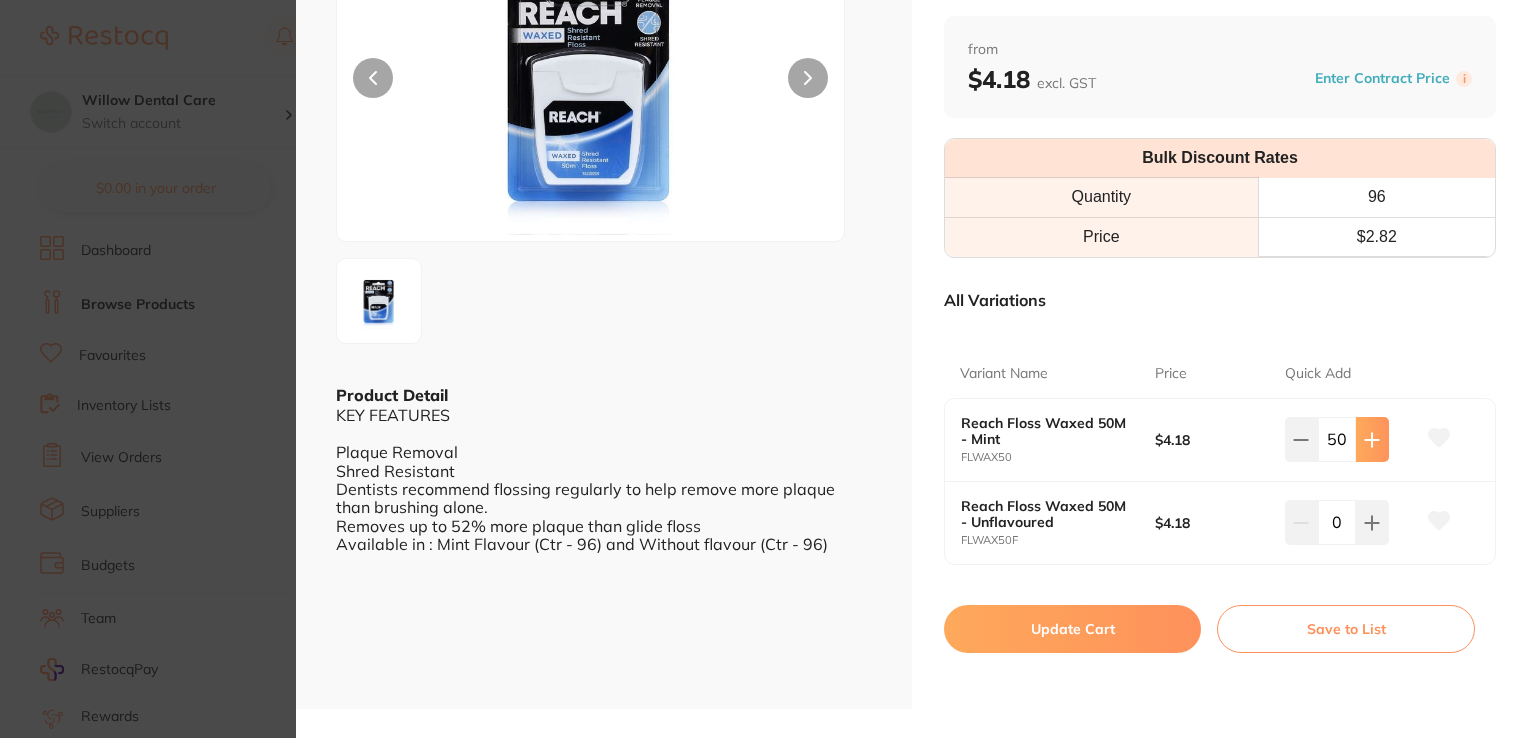 click at bounding box center [1372, 439] 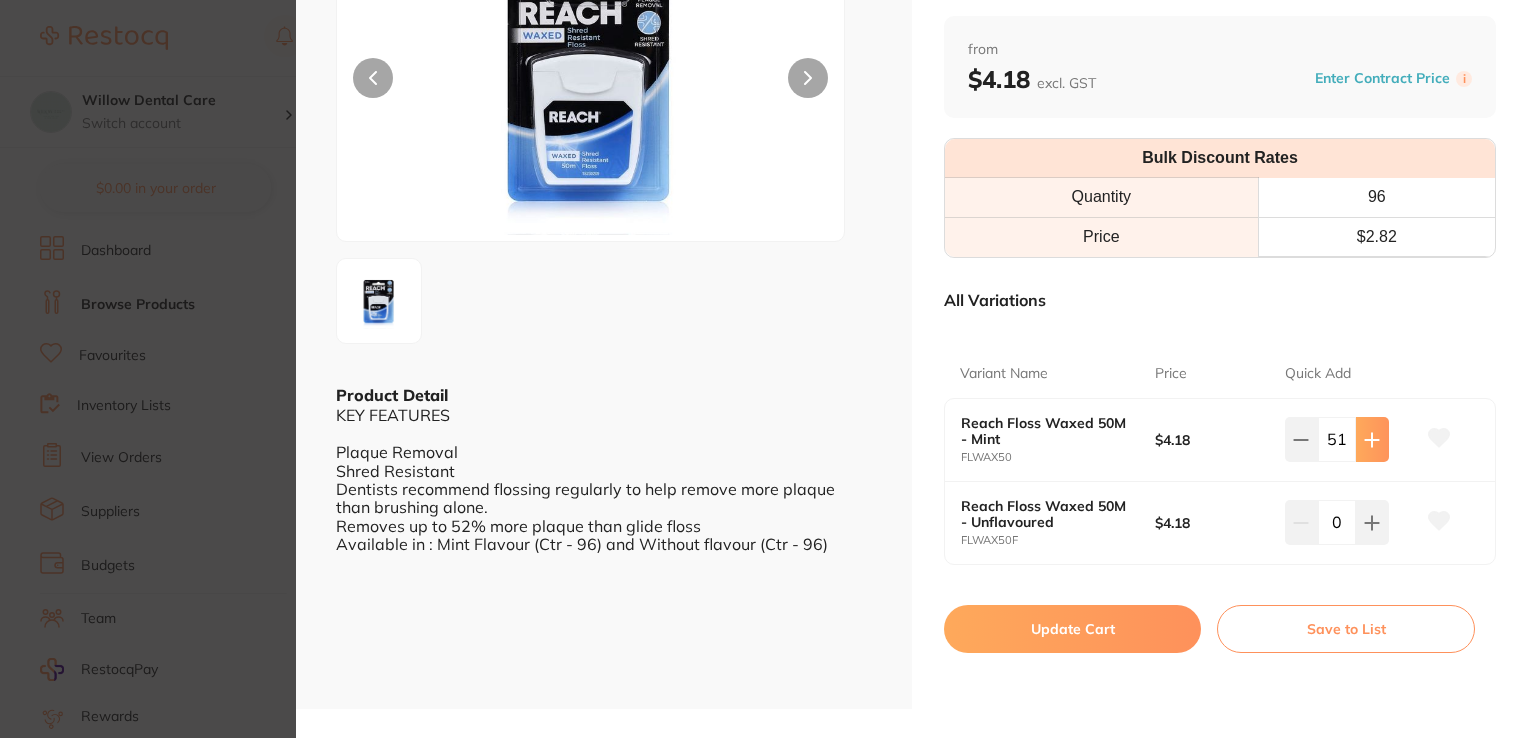 click at bounding box center [1372, 439] 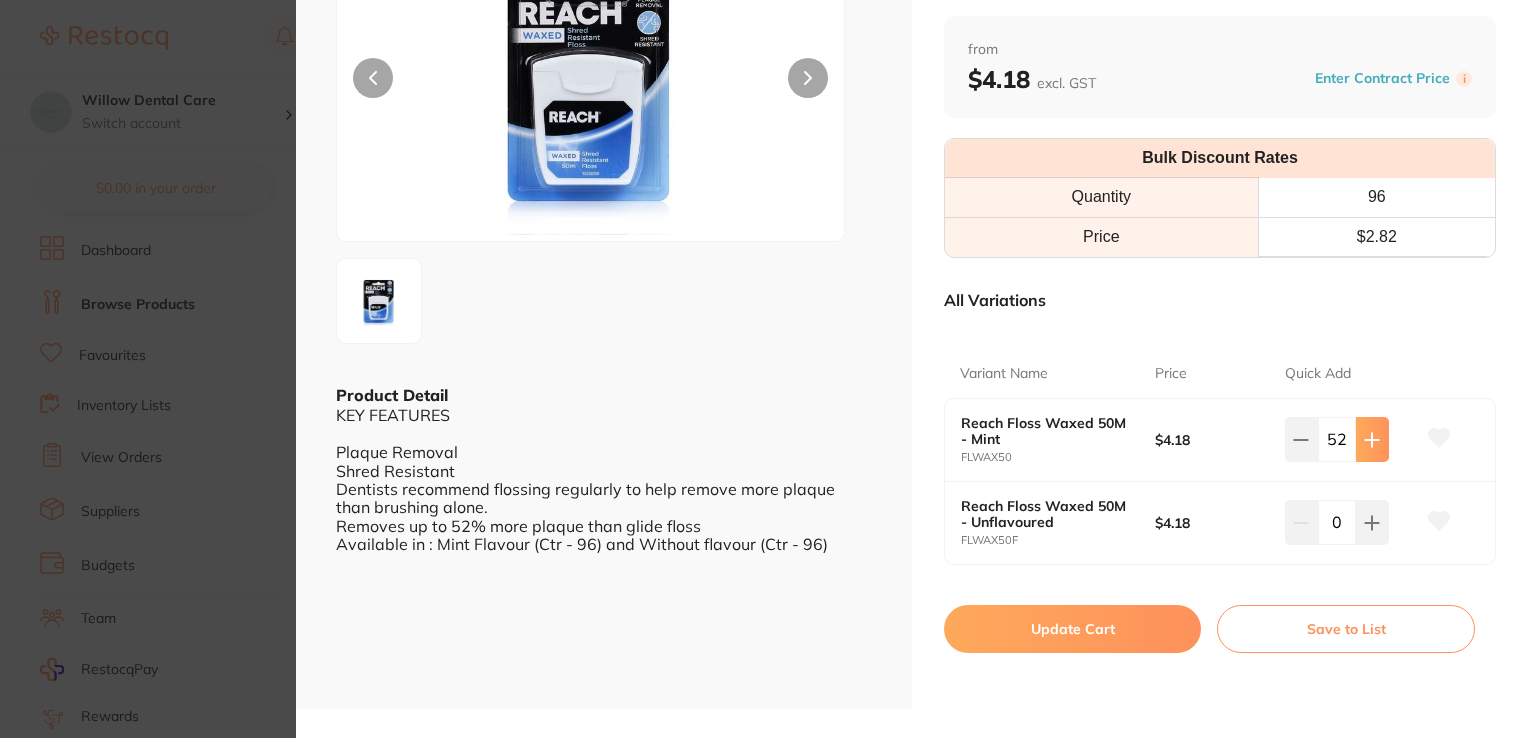scroll, scrollTop: 0, scrollLeft: 0, axis: both 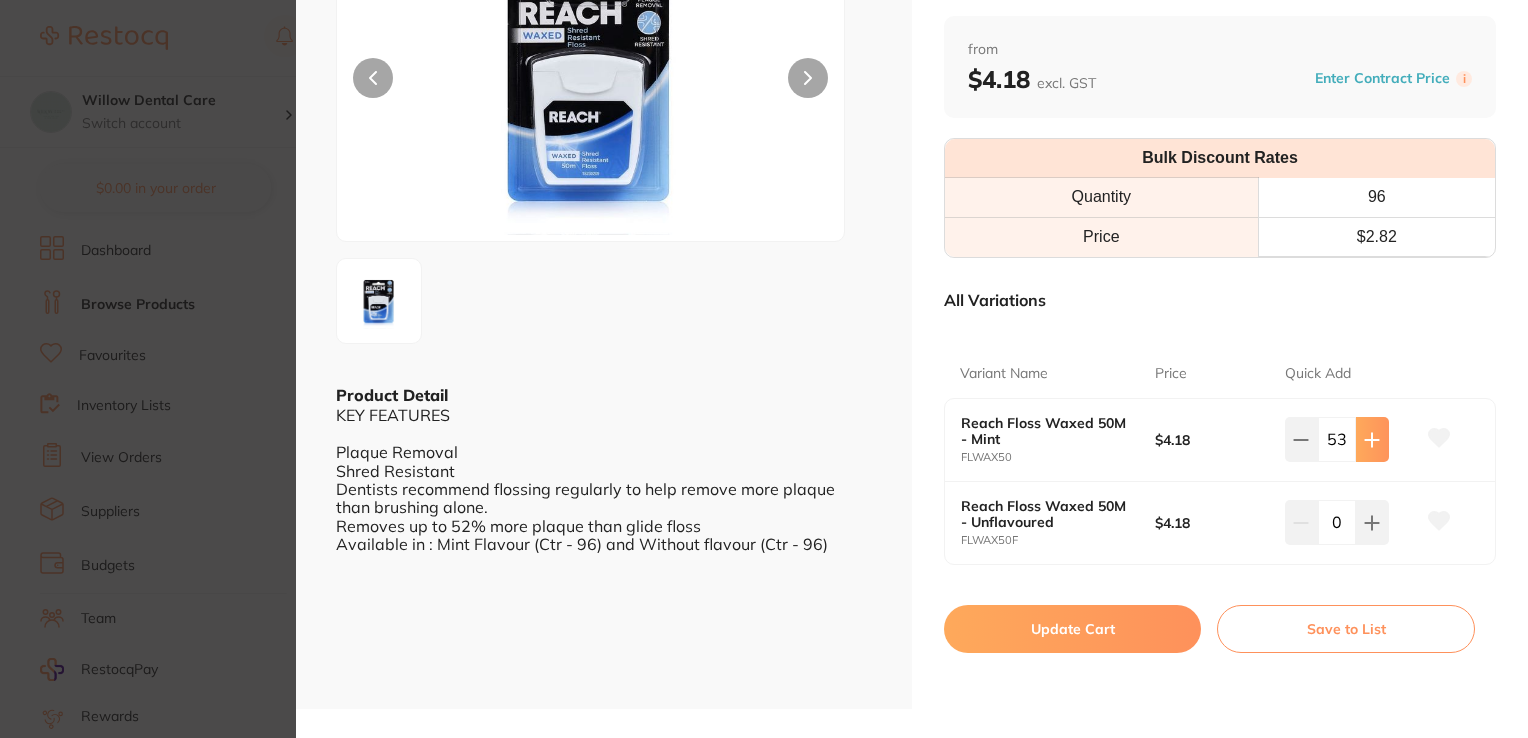 click at bounding box center [1372, 439] 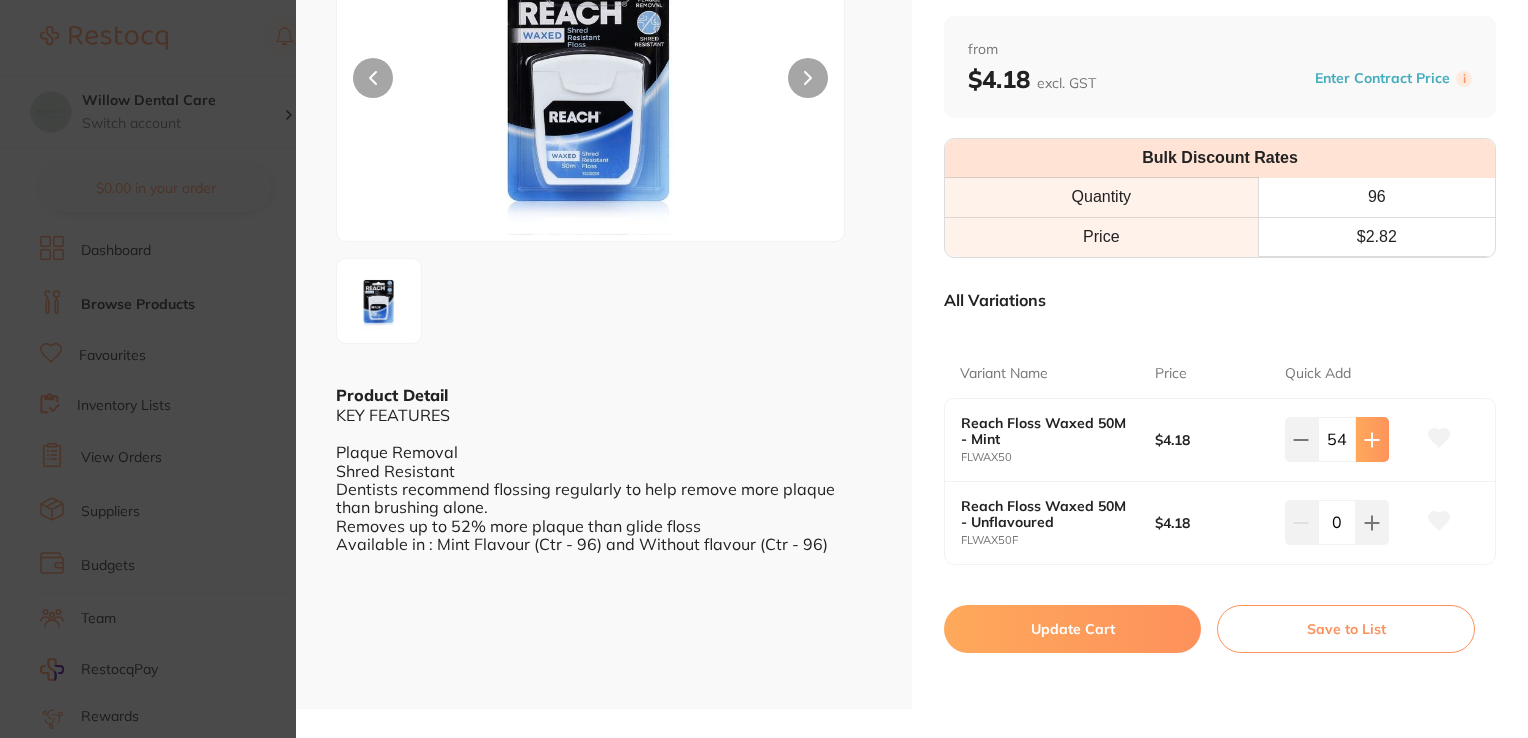 scroll, scrollTop: 0, scrollLeft: 0, axis: both 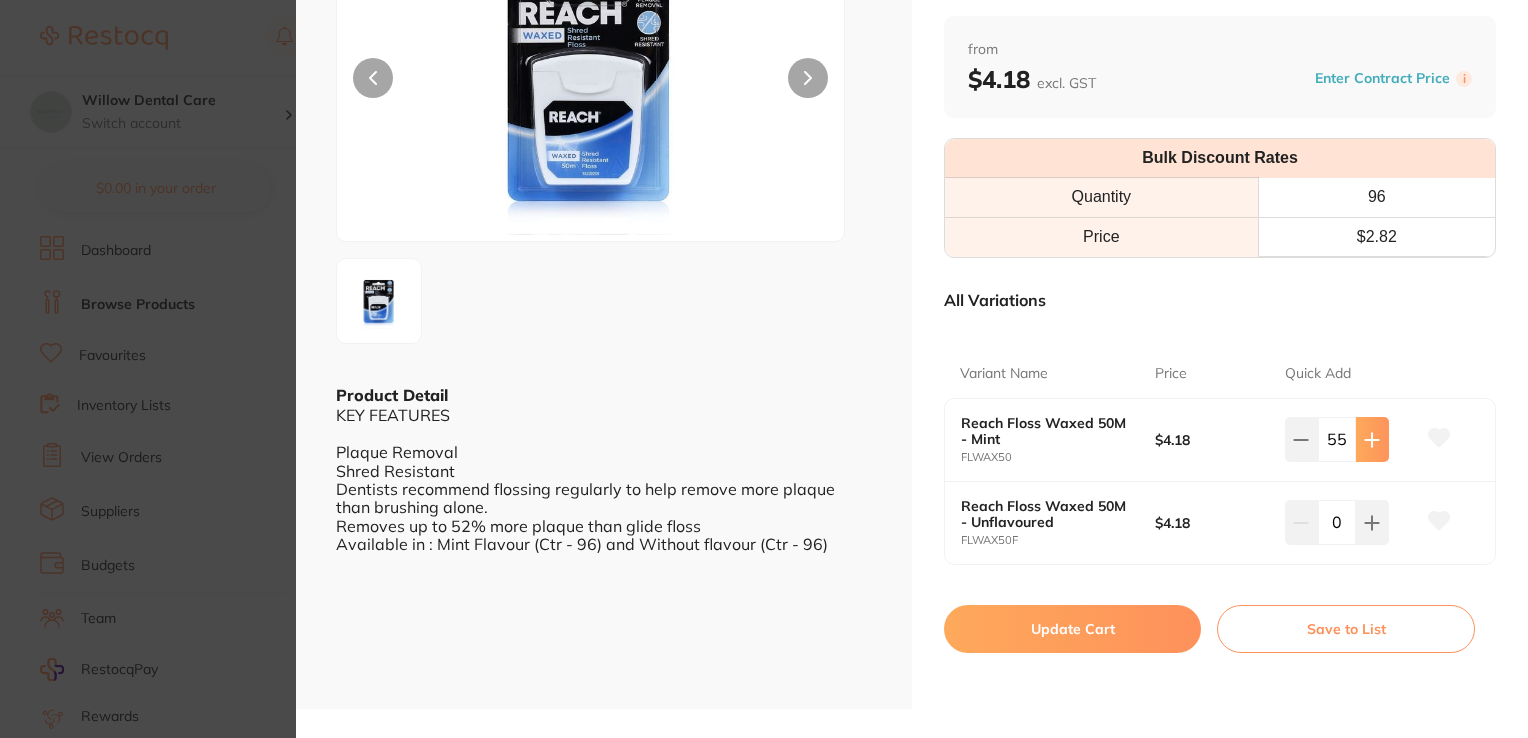click at bounding box center [1372, 439] 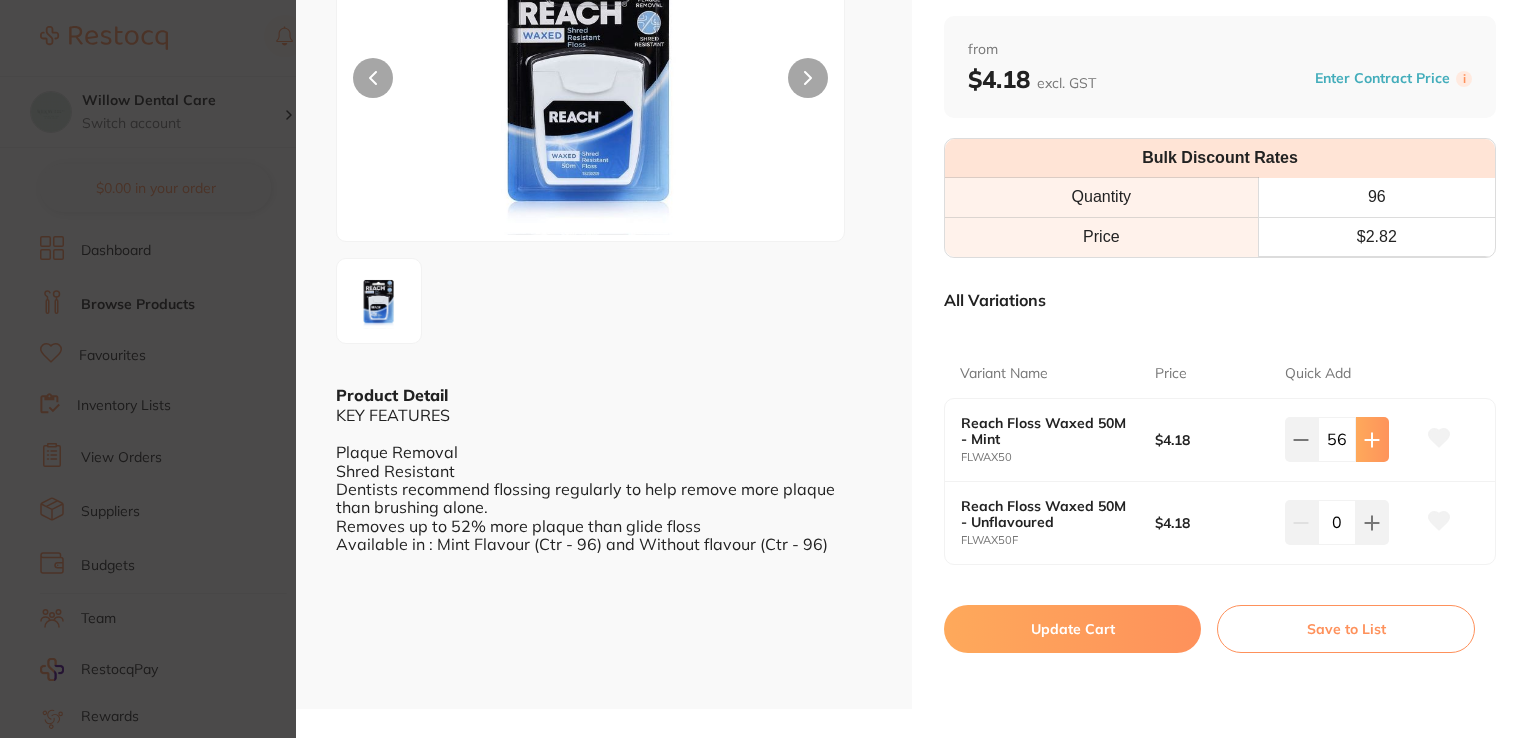 click at bounding box center [1372, 439] 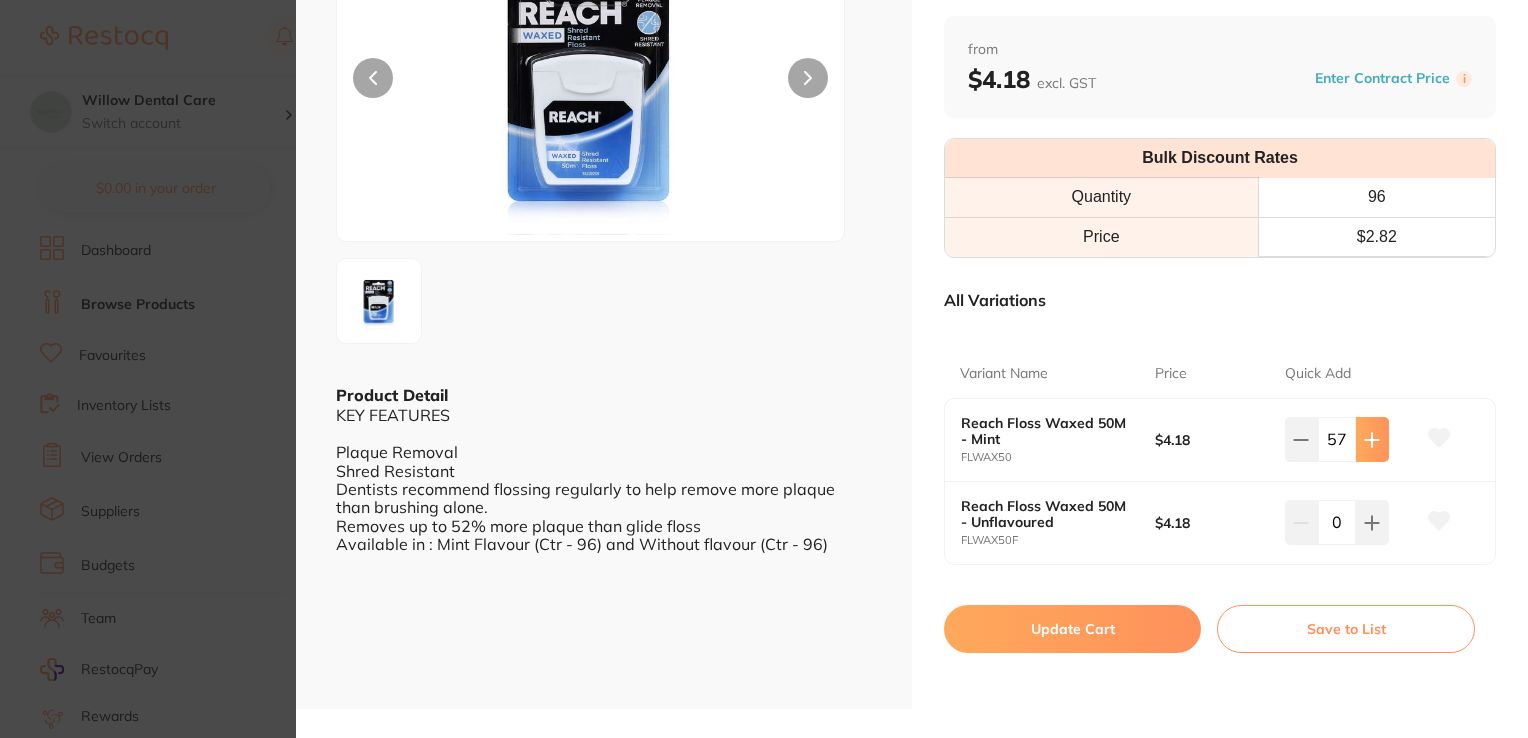 click at bounding box center [1372, 439] 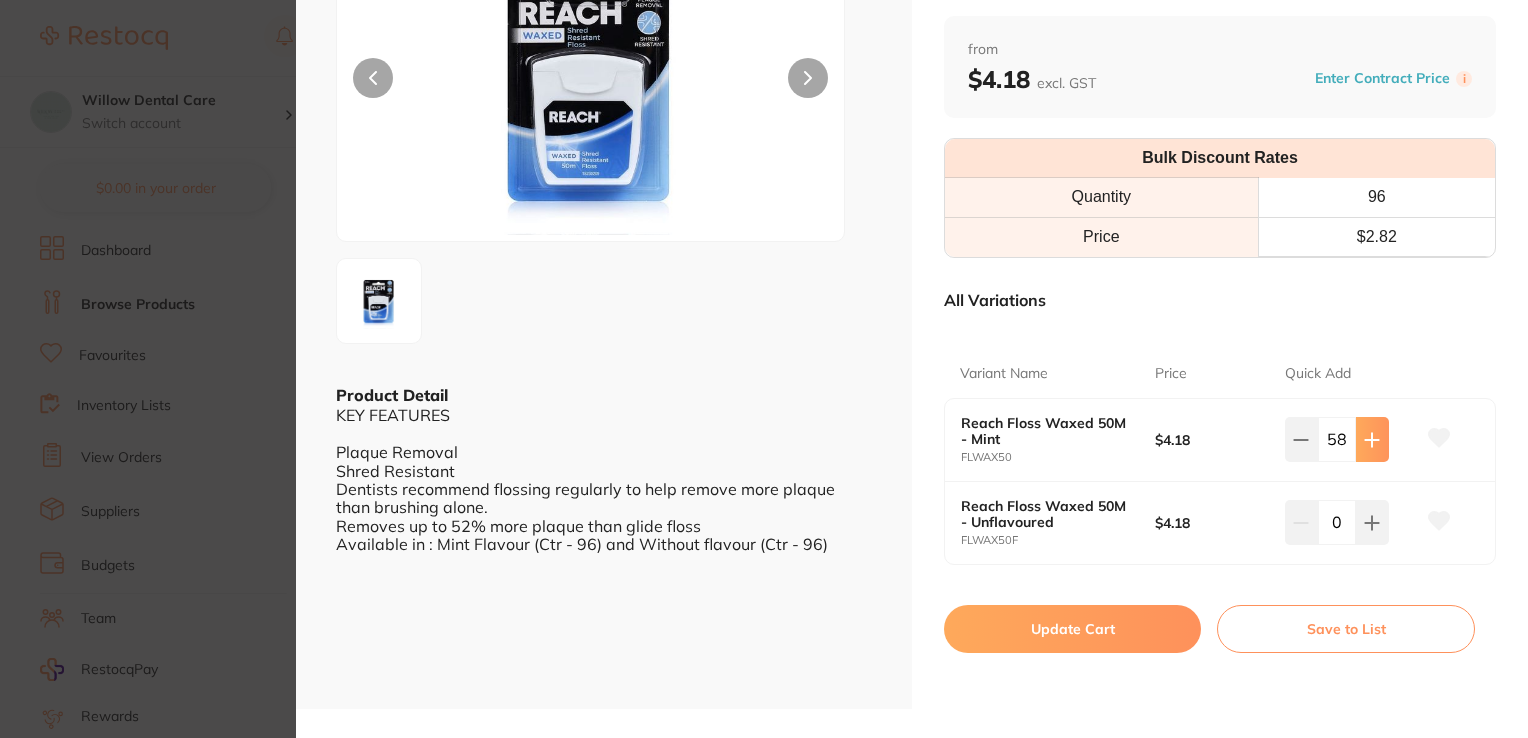 scroll, scrollTop: 0, scrollLeft: 0, axis: both 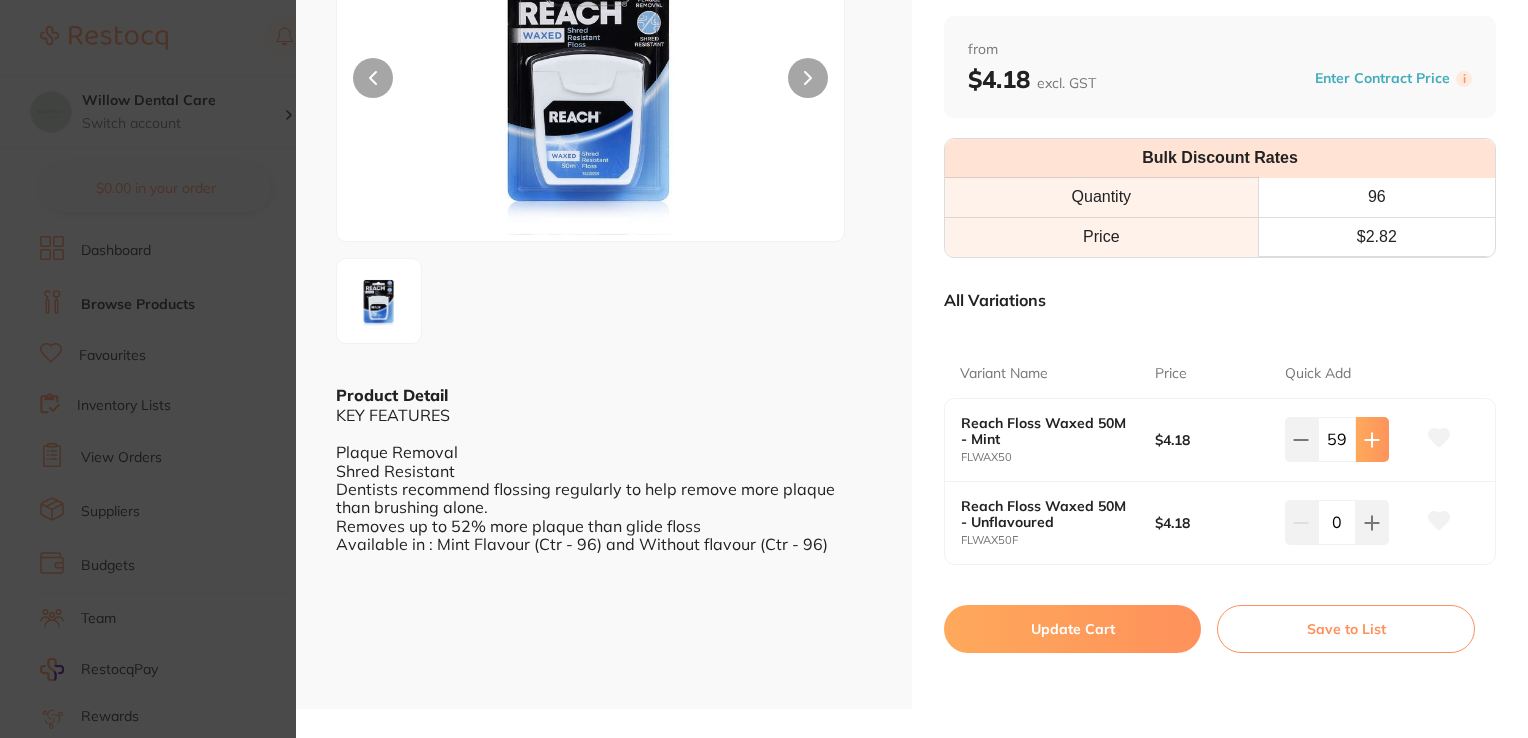 click at bounding box center [1372, 439] 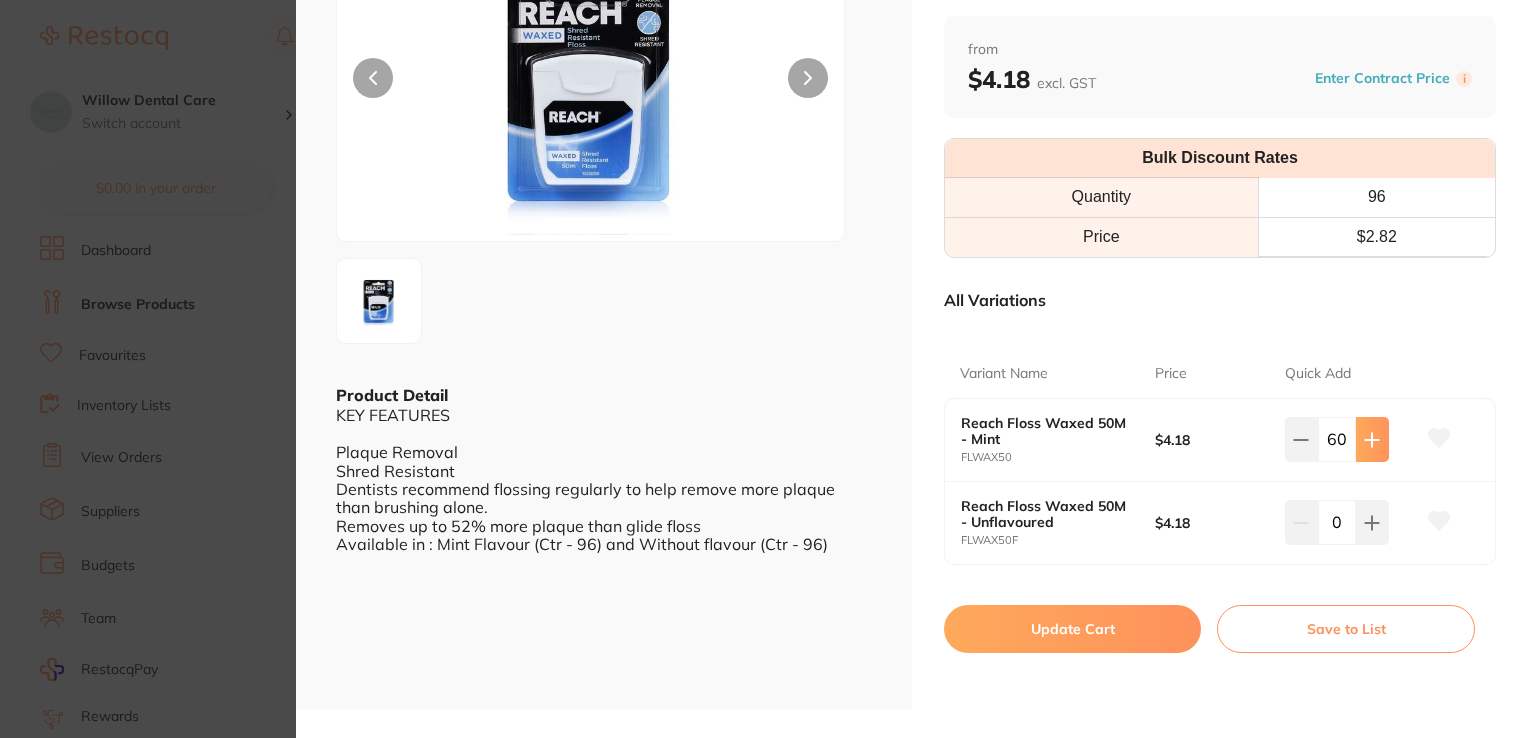 click at bounding box center (1372, 439) 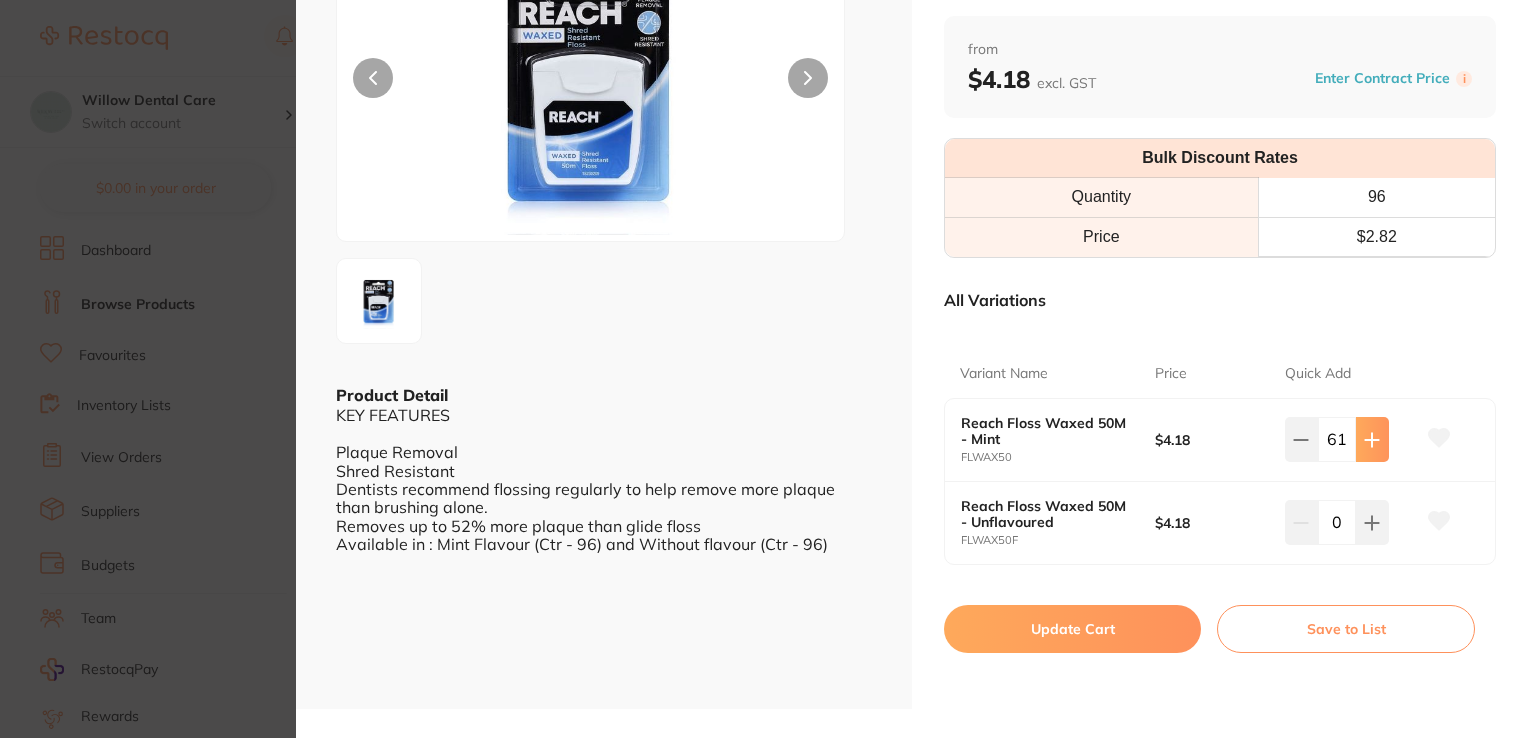 click at bounding box center (1372, 439) 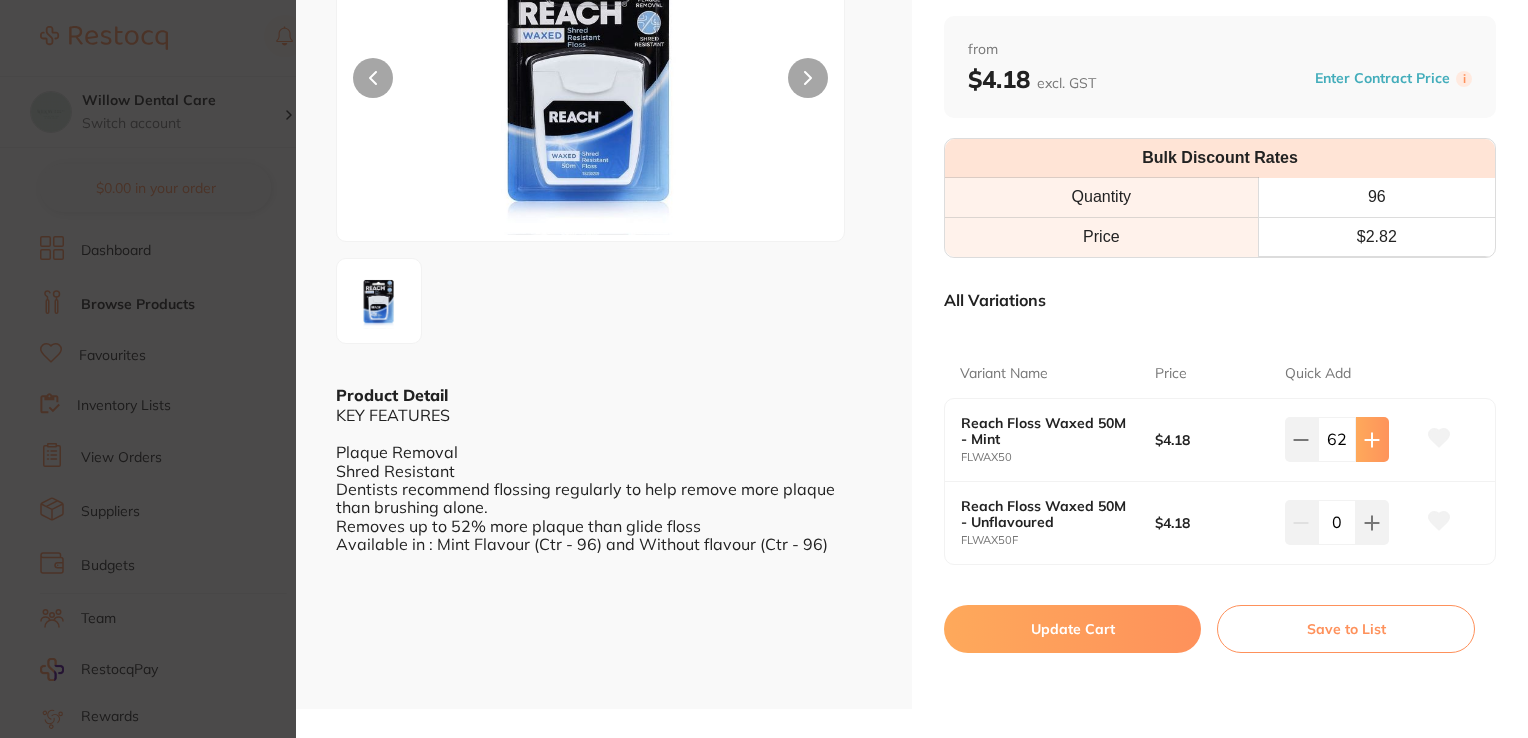 click at bounding box center (1372, 439) 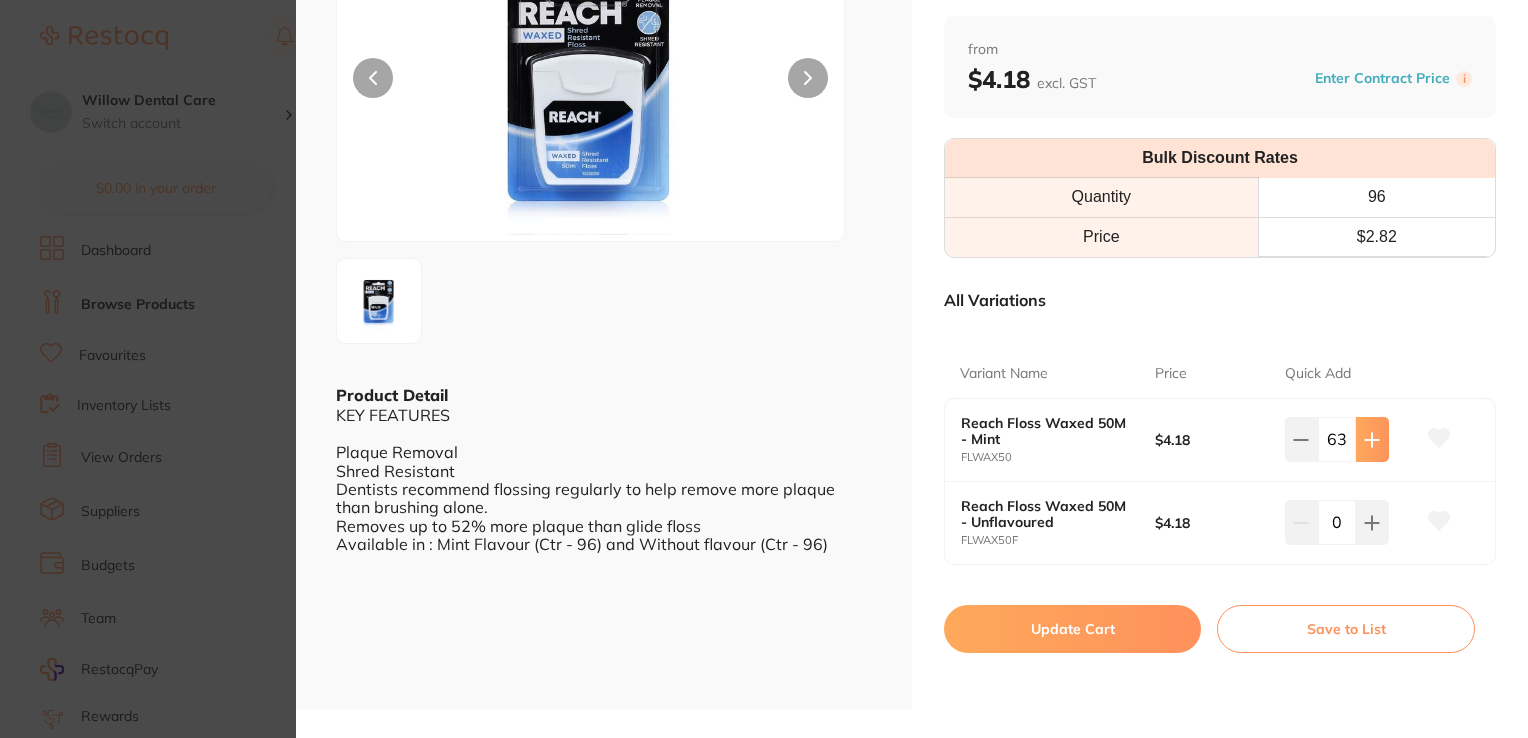 click at bounding box center [1372, 439] 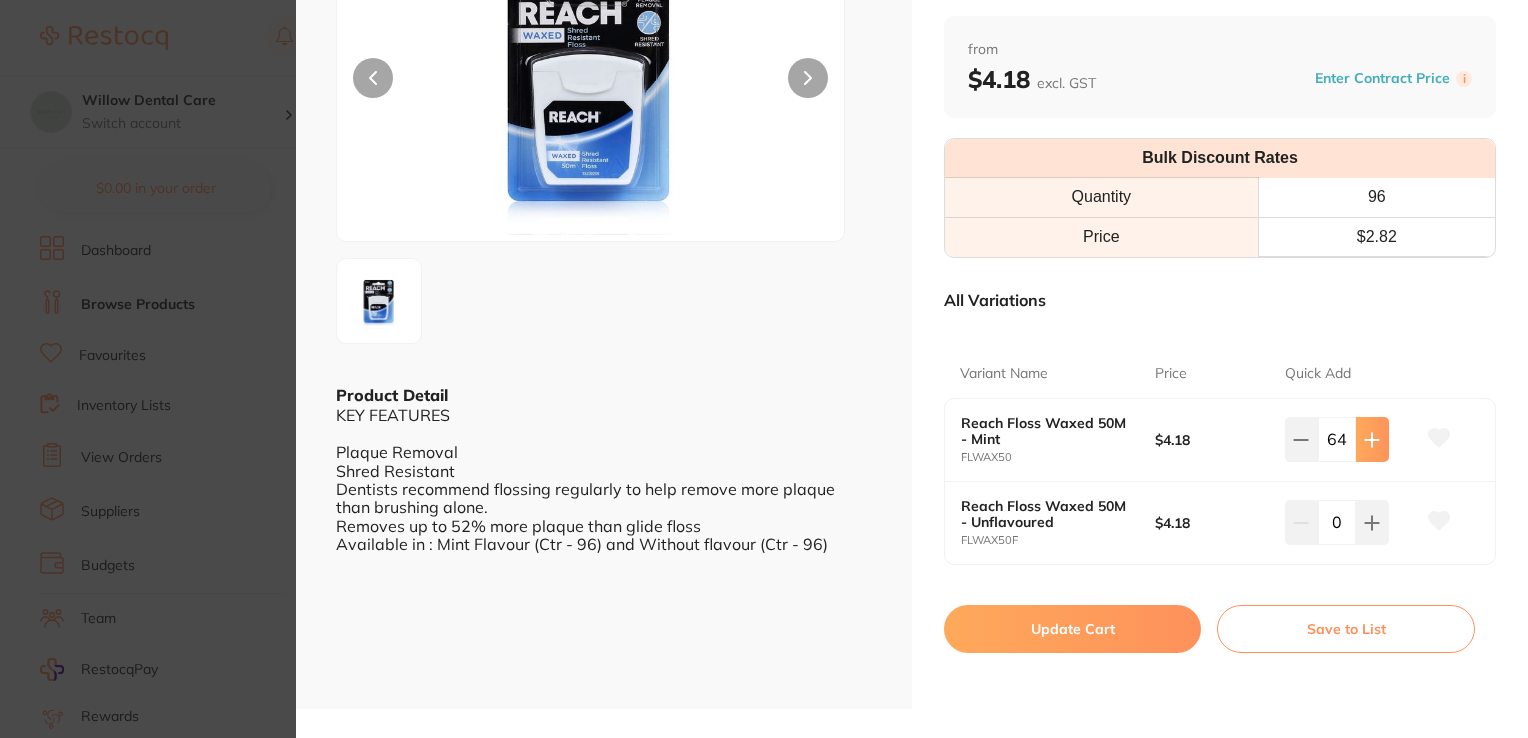 scroll, scrollTop: 0, scrollLeft: 0, axis: both 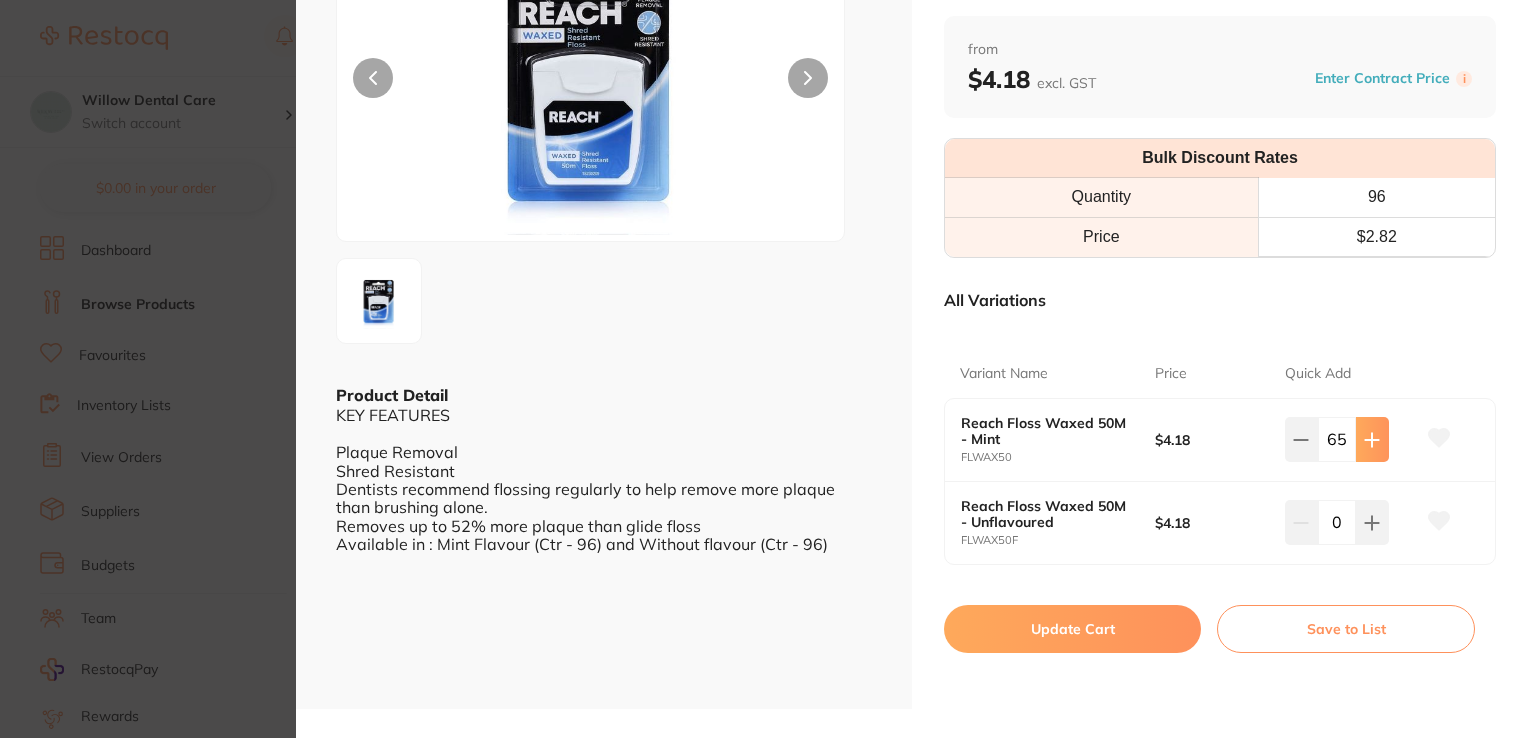 click at bounding box center [1372, 439] 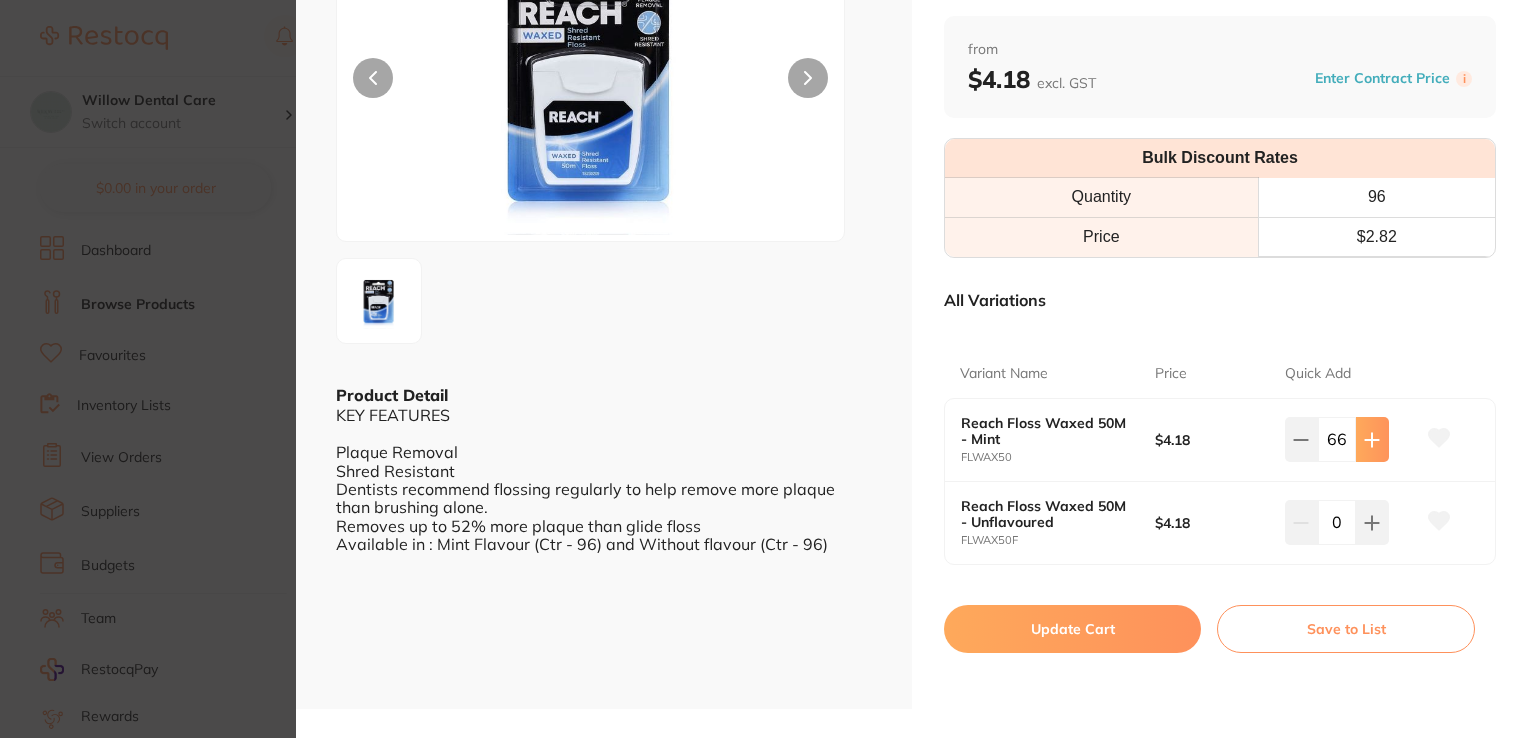 click at bounding box center [1372, 439] 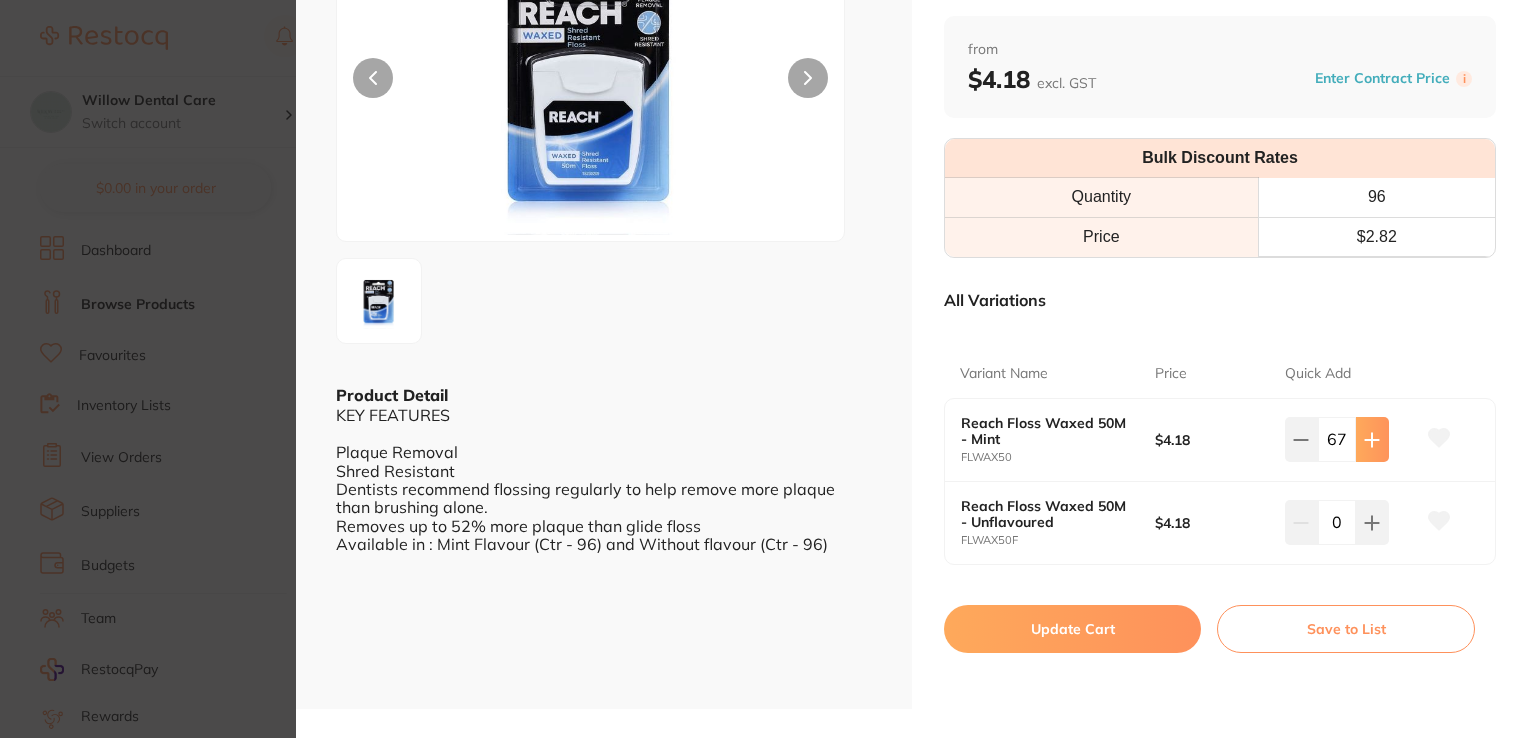 click at bounding box center [1372, 439] 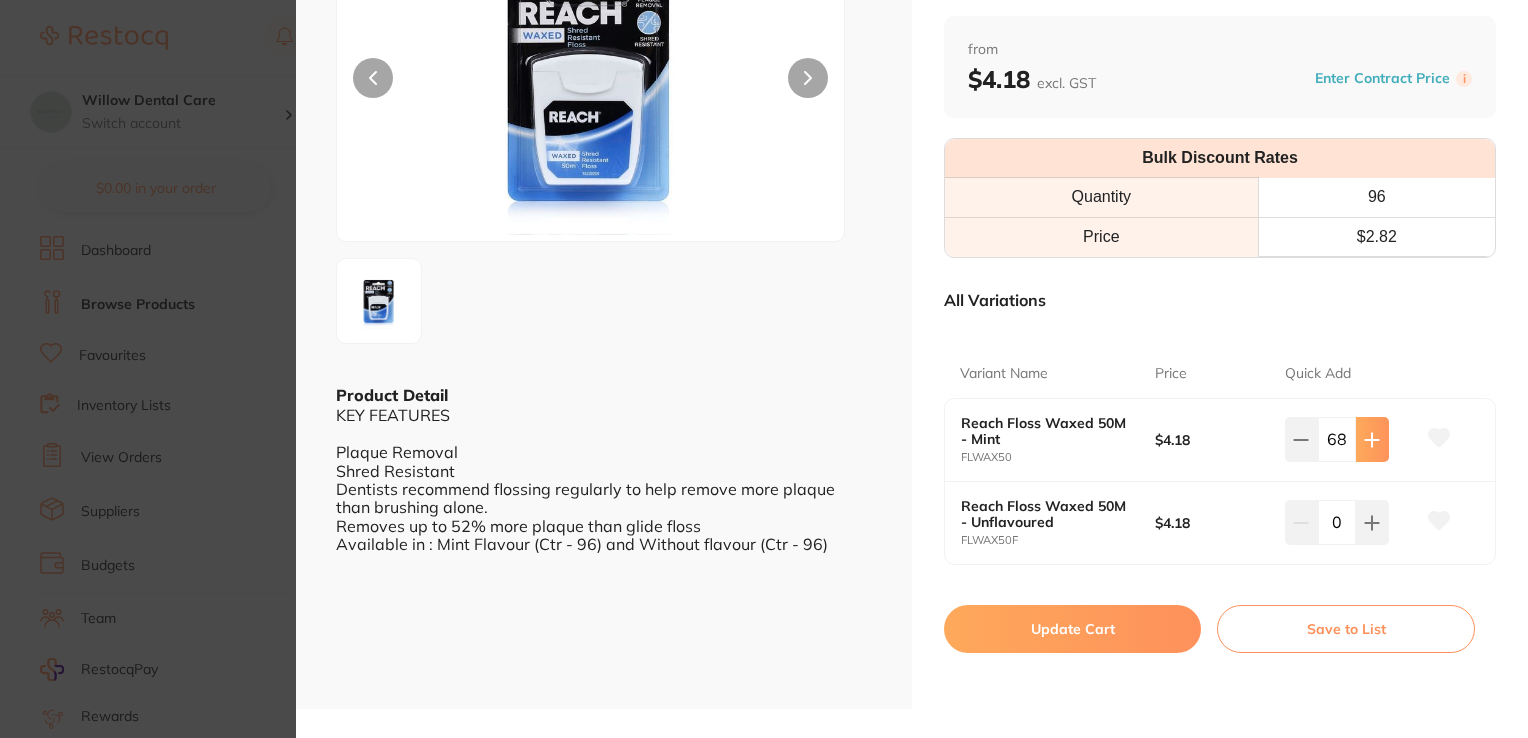 click at bounding box center [1372, 439] 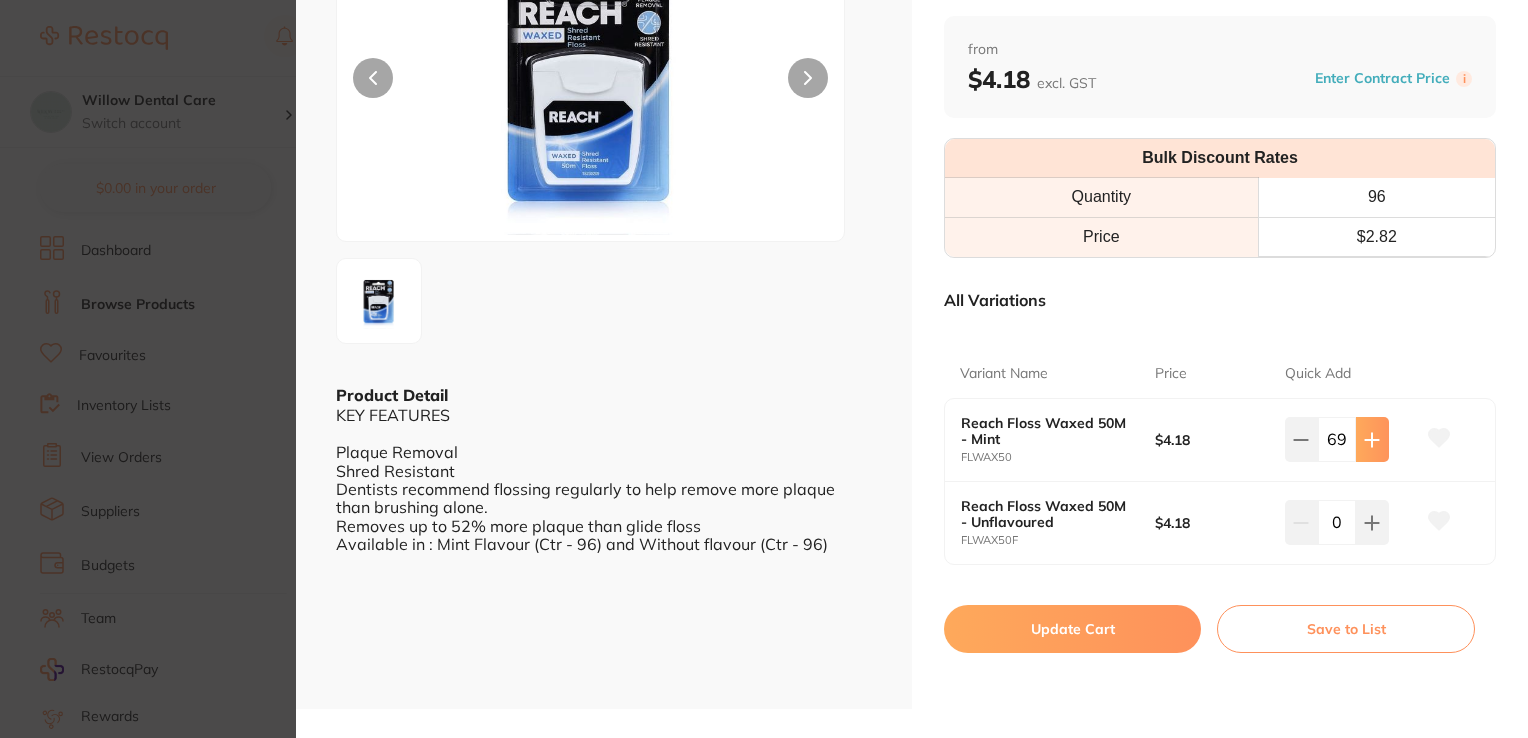 click at bounding box center [1372, 439] 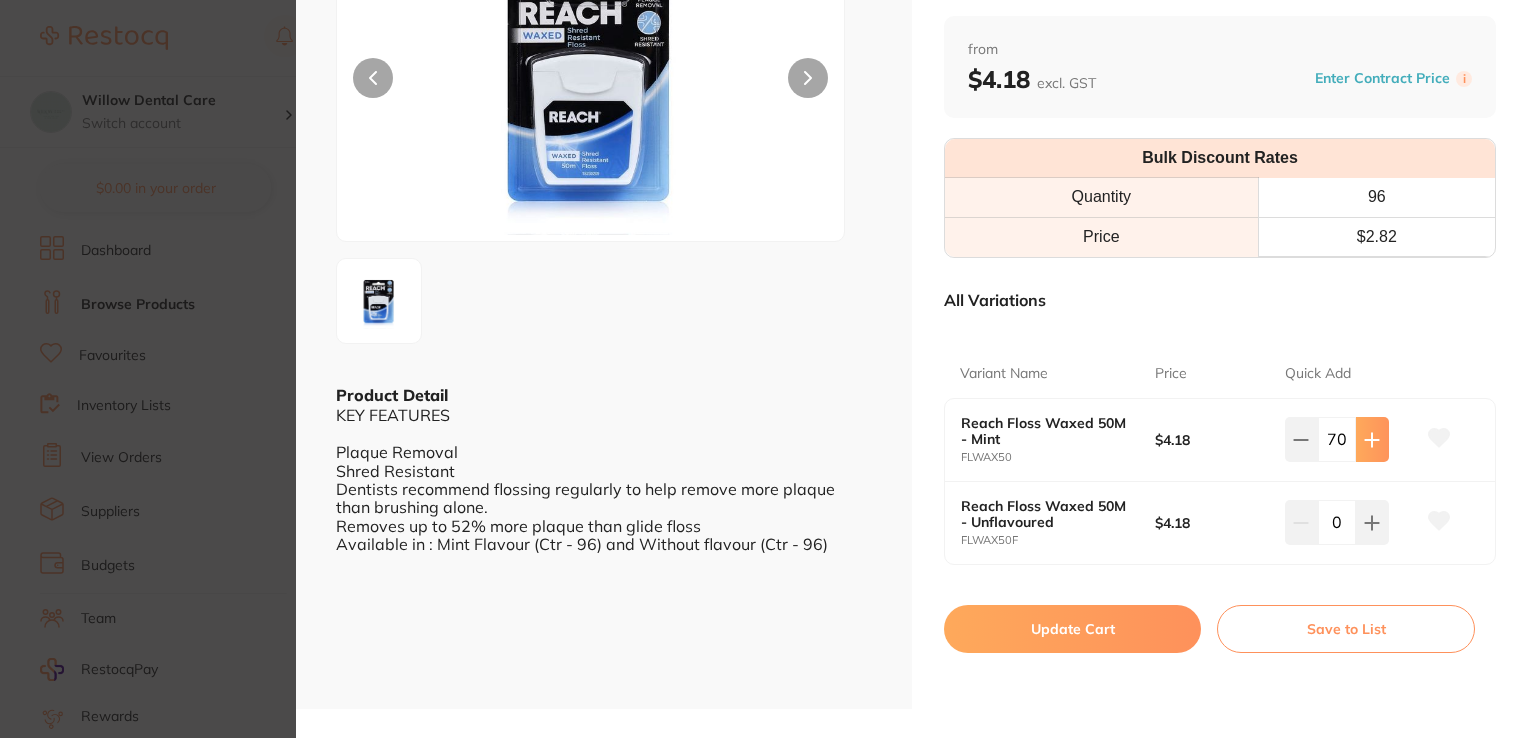 click at bounding box center [1372, 439] 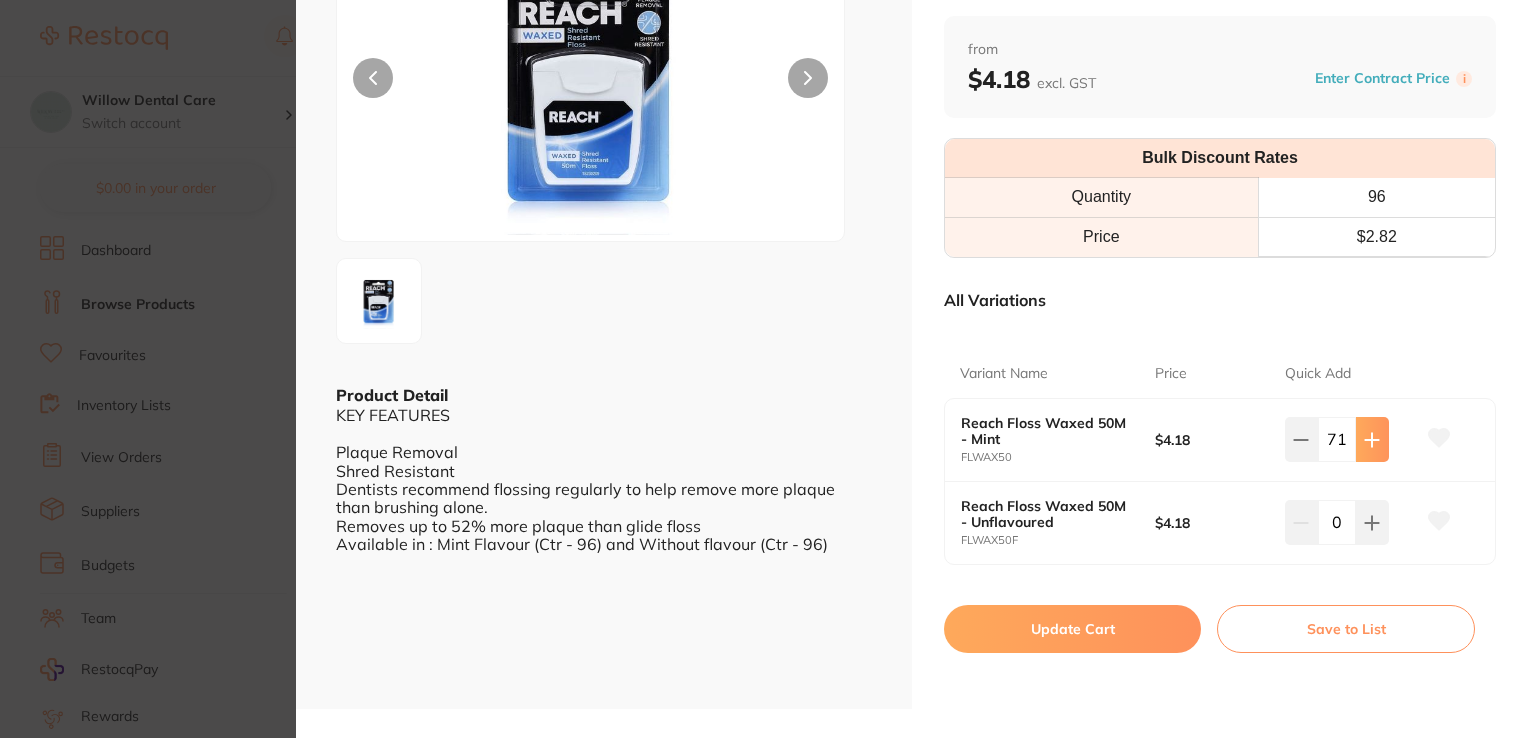click at bounding box center (1372, 439) 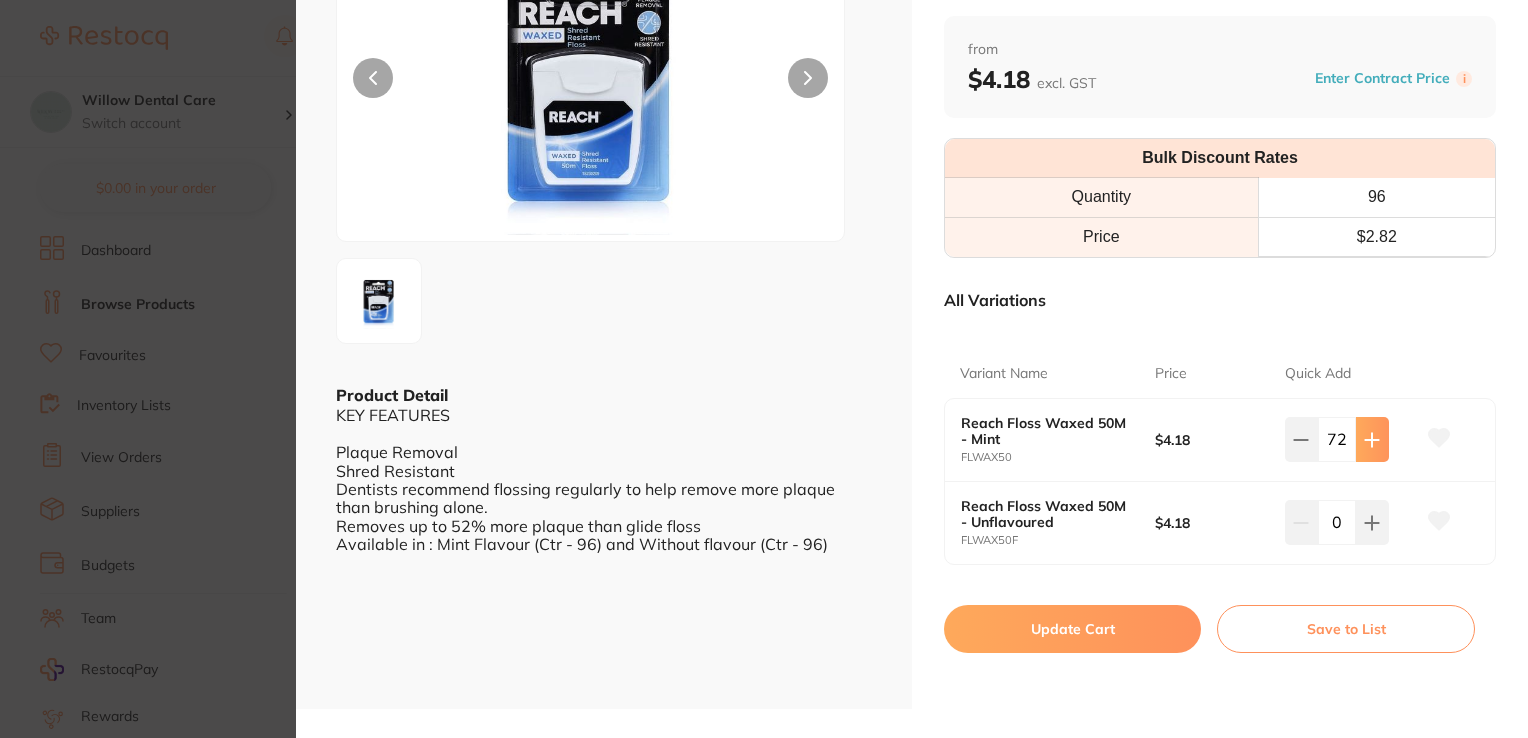 scroll, scrollTop: 0, scrollLeft: 0, axis: both 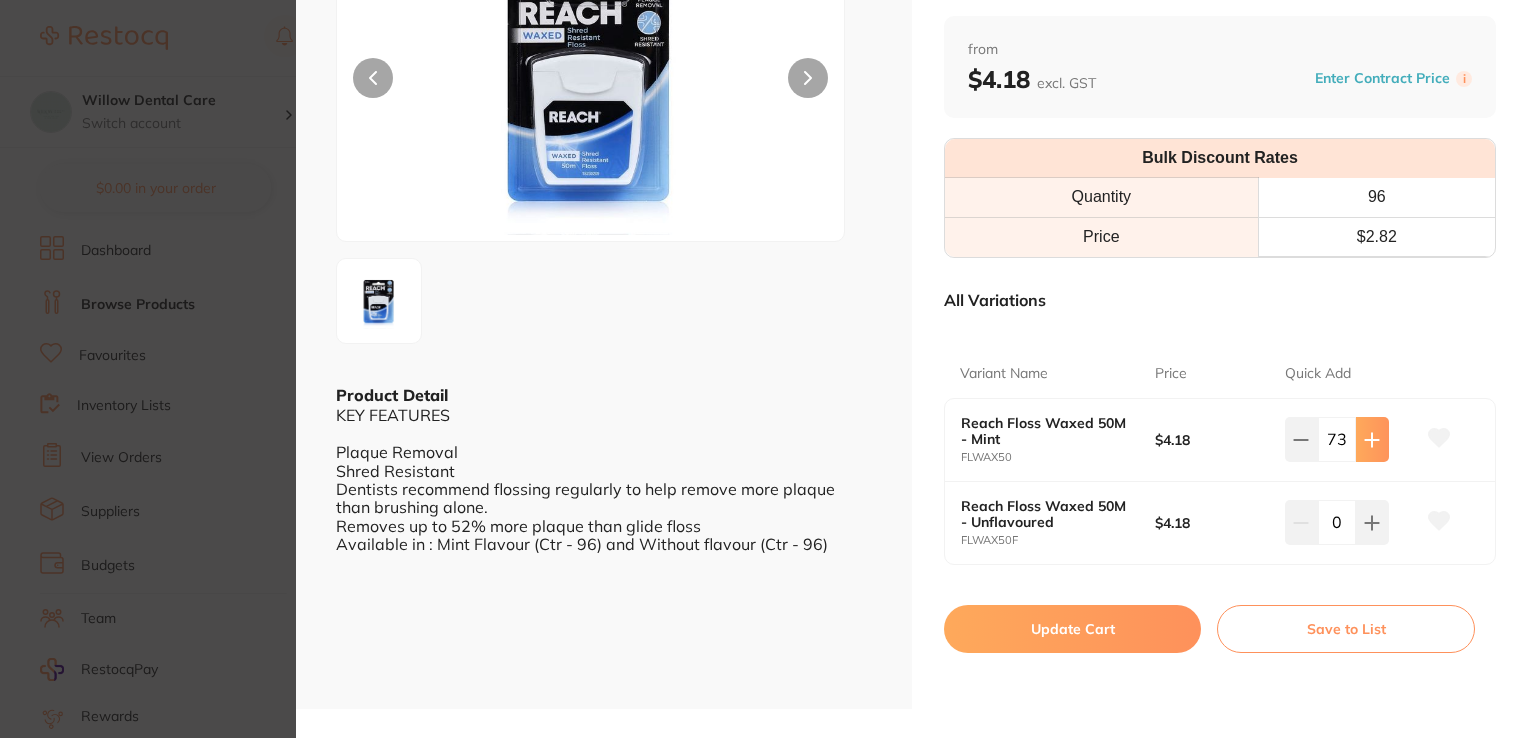 click at bounding box center [1372, 439] 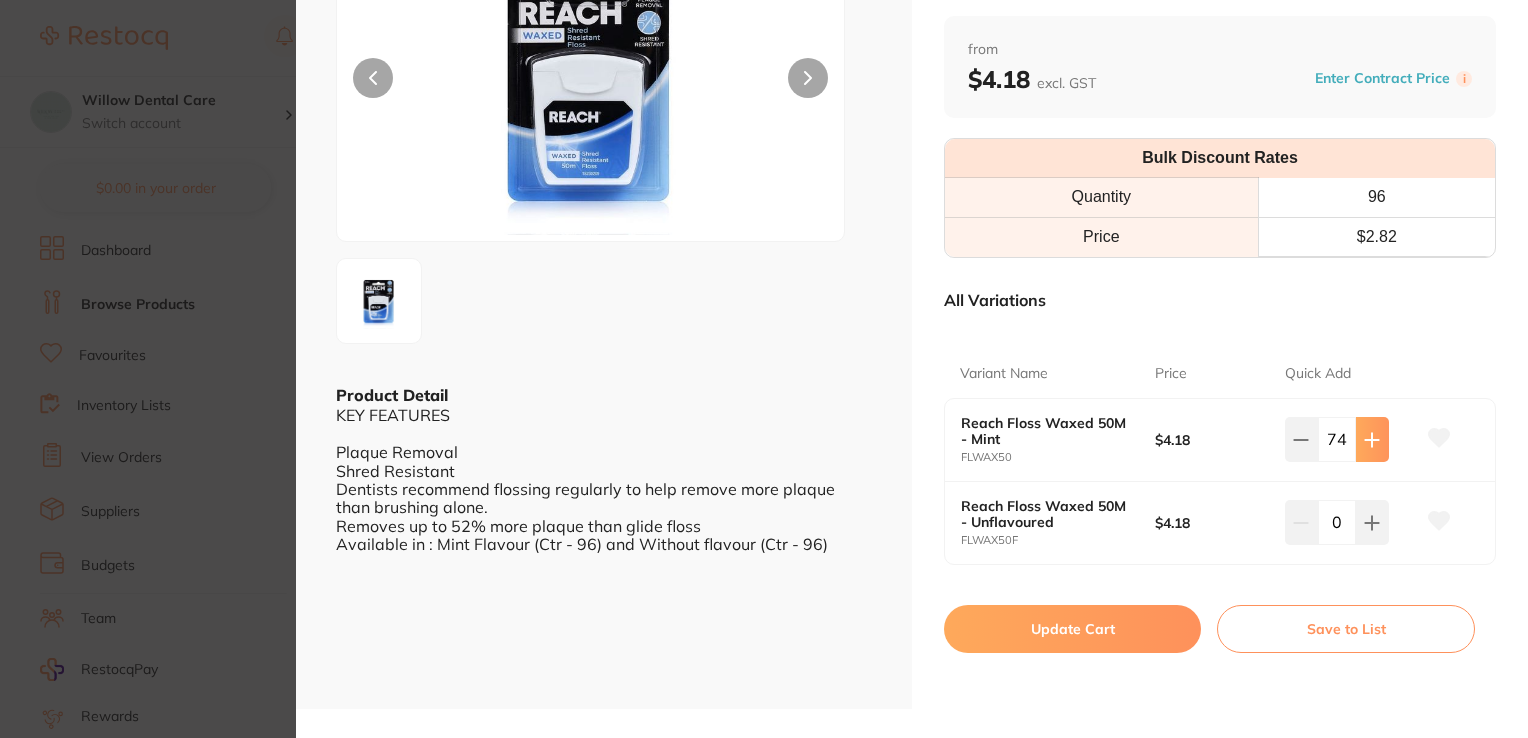 click at bounding box center [1372, 439] 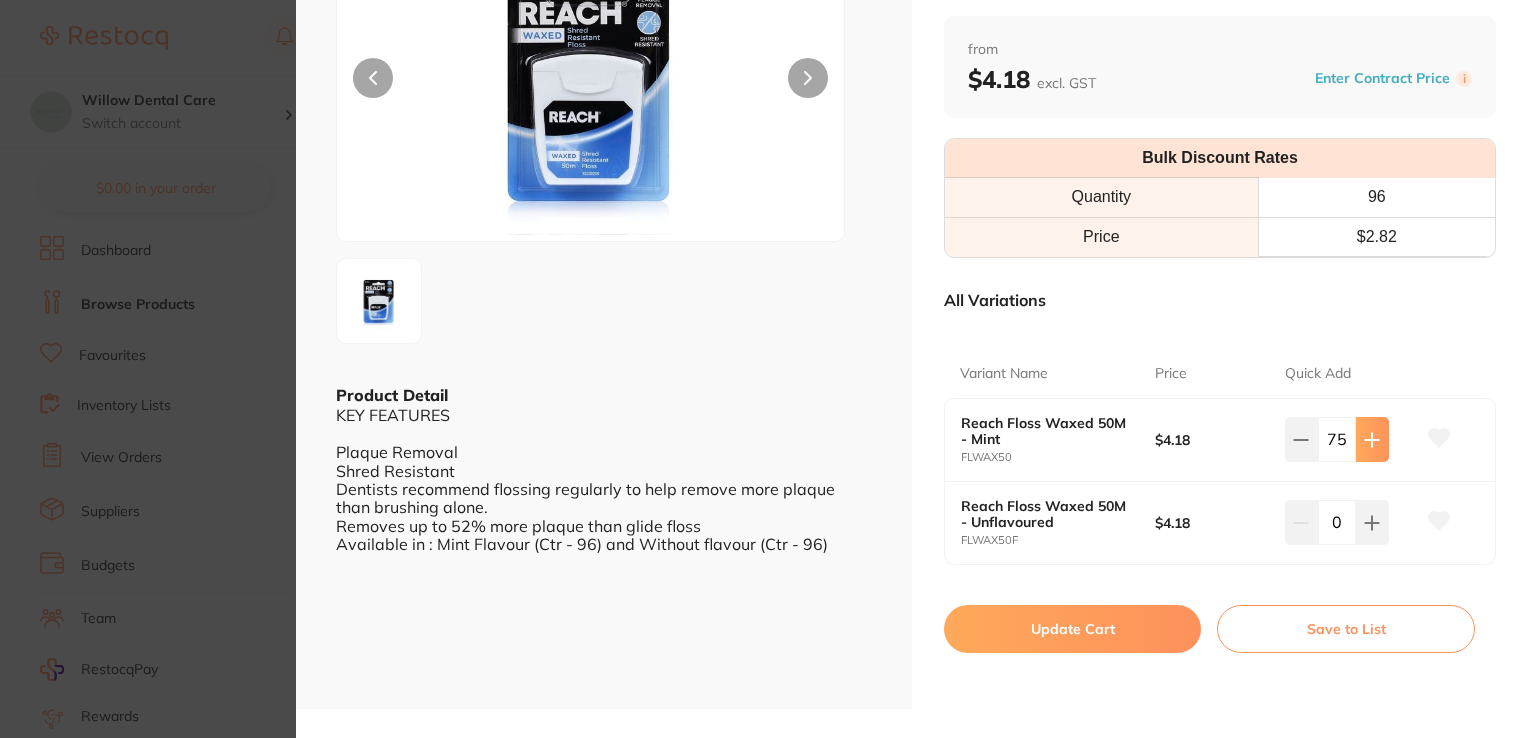 click at bounding box center [1372, 439] 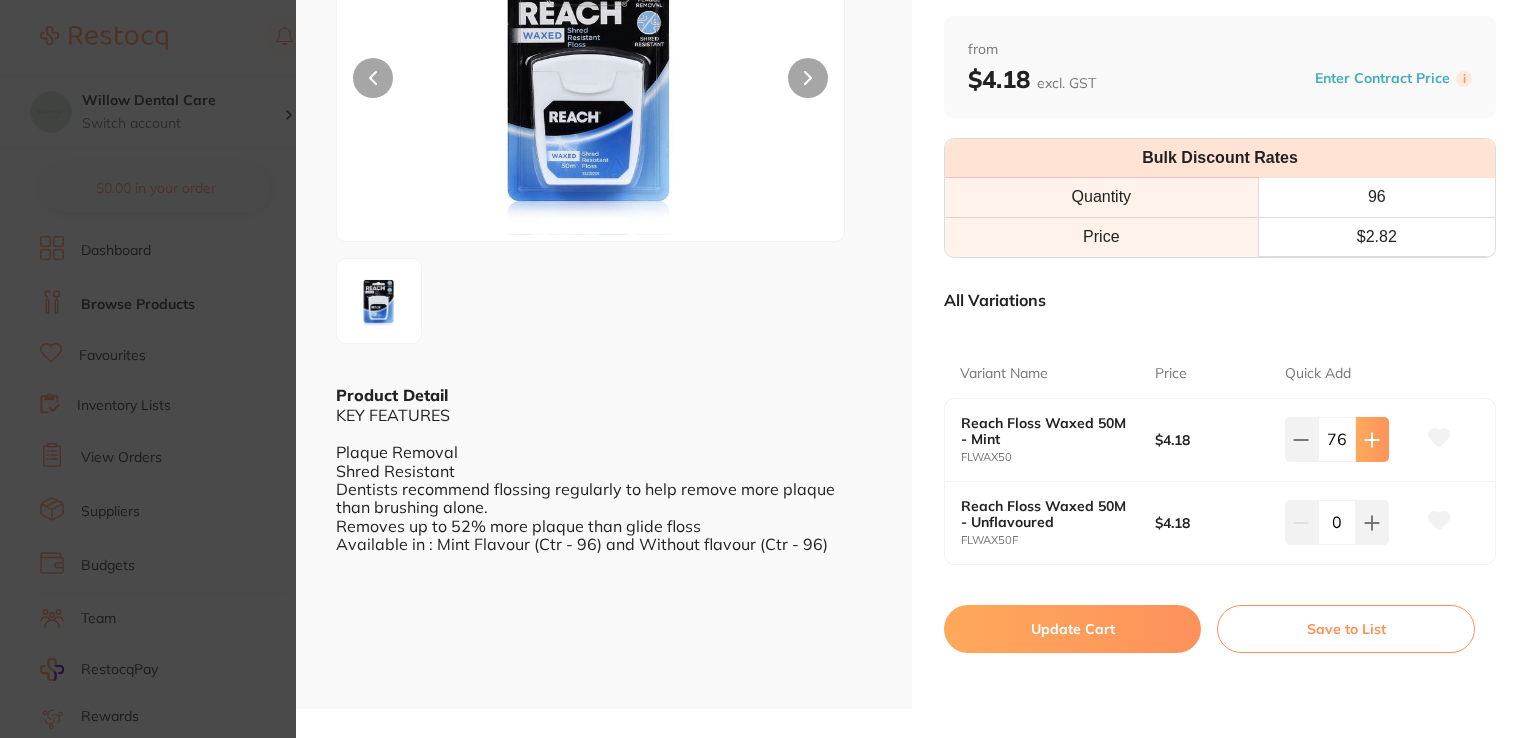click at bounding box center (1372, 439) 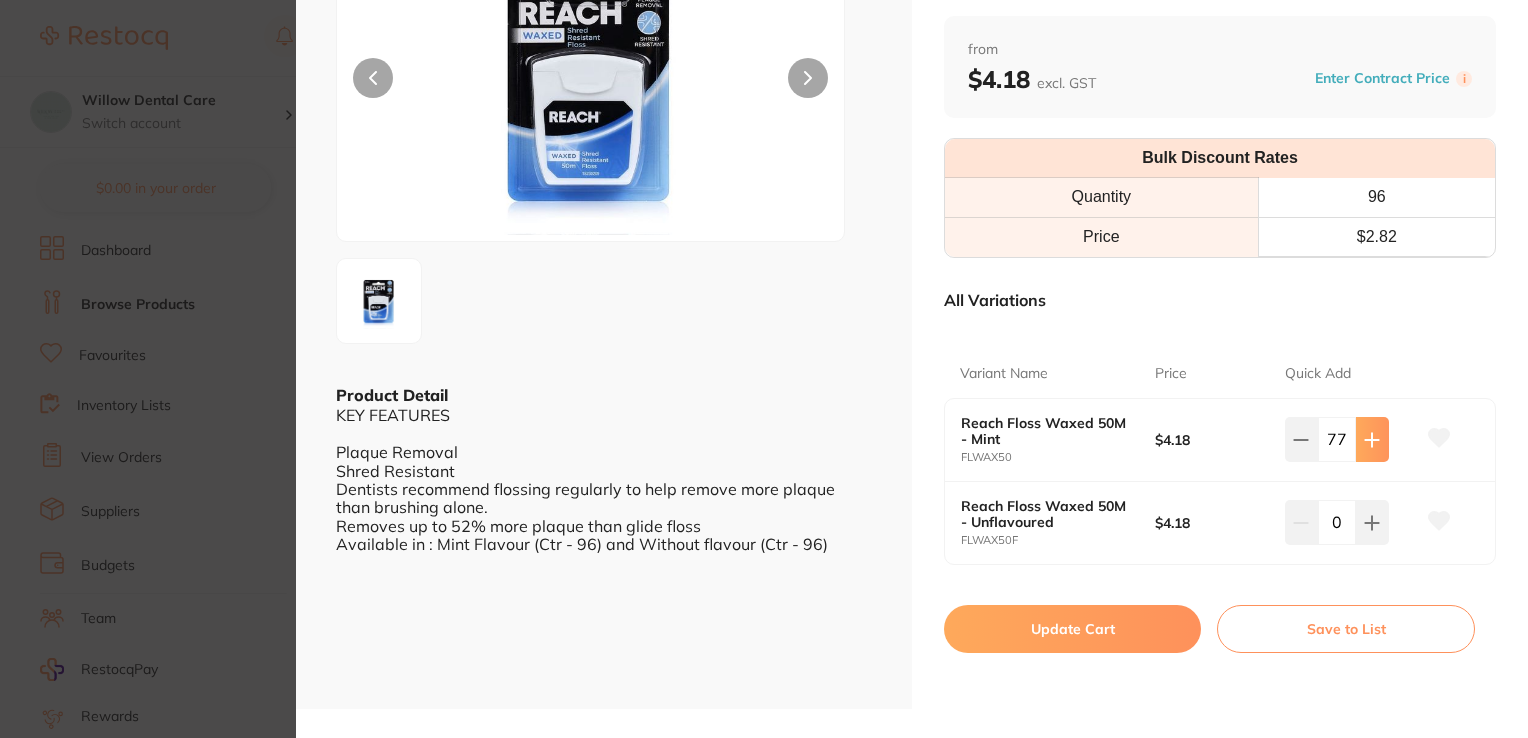 click at bounding box center (1372, 439) 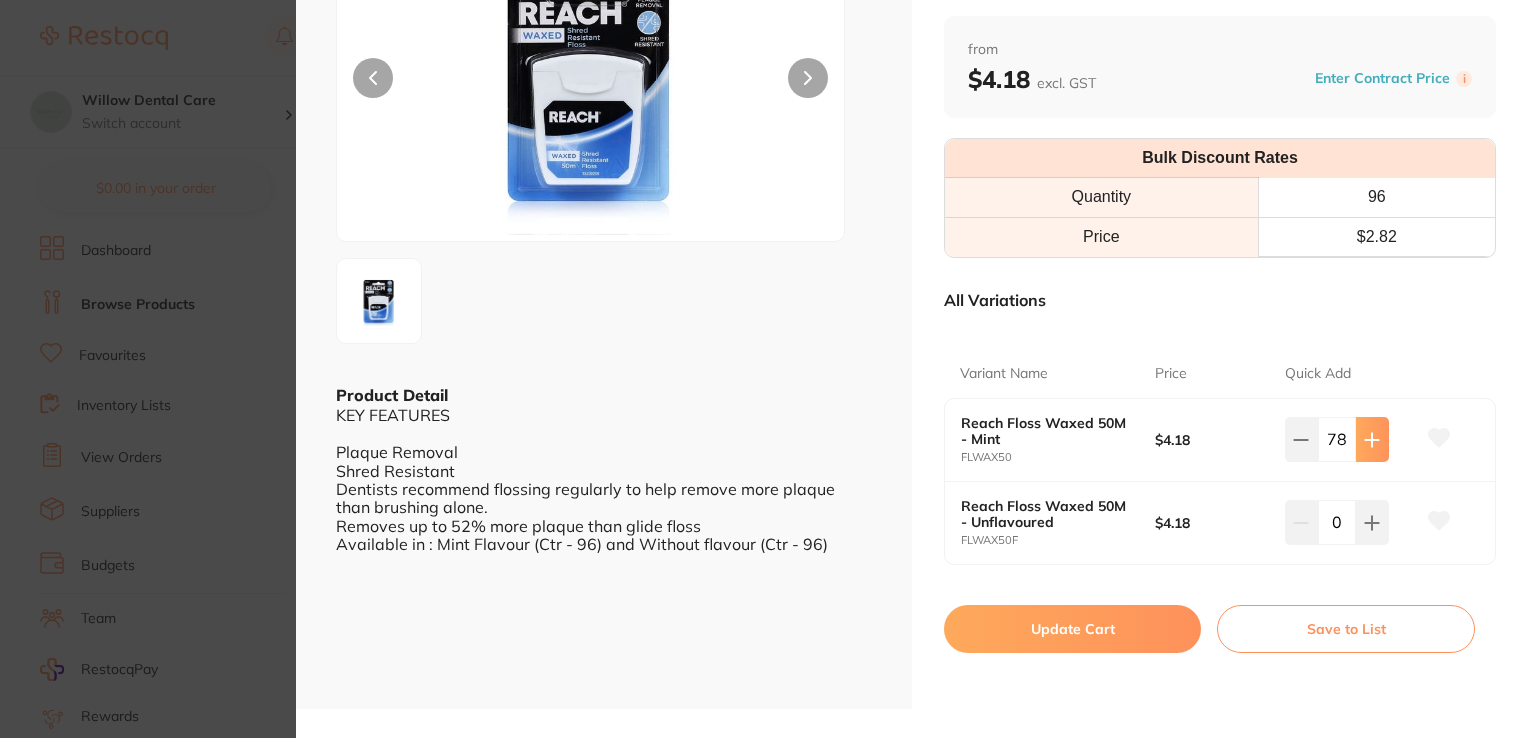 scroll, scrollTop: 0, scrollLeft: 0, axis: both 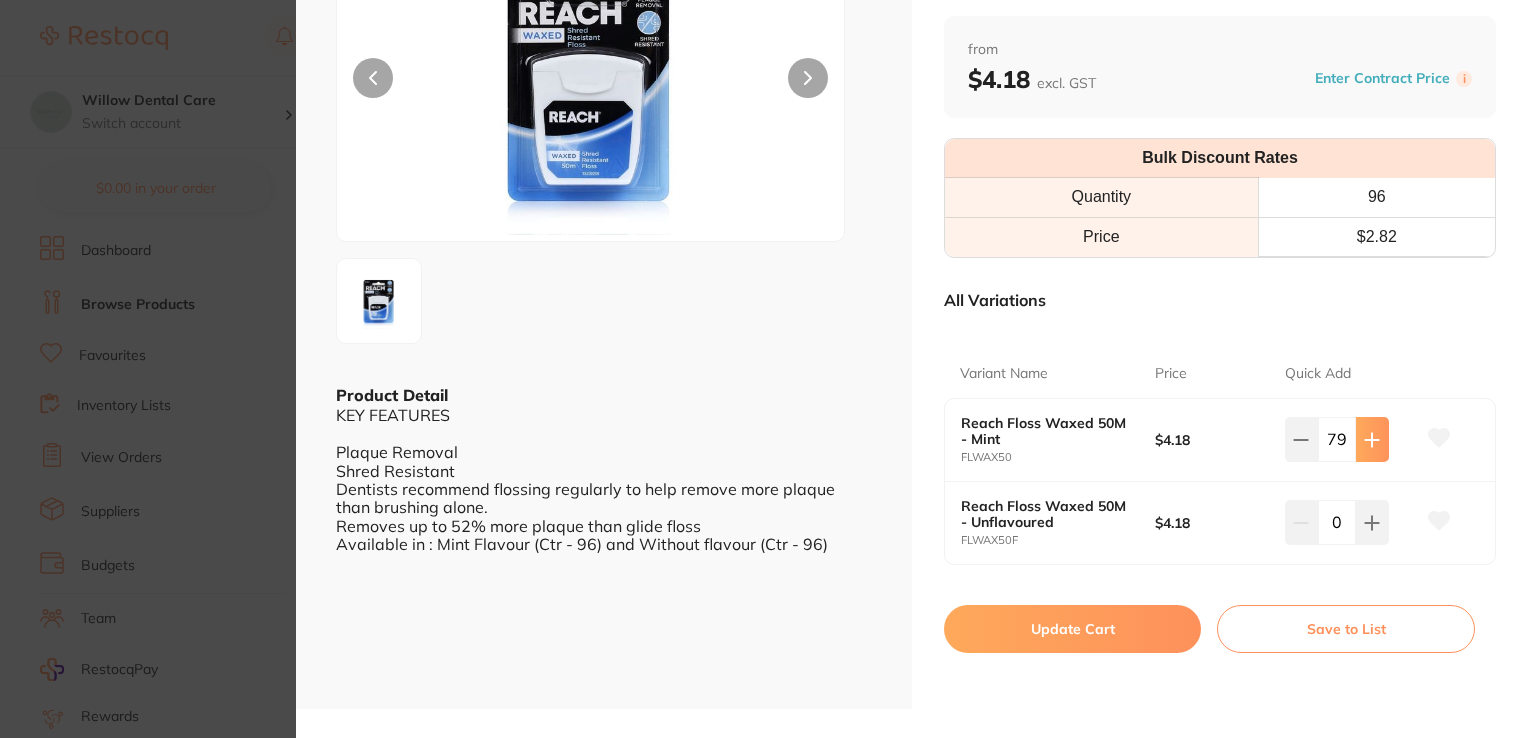 click at bounding box center (1372, 439) 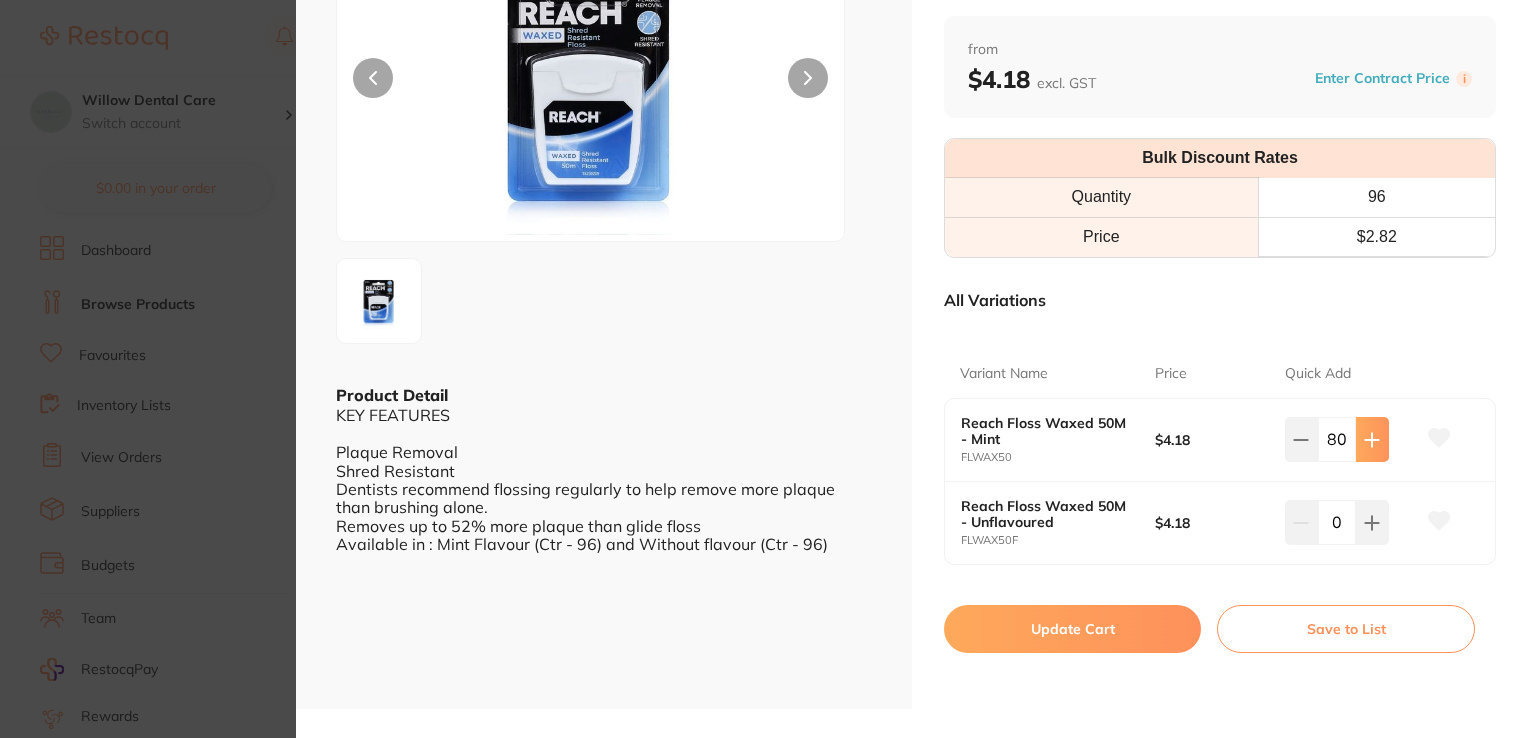 click at bounding box center (1372, 439) 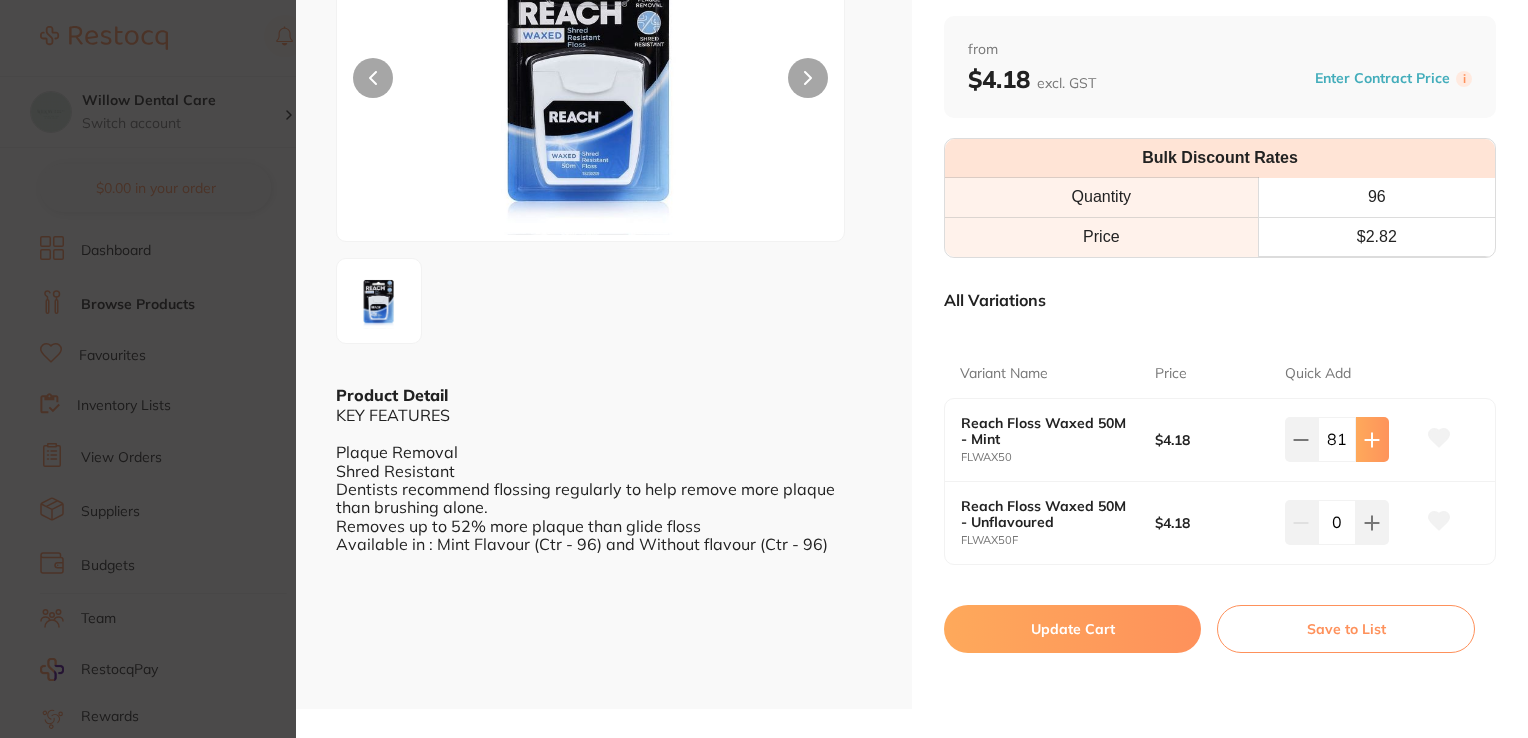 click at bounding box center (1372, 439) 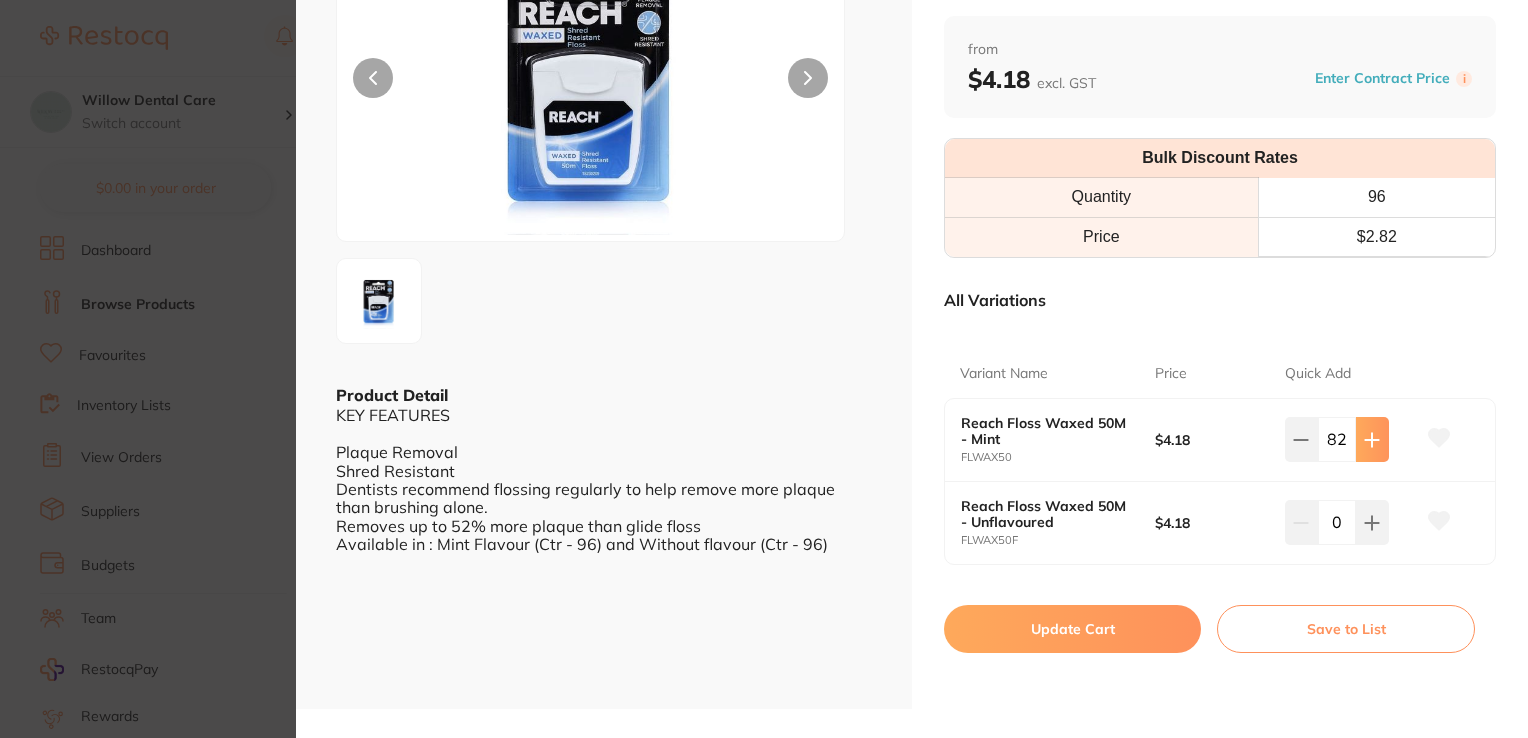 click at bounding box center [1372, 439] 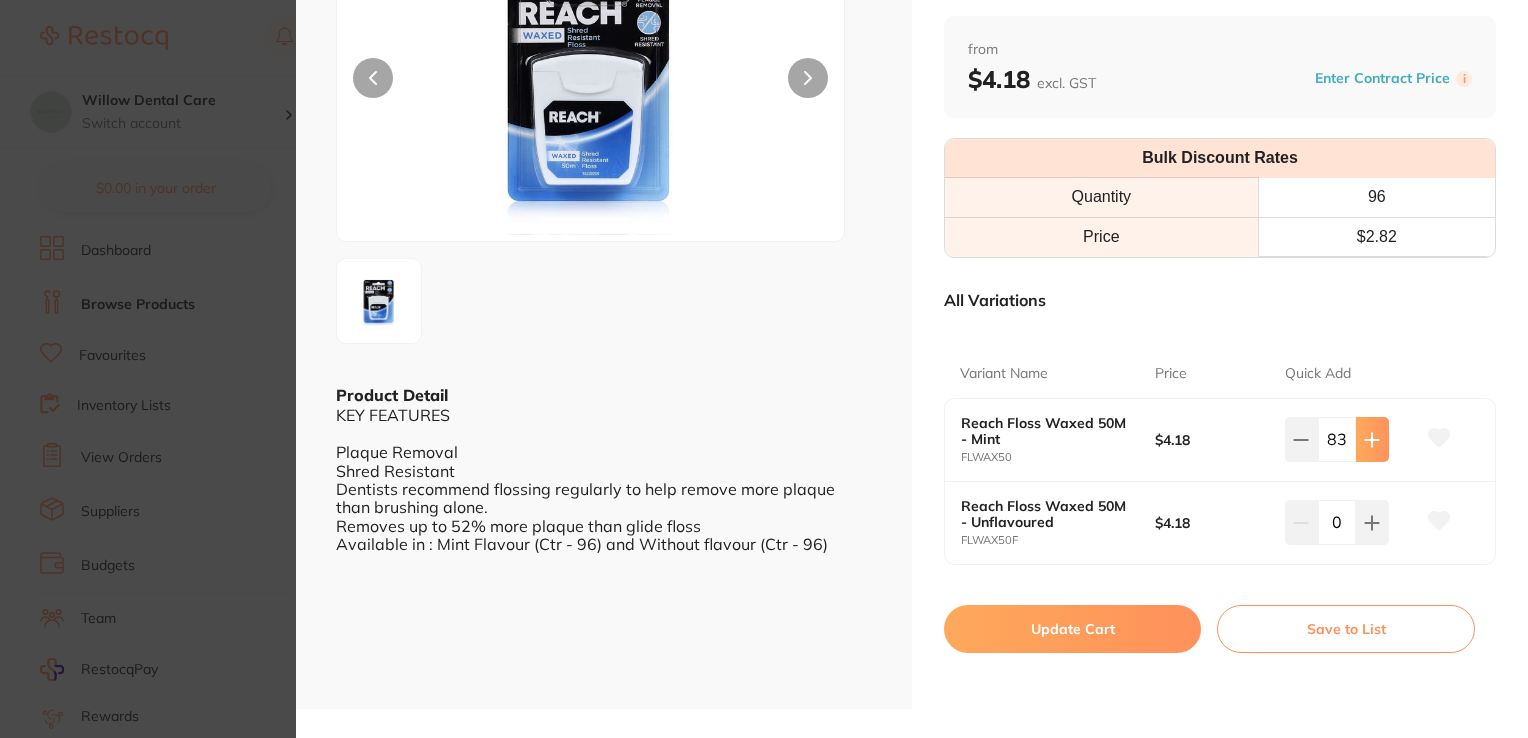 scroll, scrollTop: 0, scrollLeft: 0, axis: both 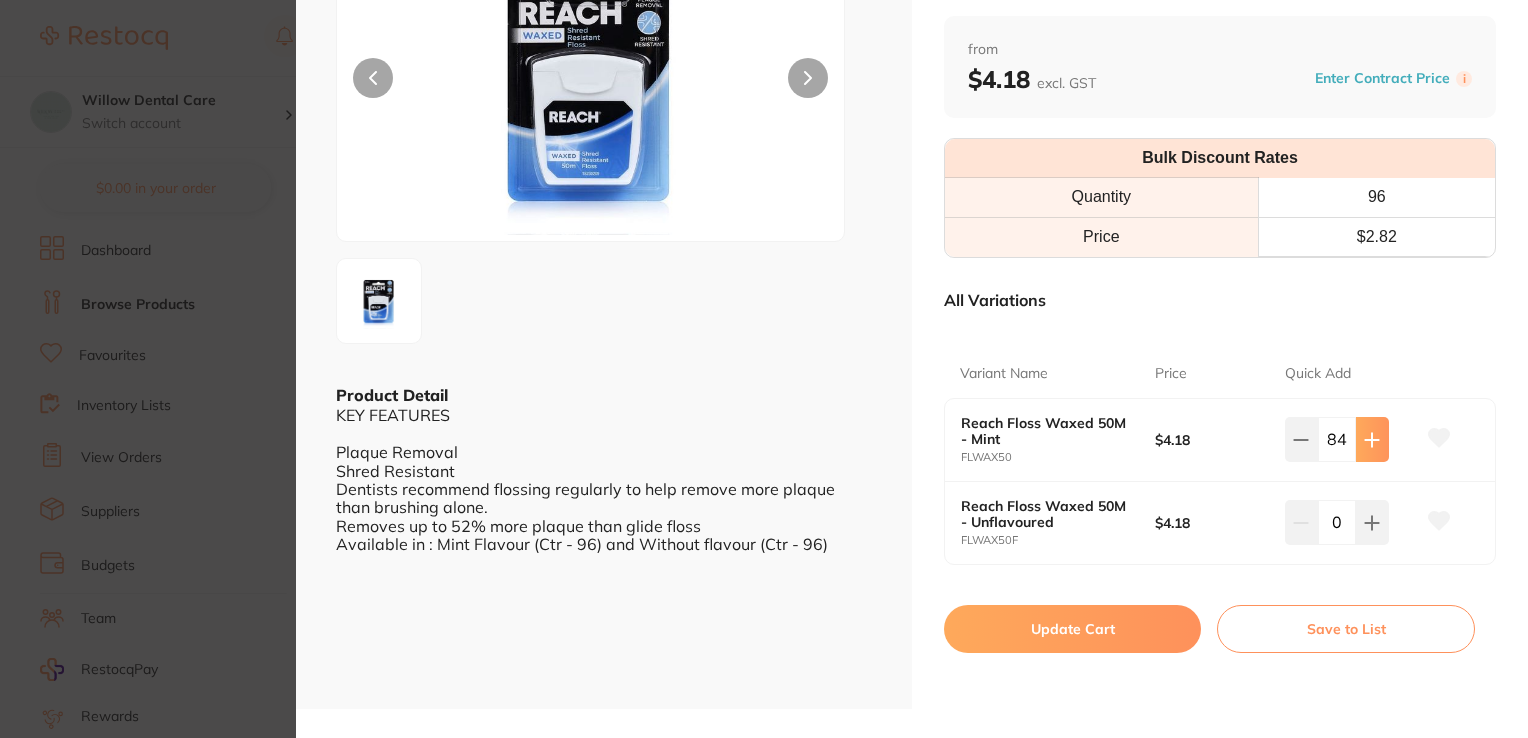 click at bounding box center (1372, 439) 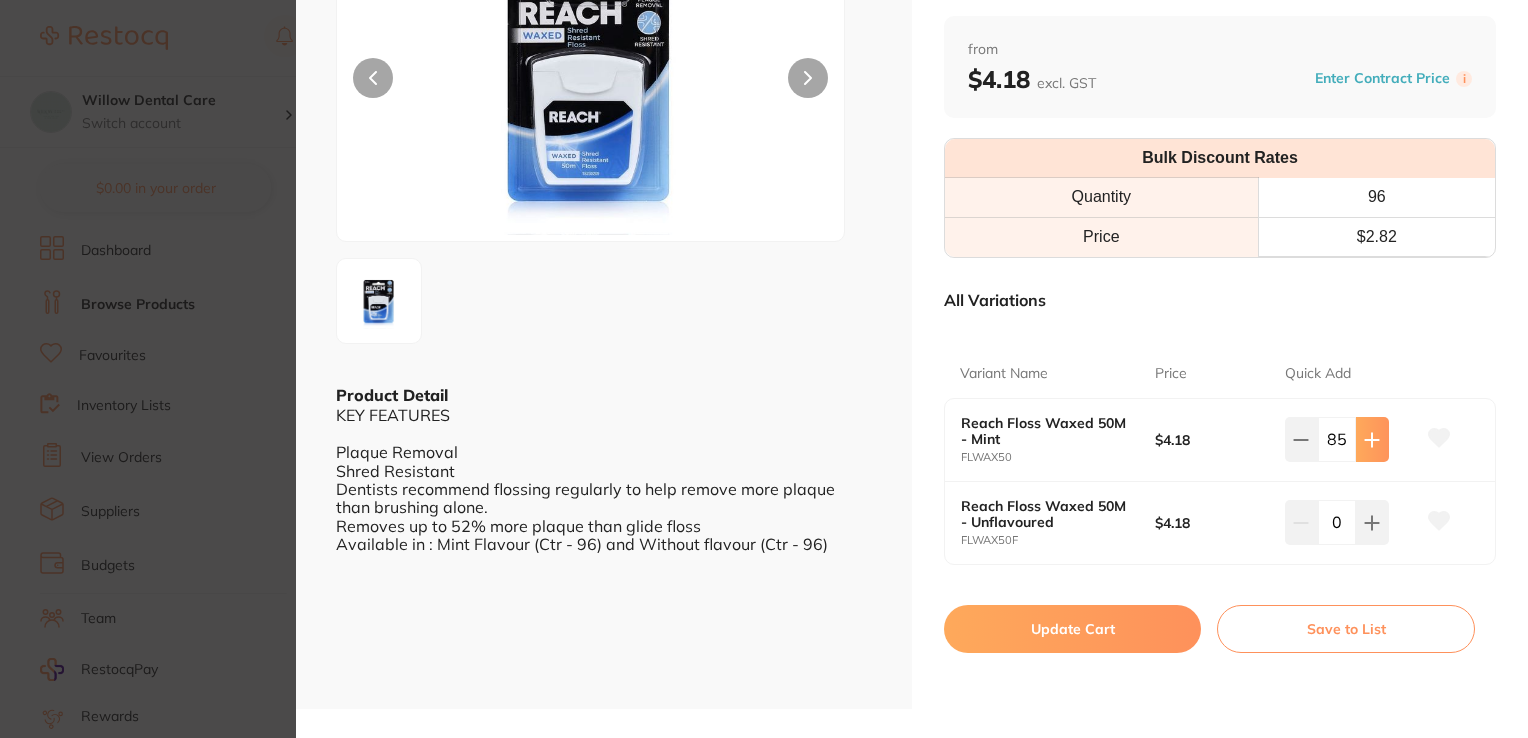 click at bounding box center [1372, 439] 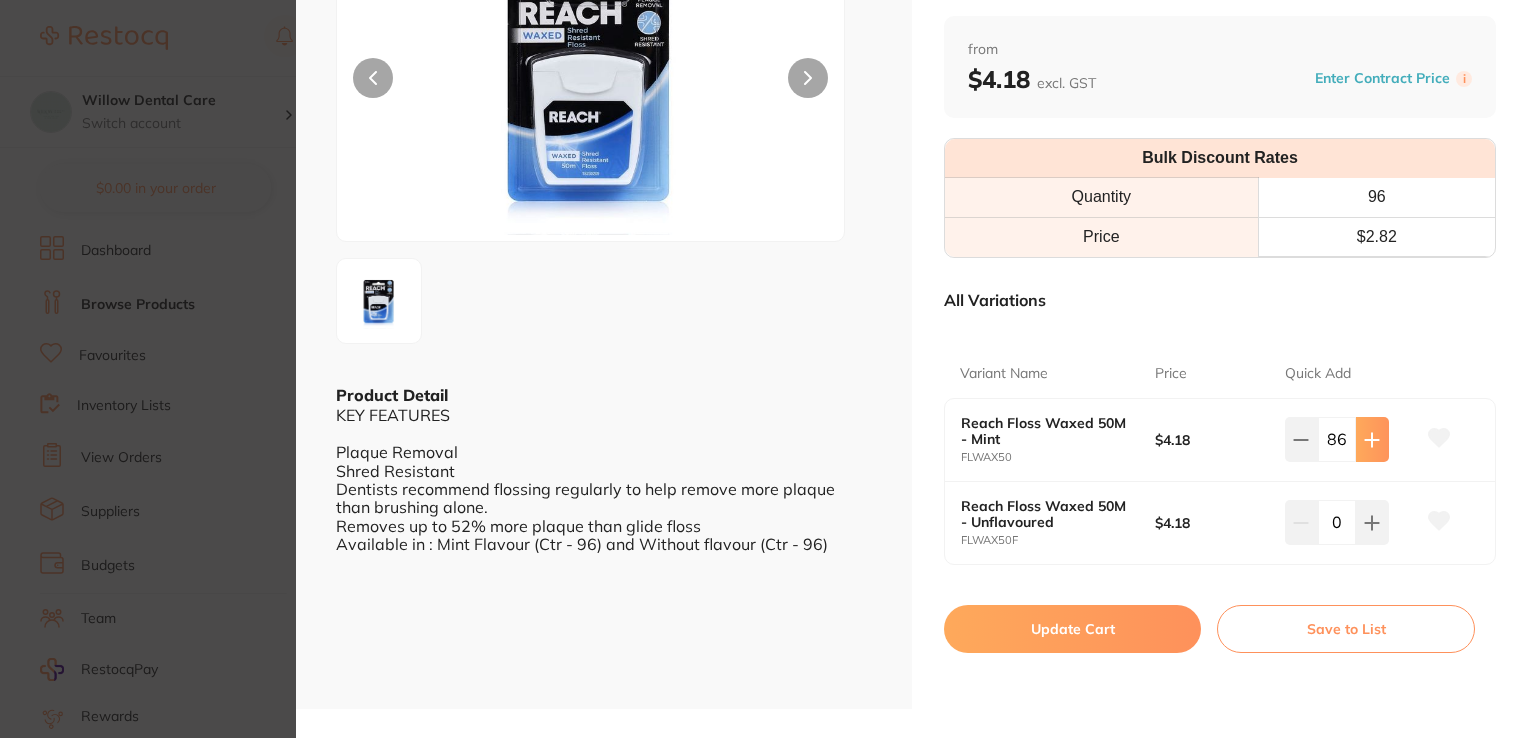 click at bounding box center [1372, 439] 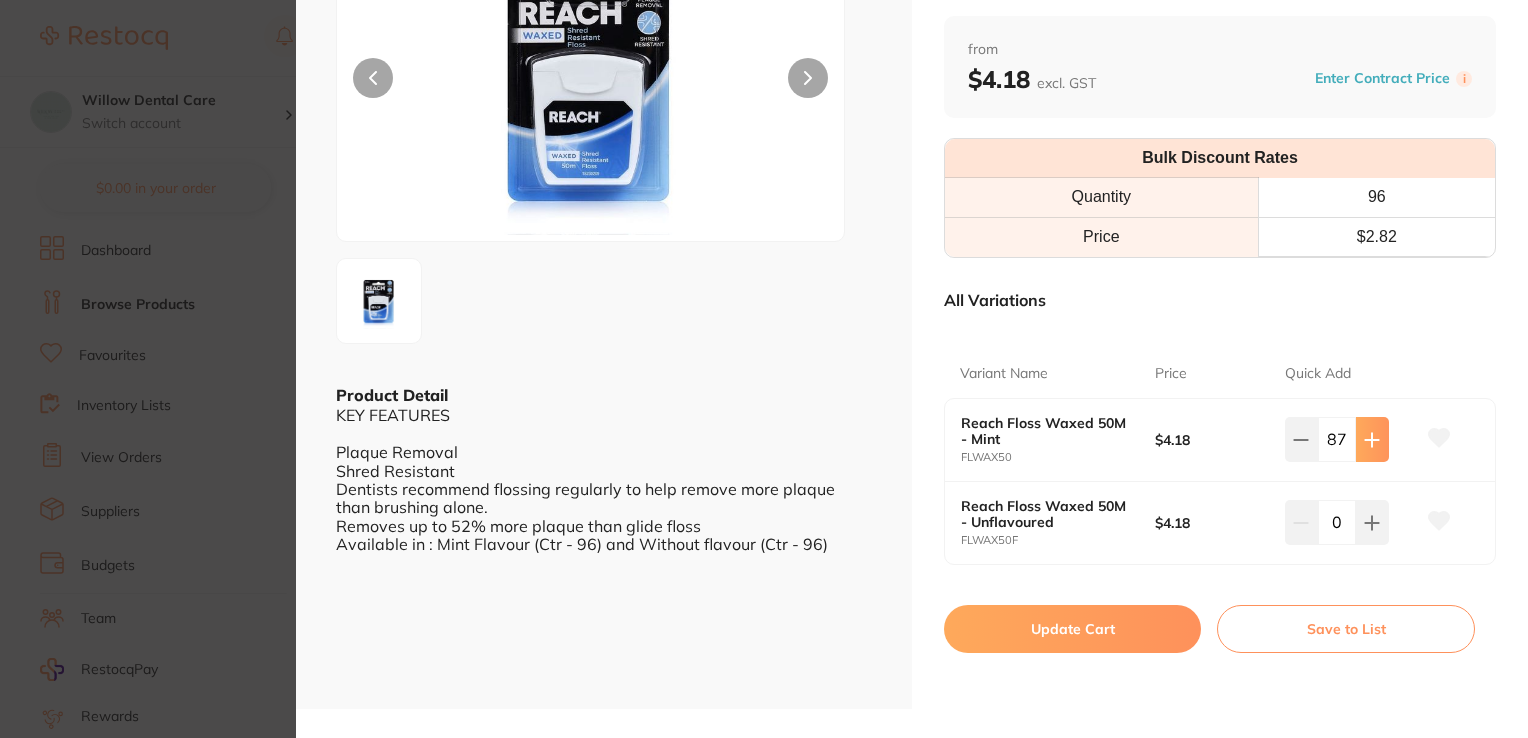 scroll, scrollTop: 0, scrollLeft: 0, axis: both 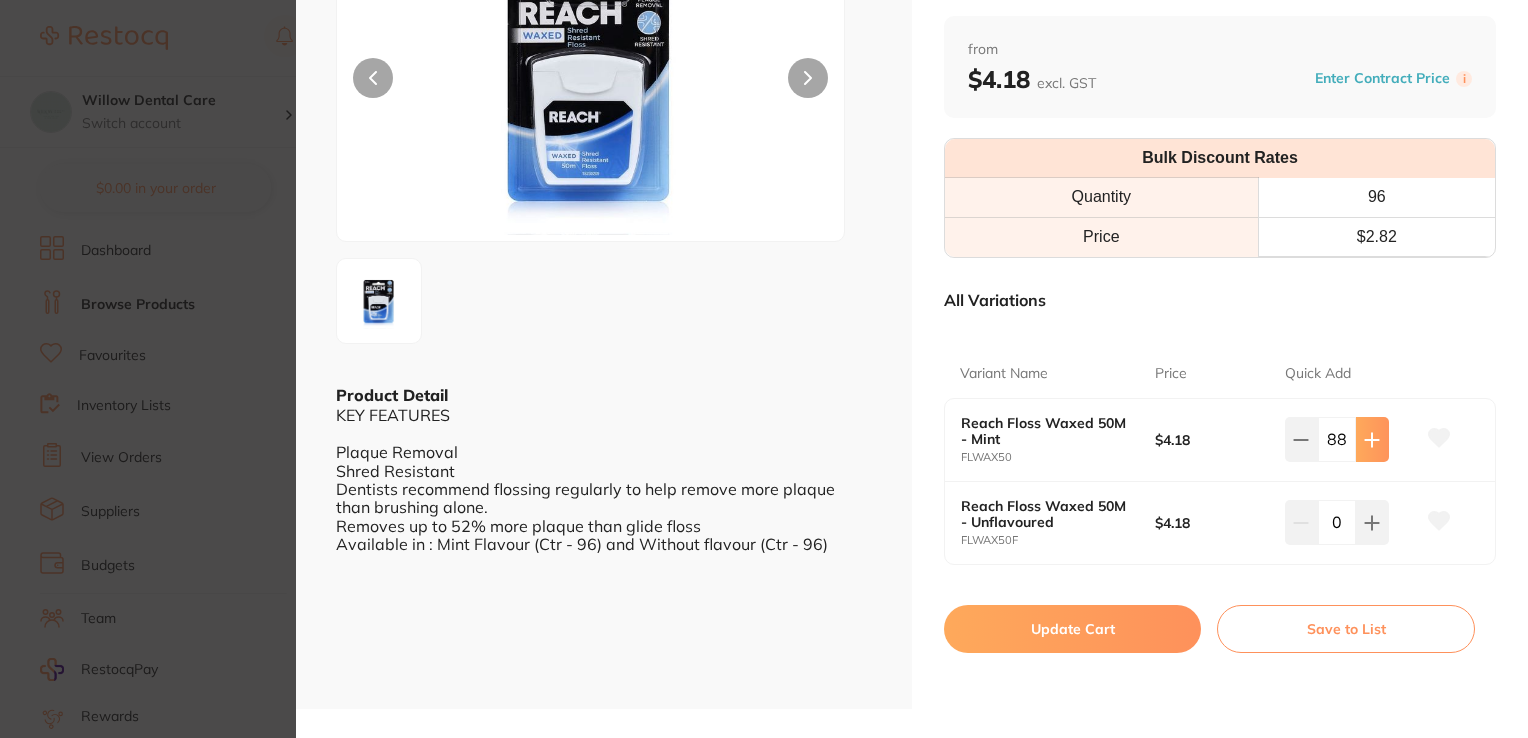 click at bounding box center (1372, 439) 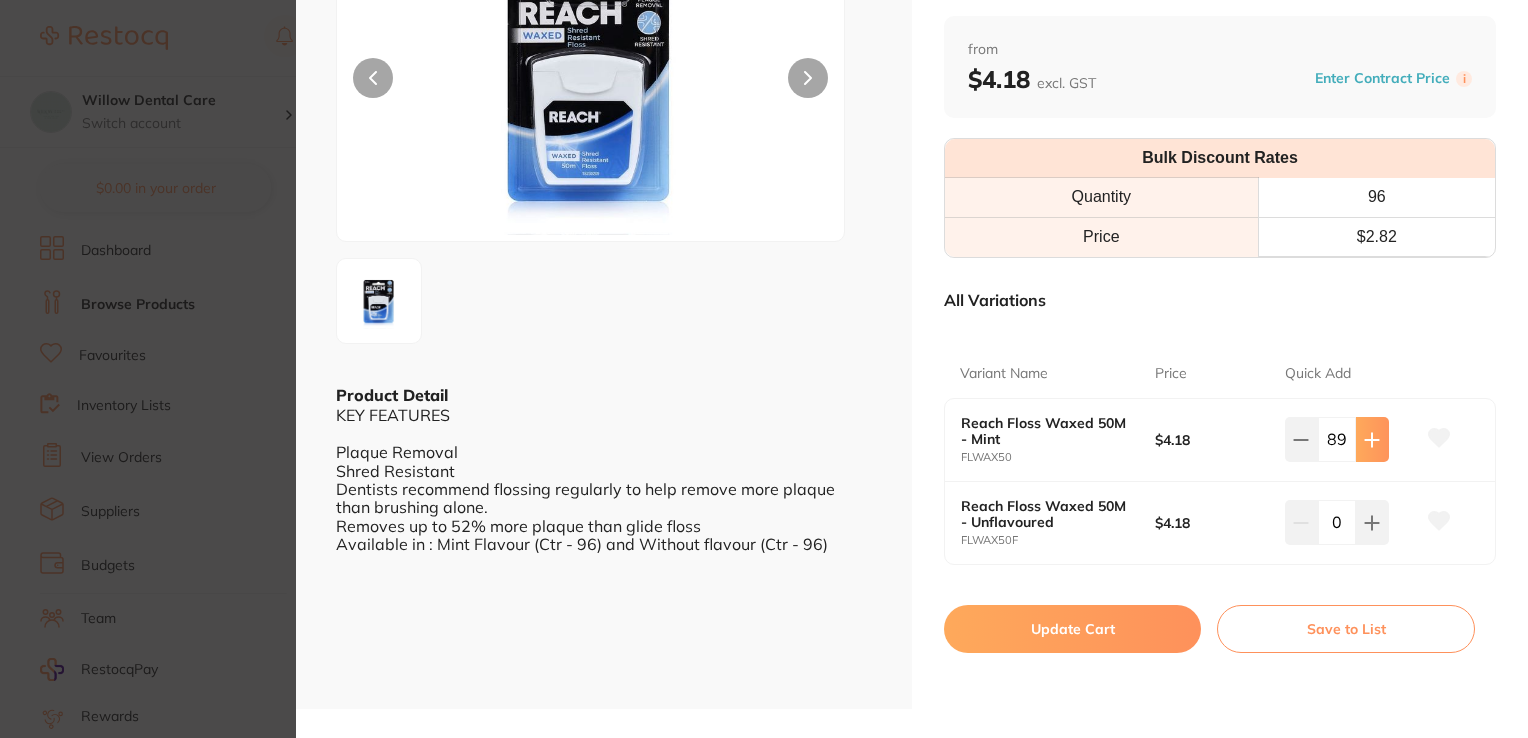 click at bounding box center (1372, 439) 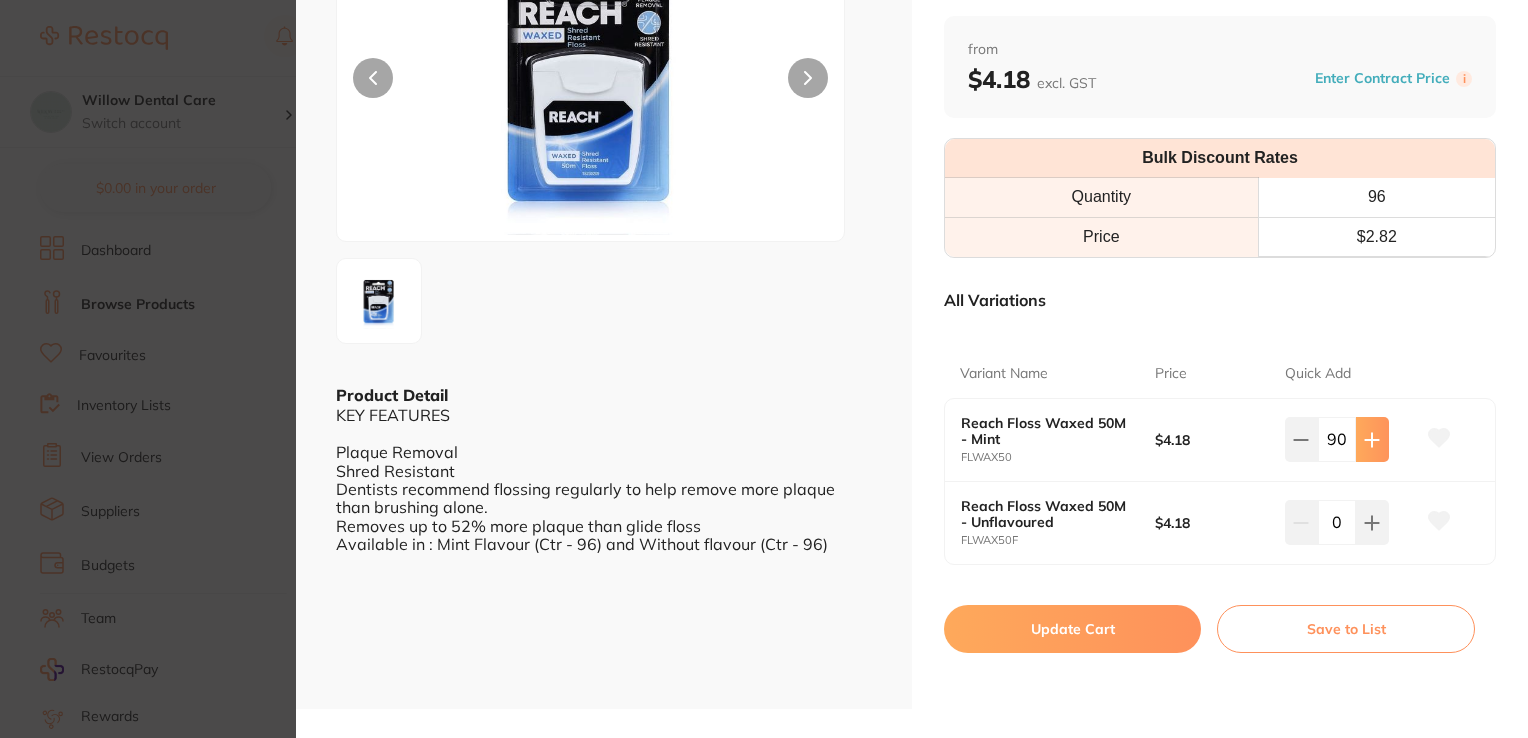 click at bounding box center (1372, 439) 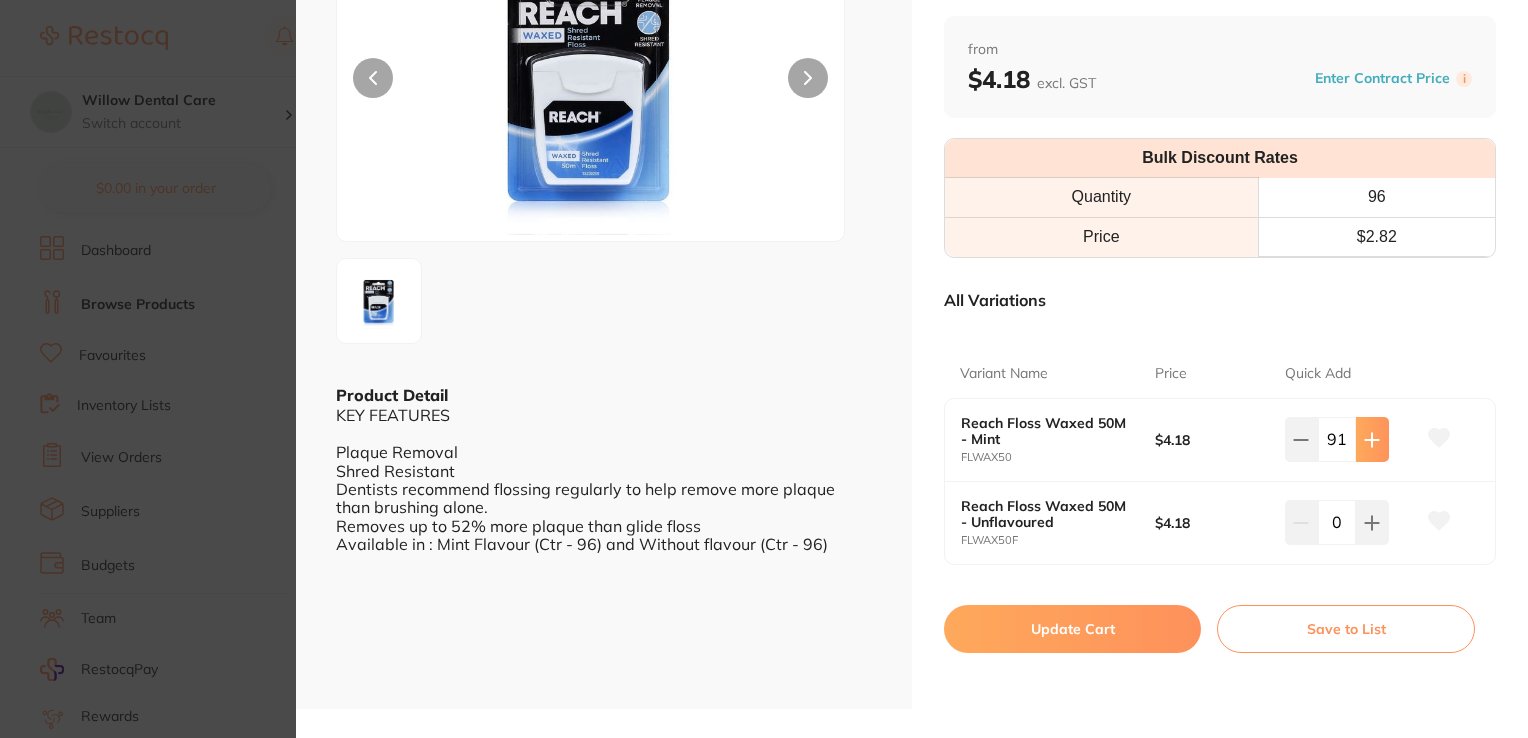 click at bounding box center (1372, 439) 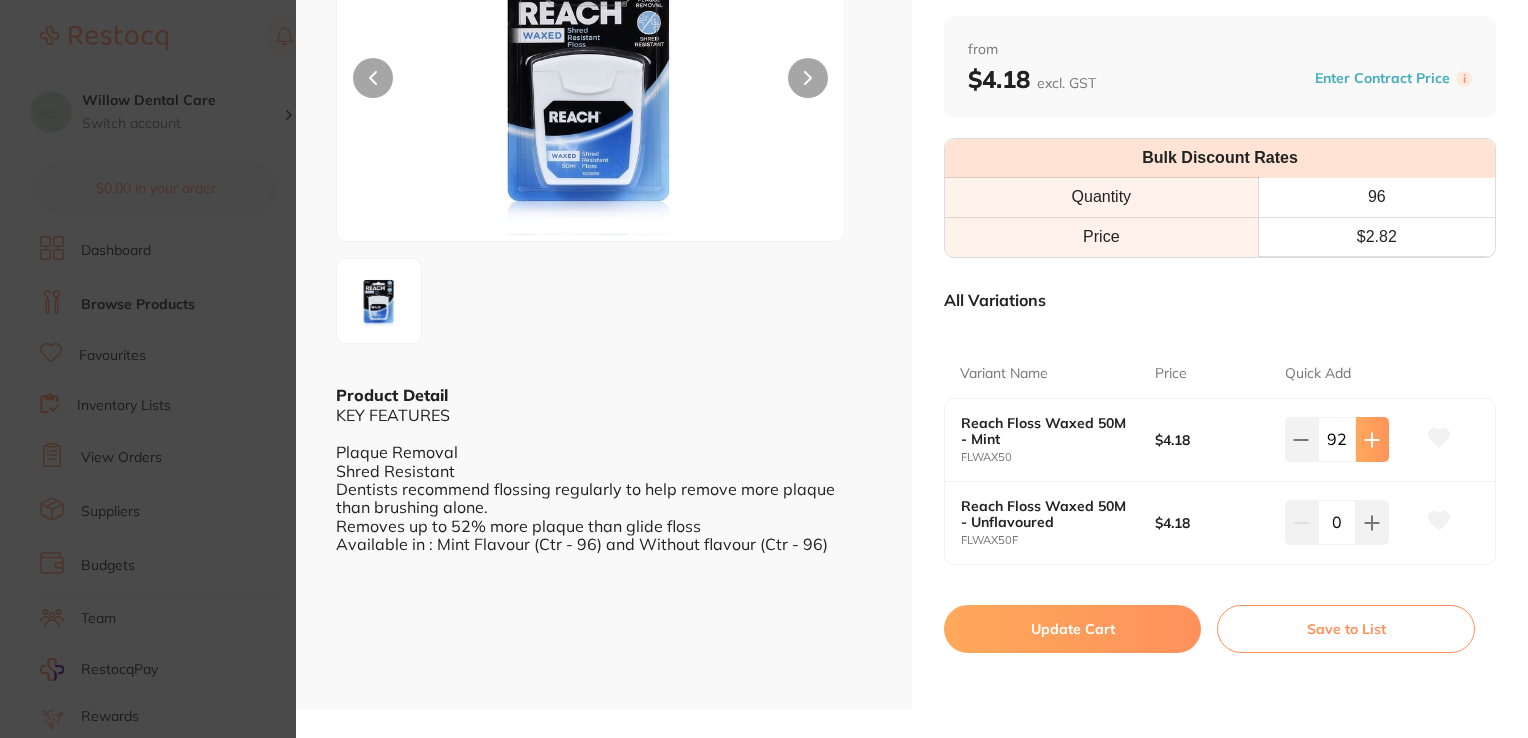 click at bounding box center [1372, 439] 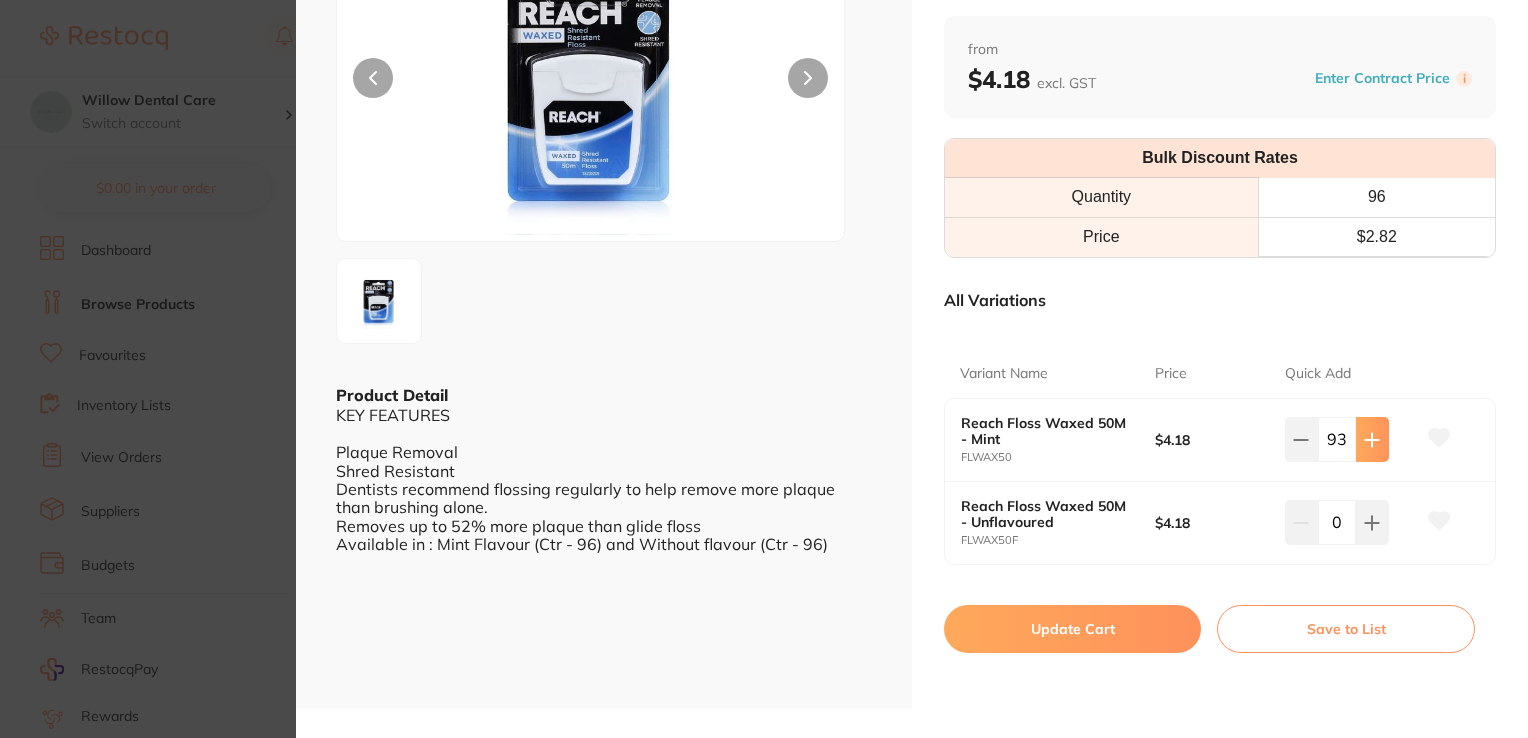 scroll, scrollTop: 0, scrollLeft: 0, axis: both 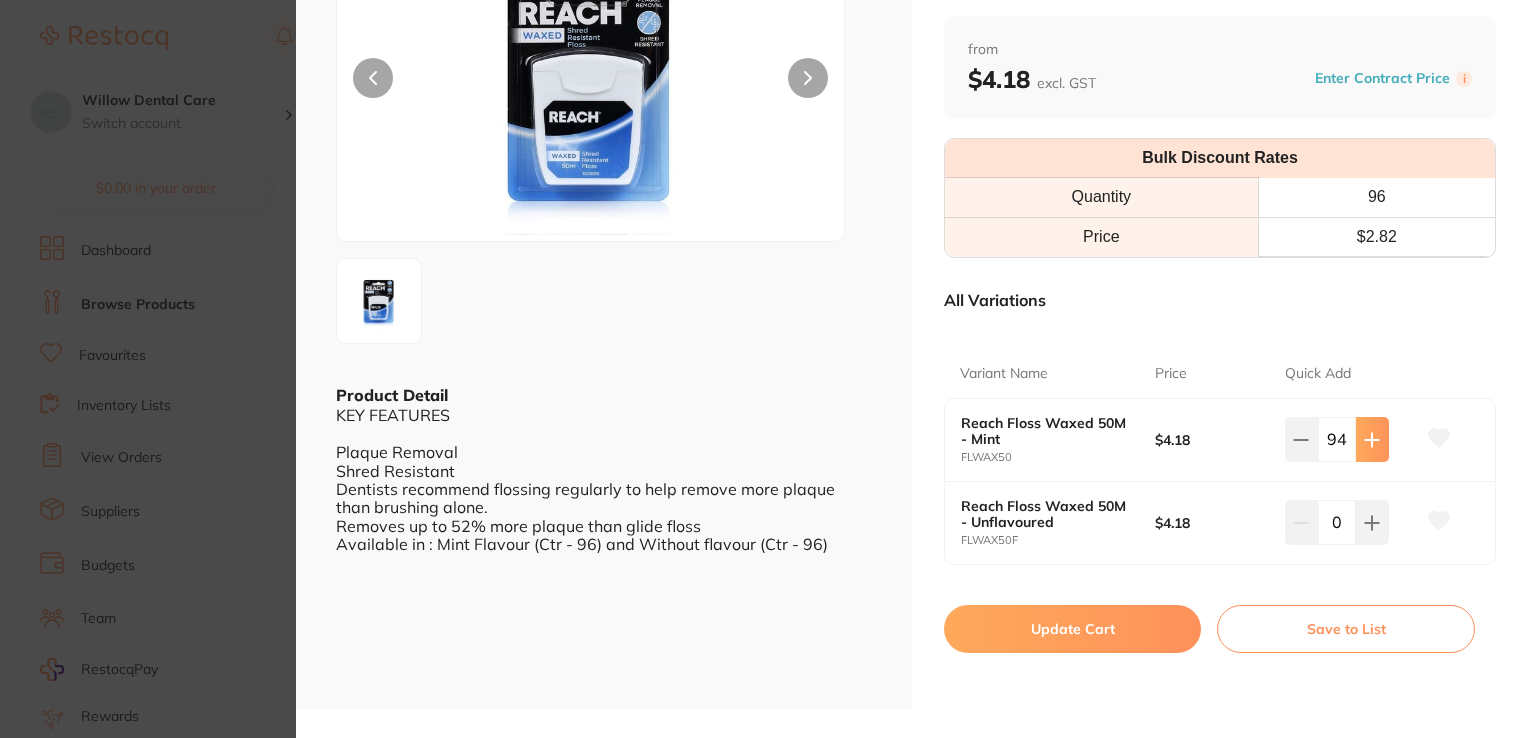 click at bounding box center [1372, 439] 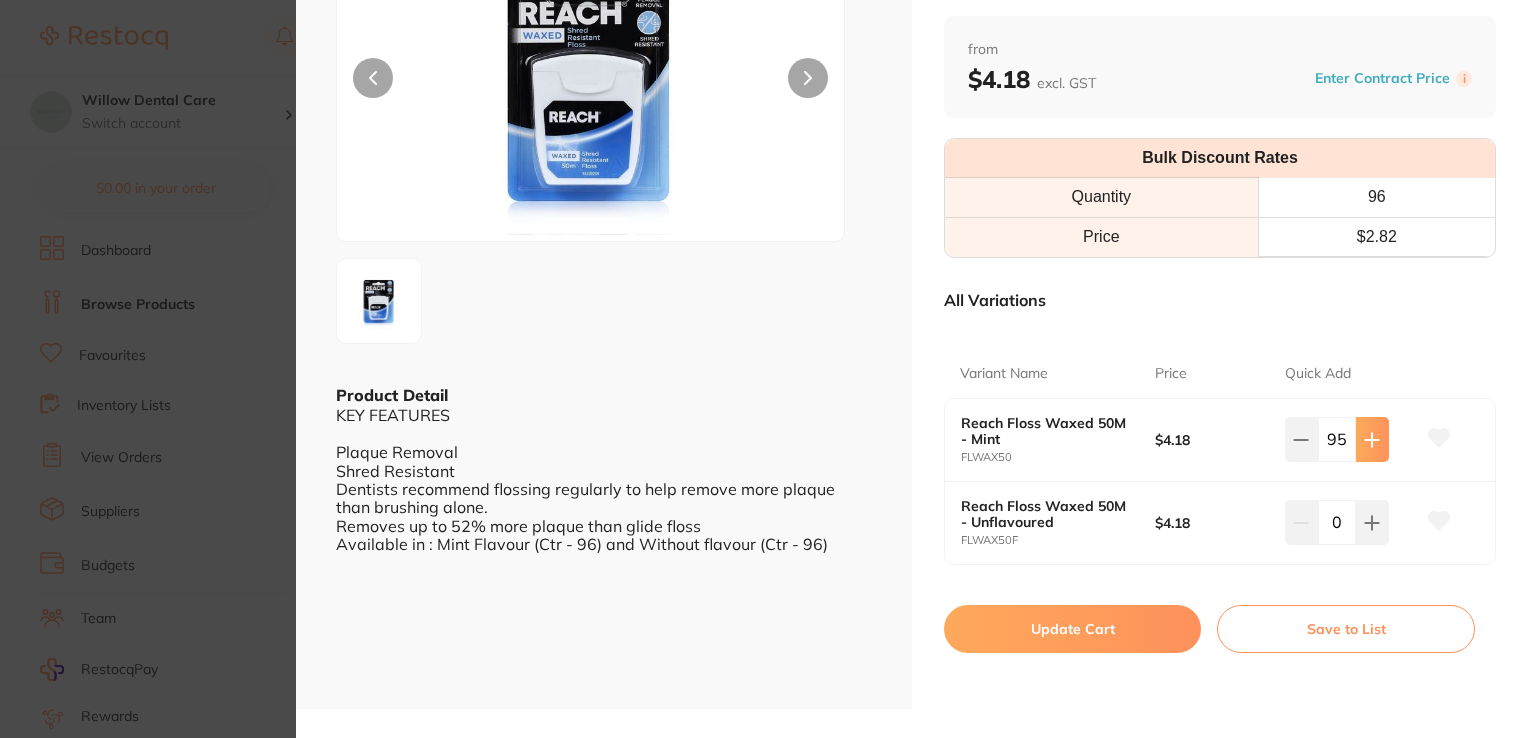 click at bounding box center (1372, 439) 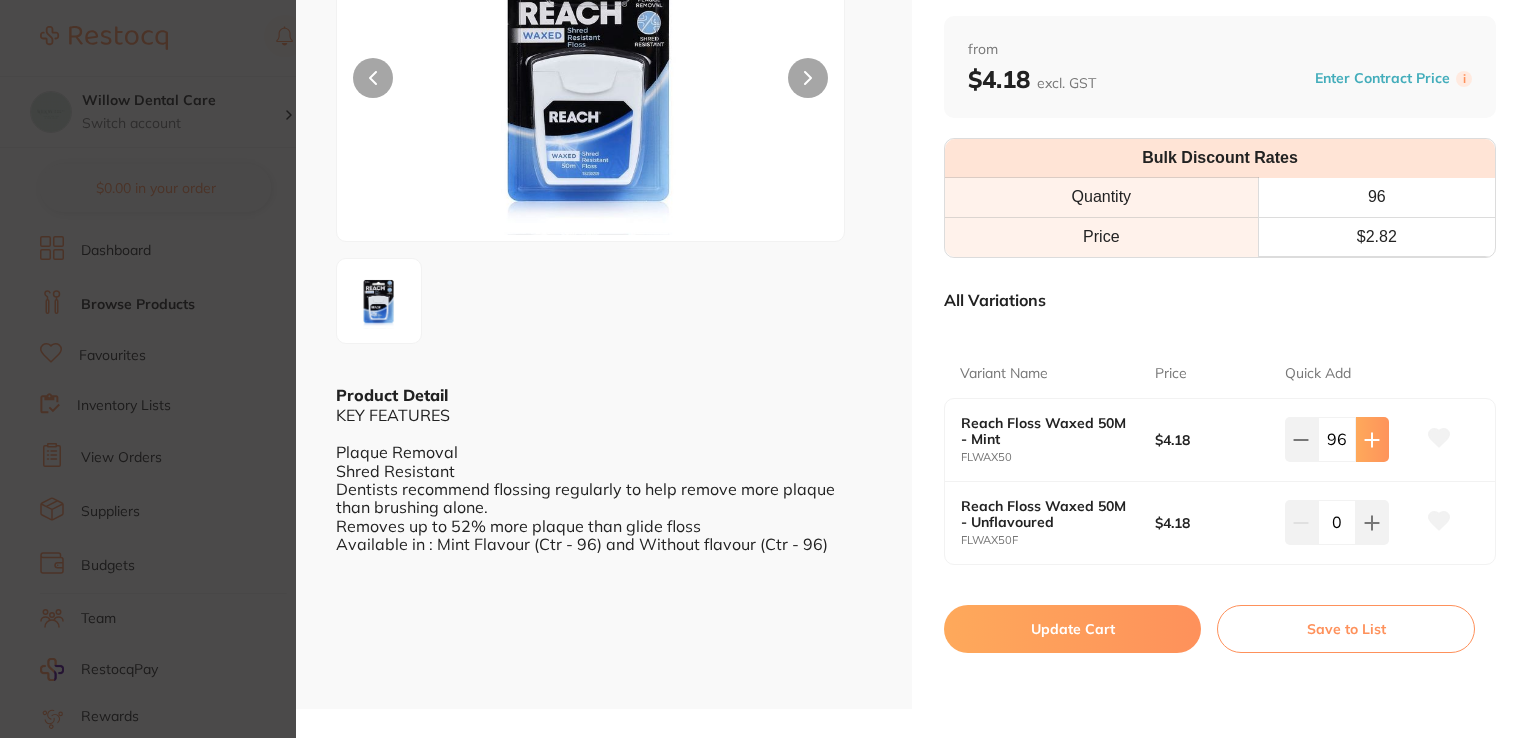 click at bounding box center (1372, 439) 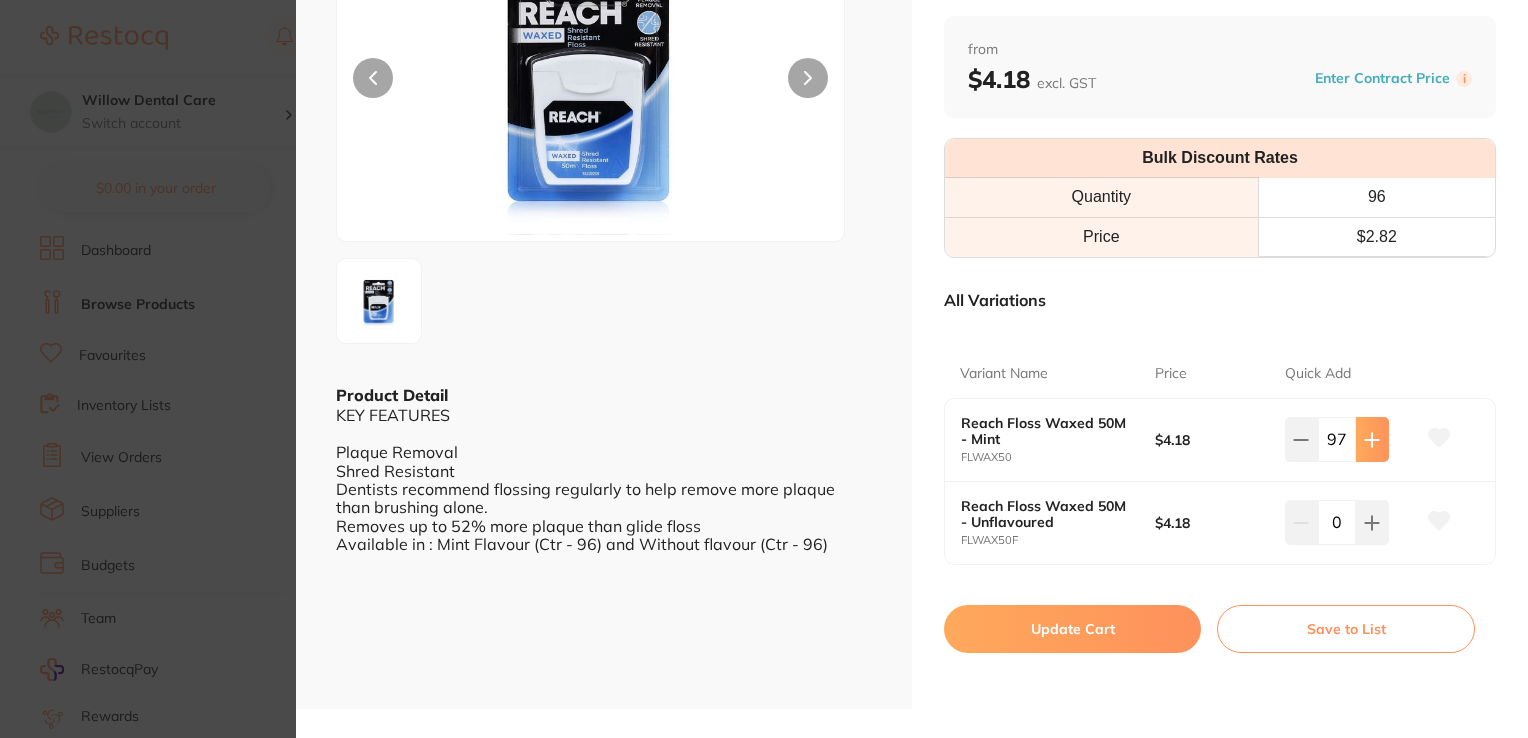 scroll, scrollTop: 0, scrollLeft: 0, axis: both 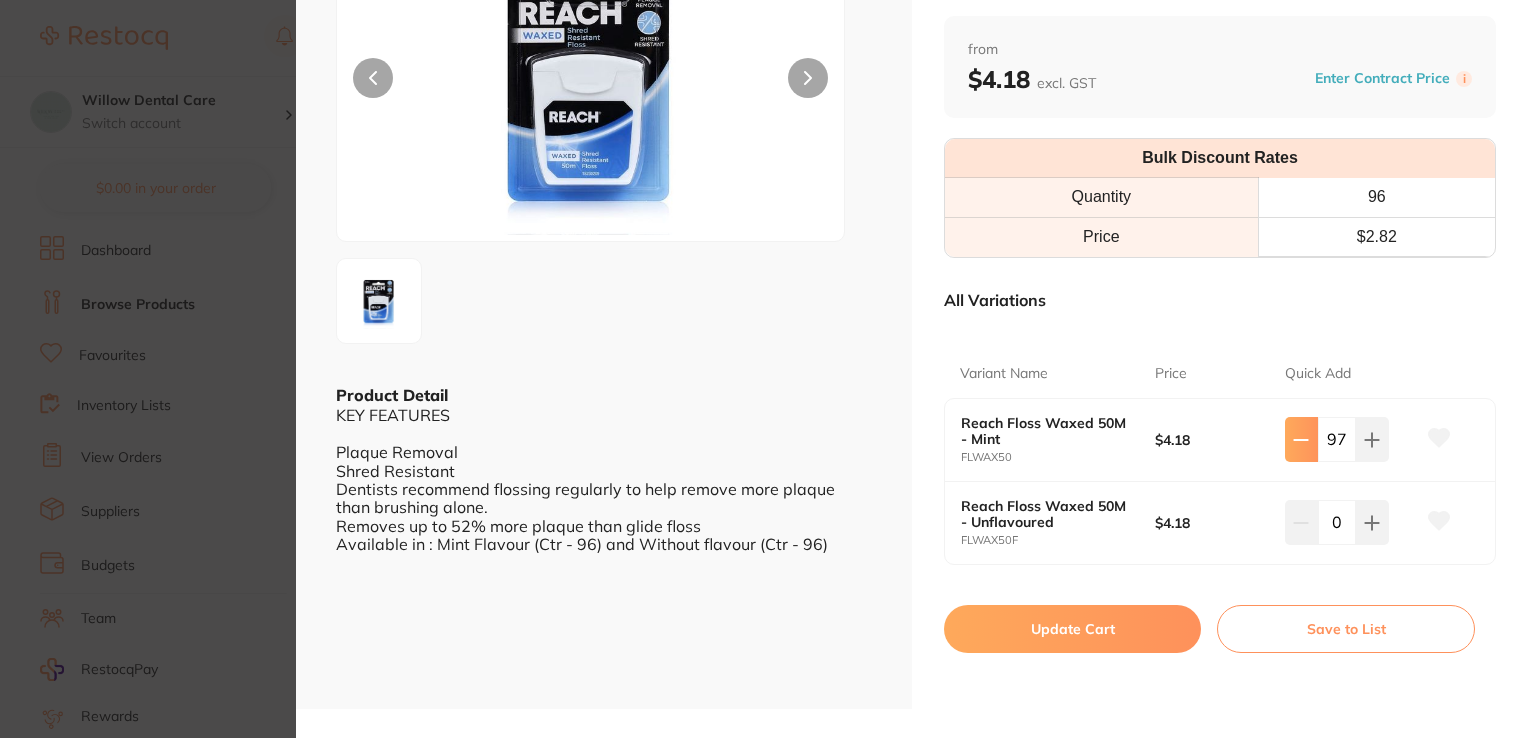 click at bounding box center (1301, 439) 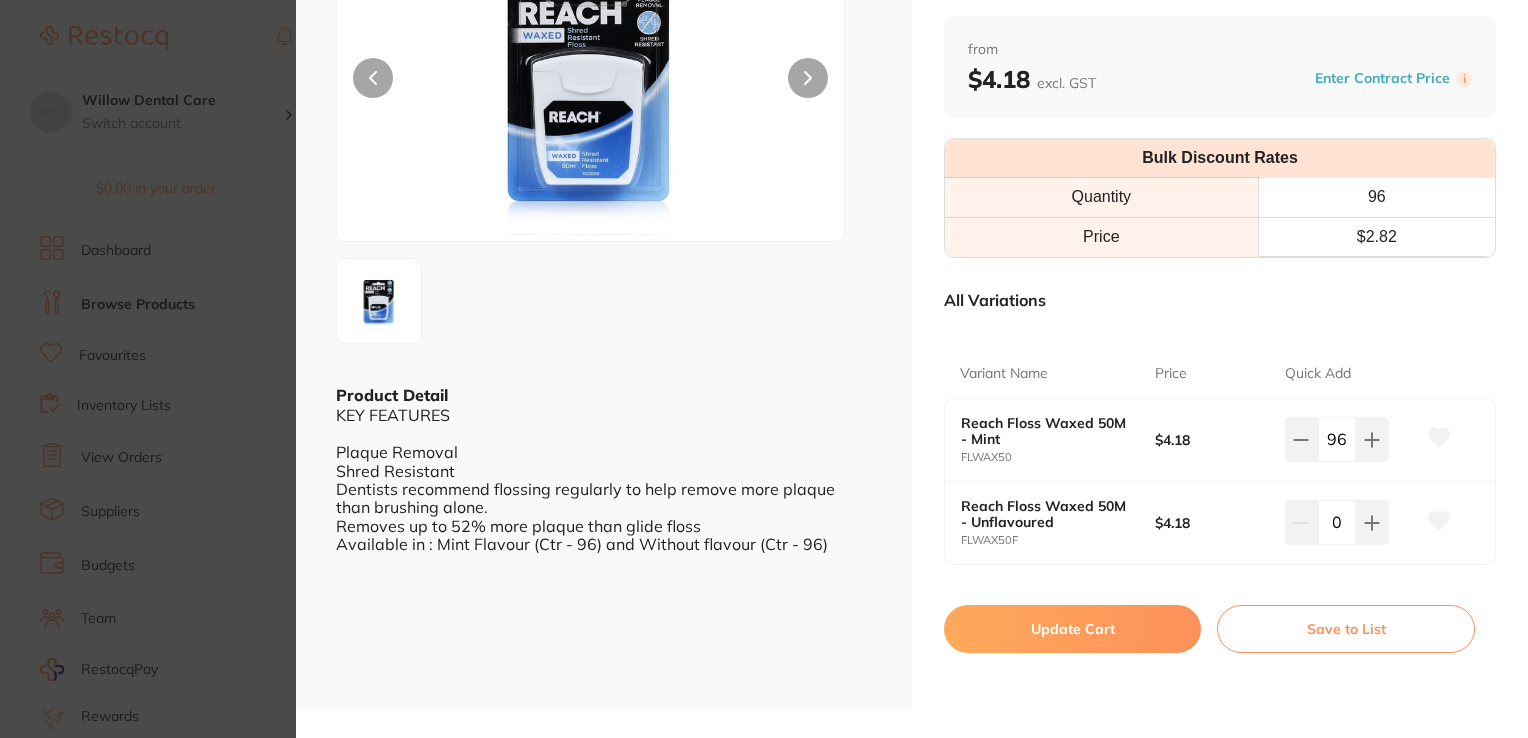 scroll, scrollTop: 0, scrollLeft: 0, axis: both 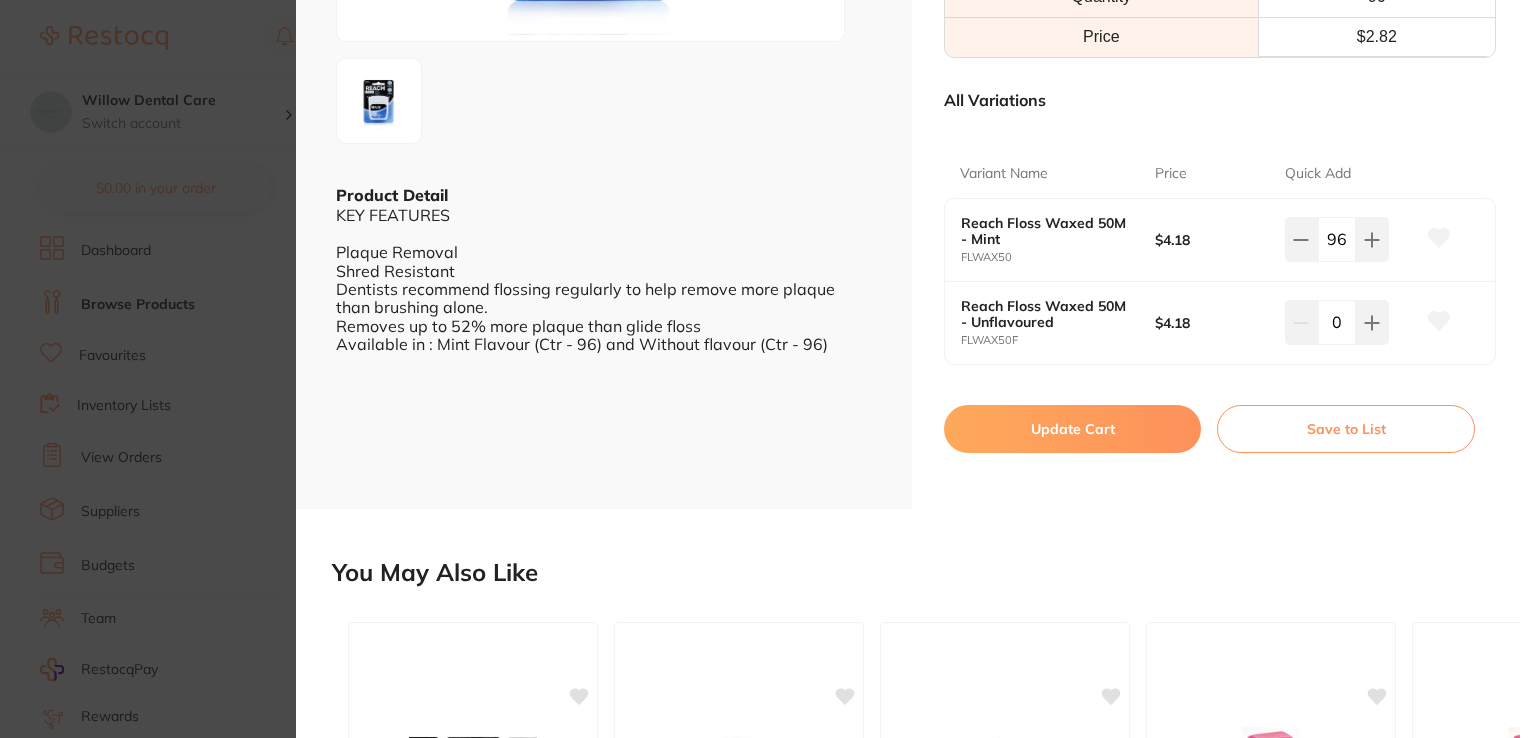 click on "Update Cart" at bounding box center [1072, 429] 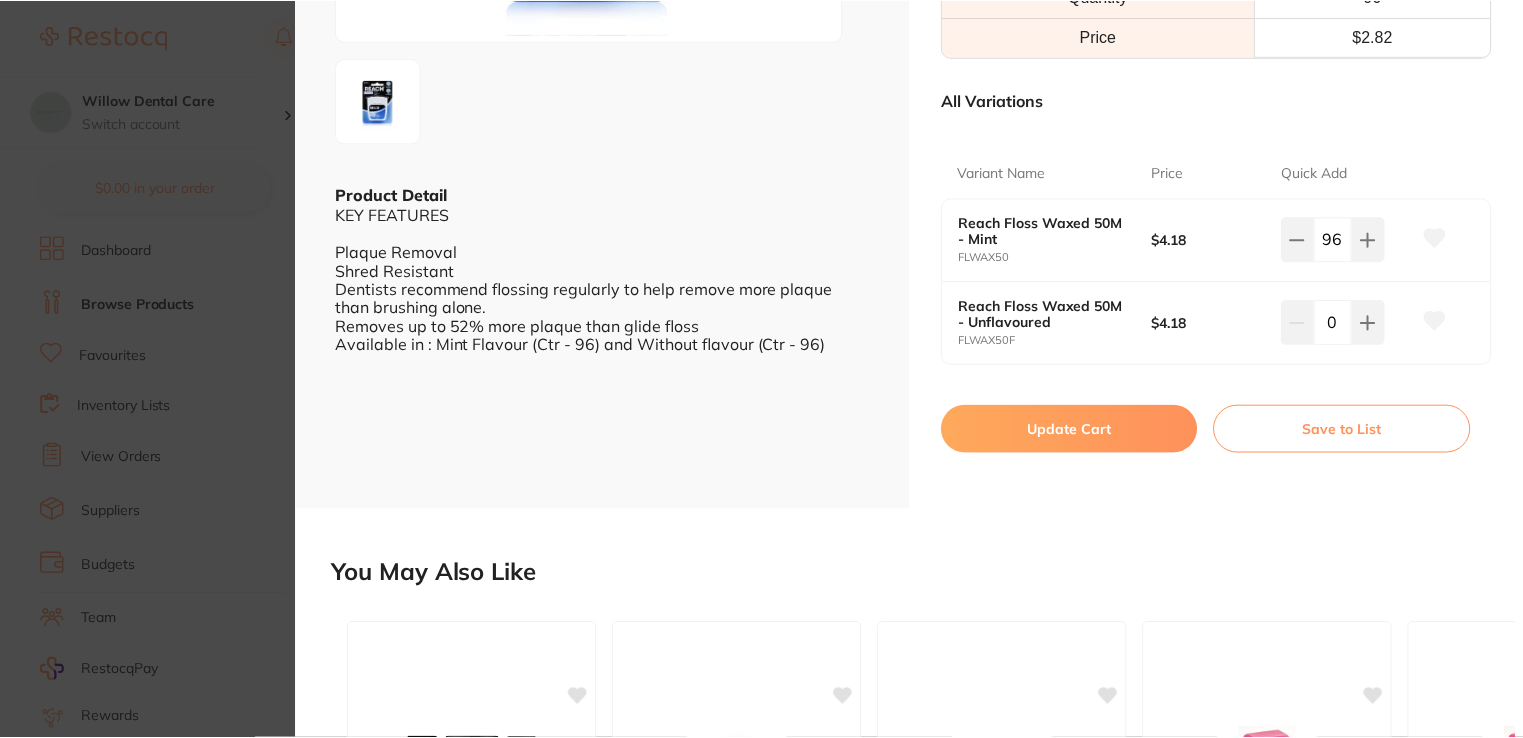 scroll, scrollTop: 1300, scrollLeft: 0, axis: vertical 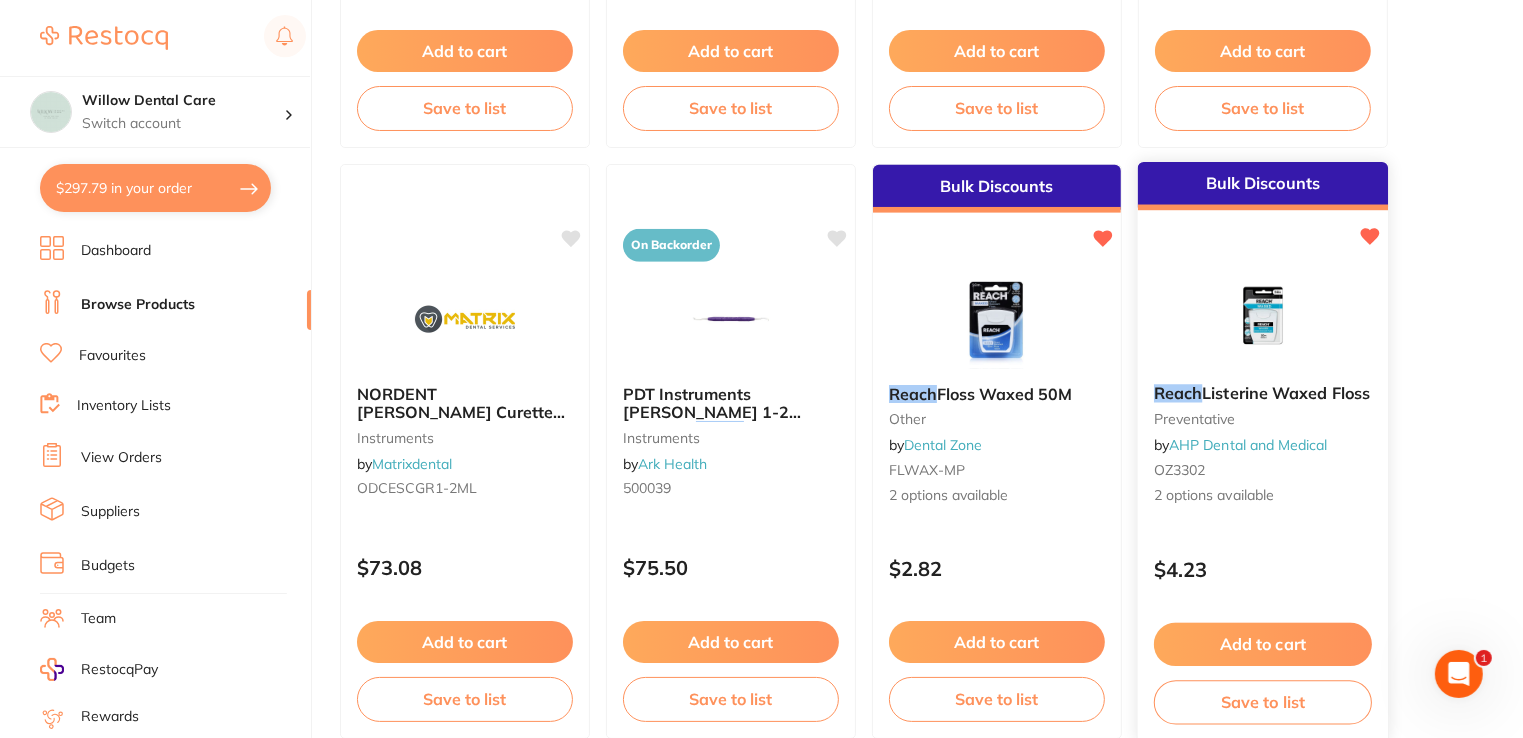 click 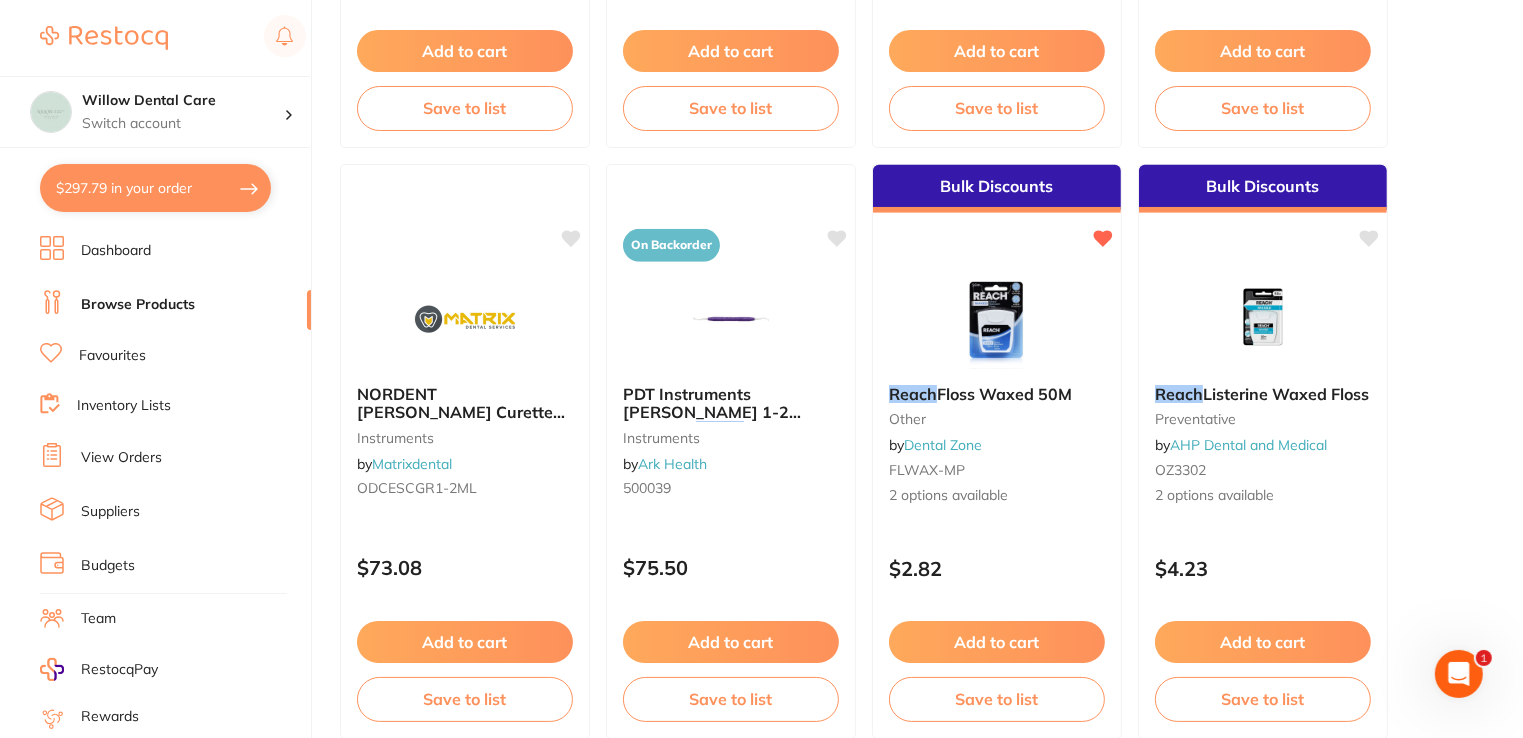 click on "$297.79   in your order" at bounding box center (155, 188) 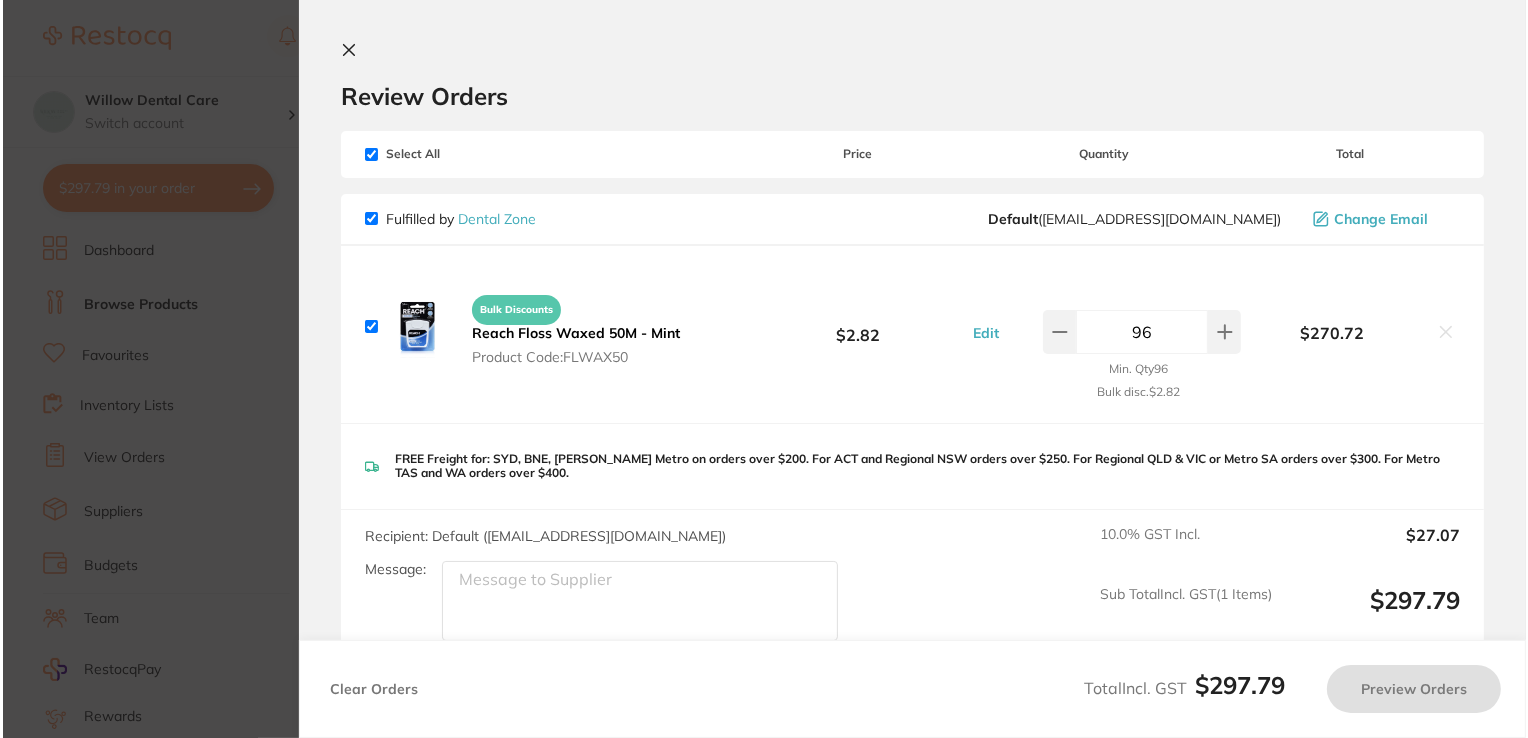 scroll, scrollTop: 0, scrollLeft: 0, axis: both 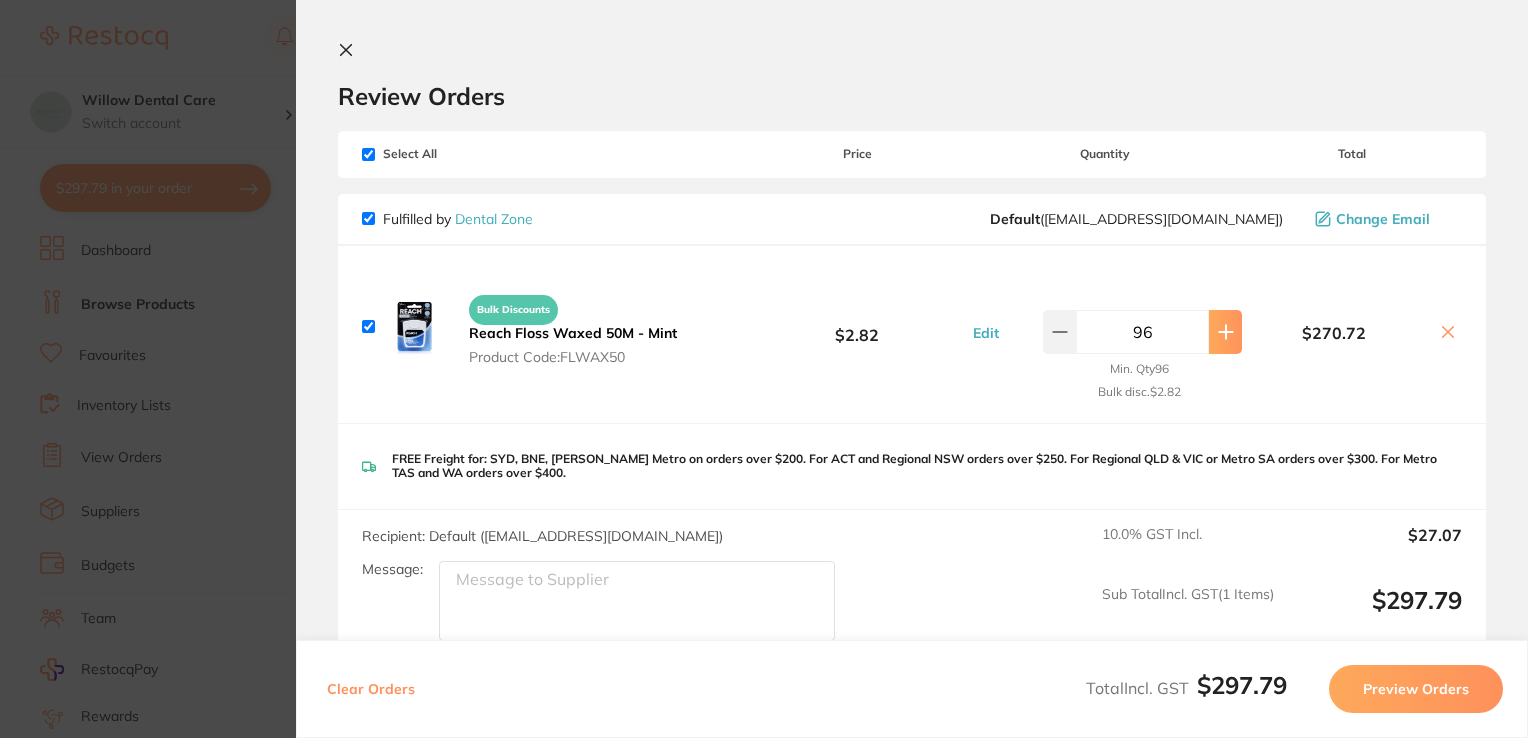 click 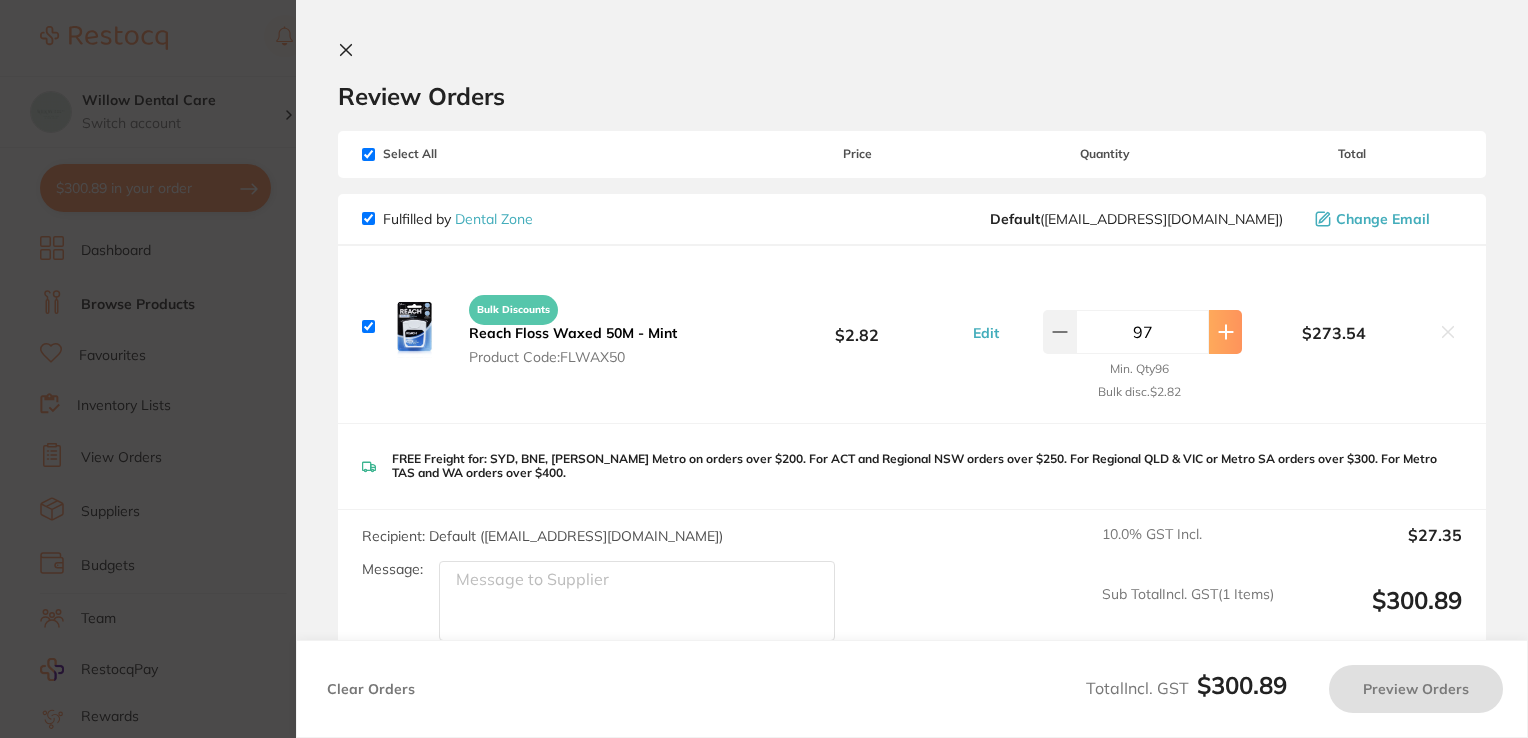 click 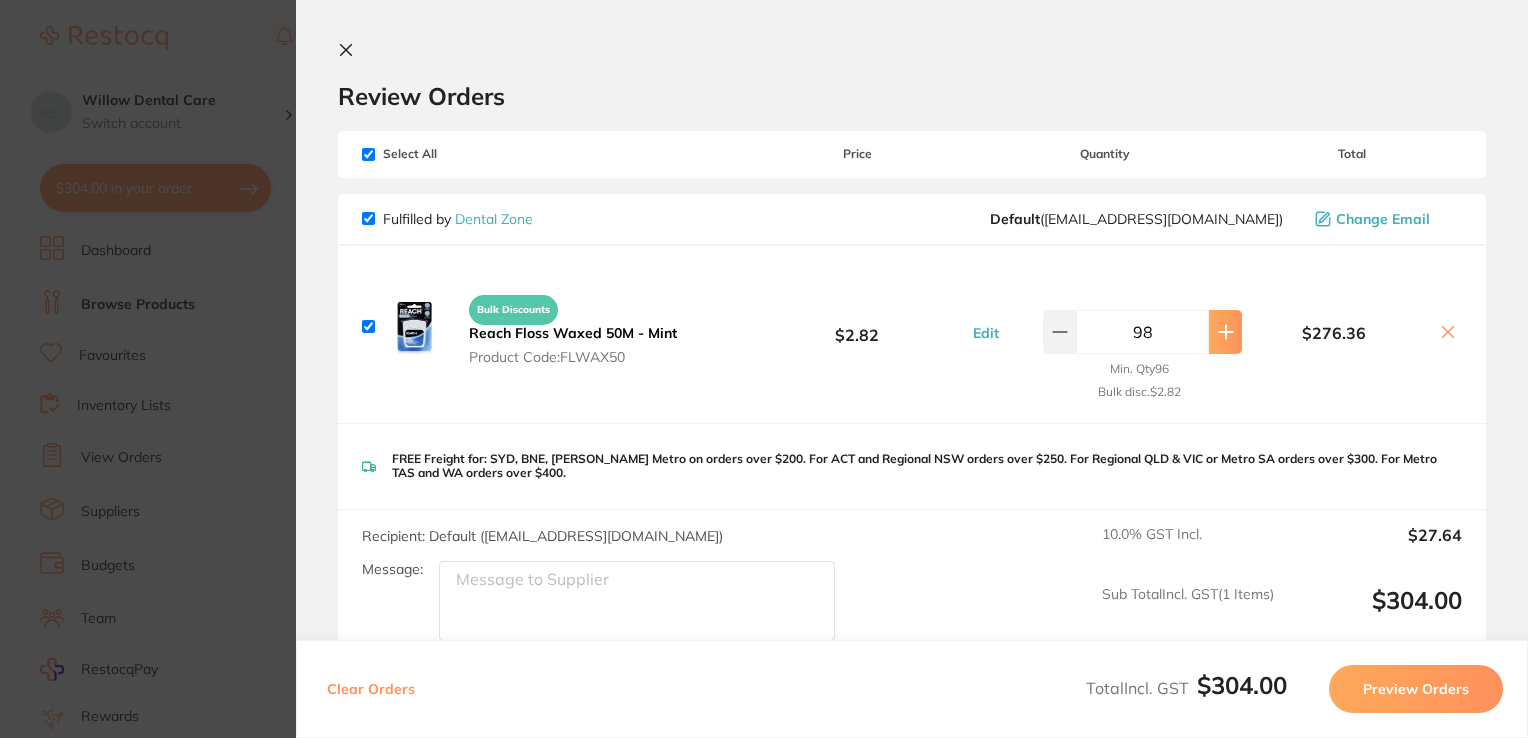 click 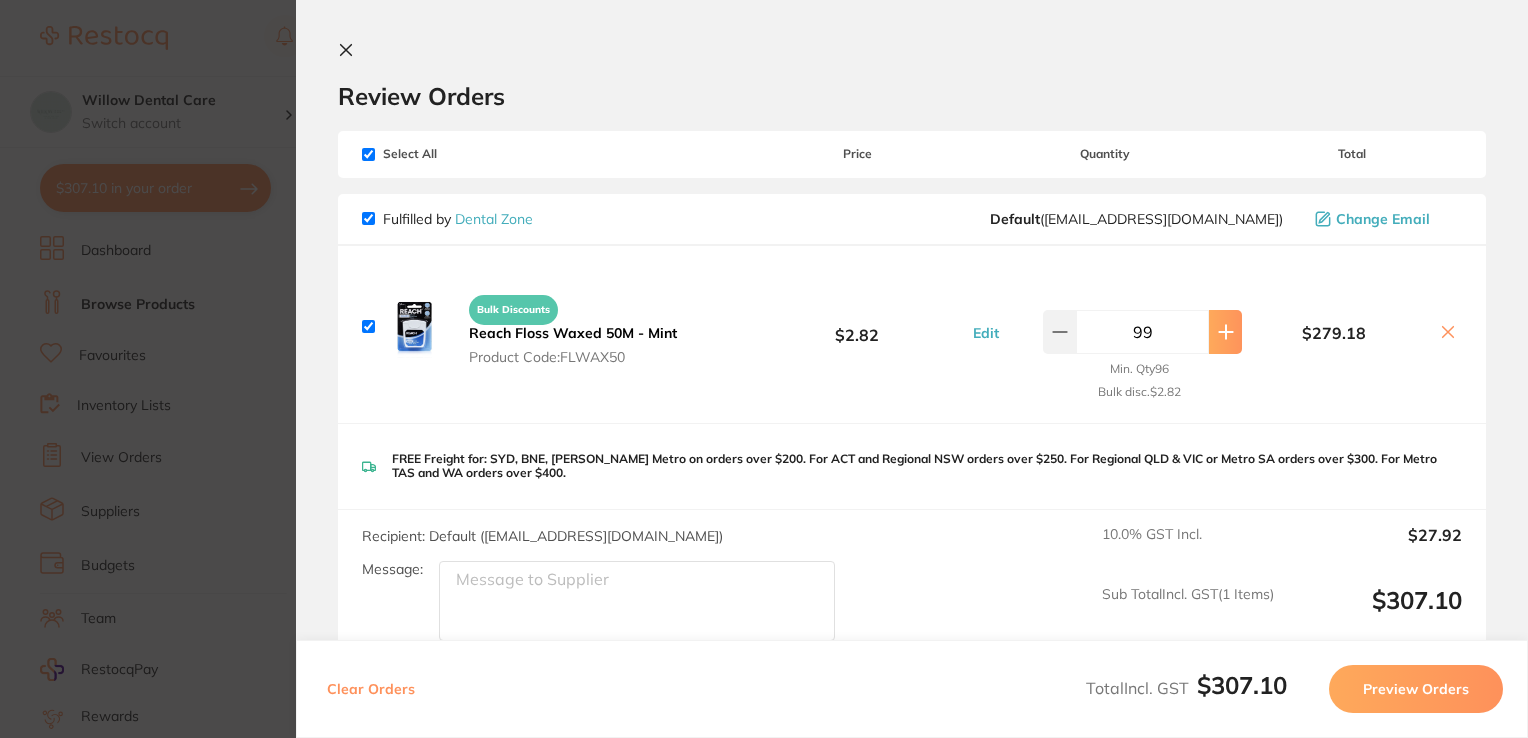 click 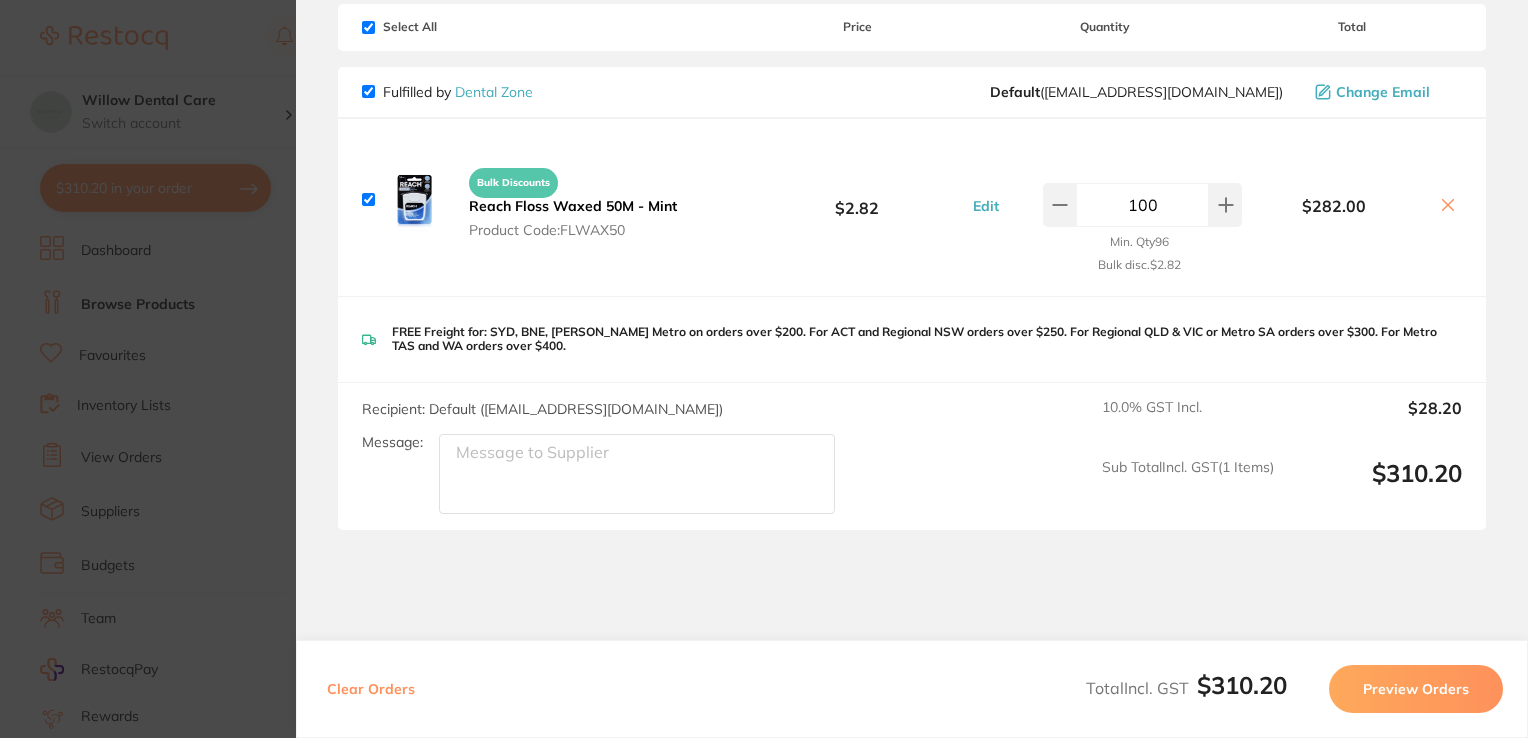 scroll, scrollTop: 80, scrollLeft: 0, axis: vertical 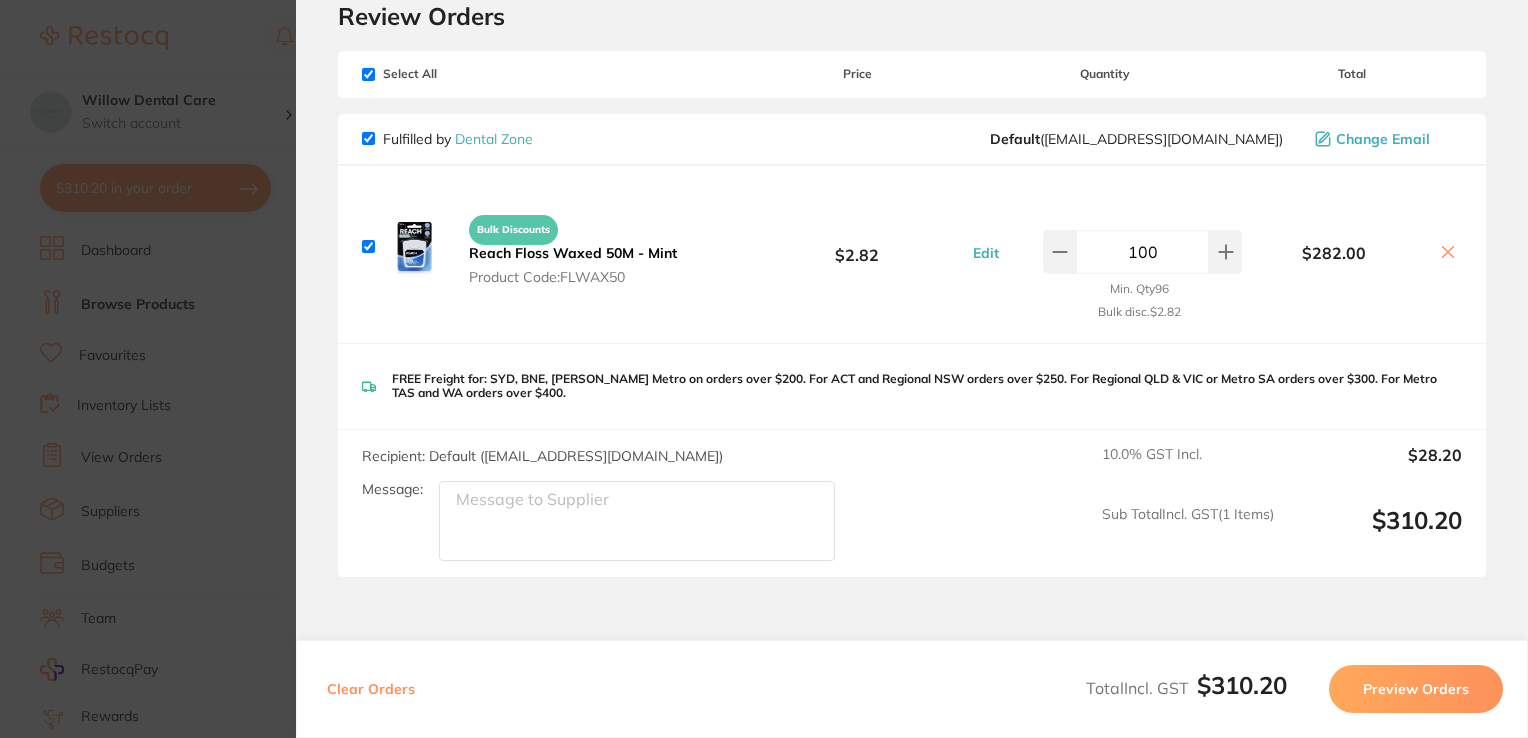 click on "Preview Orders" at bounding box center [1416, 689] 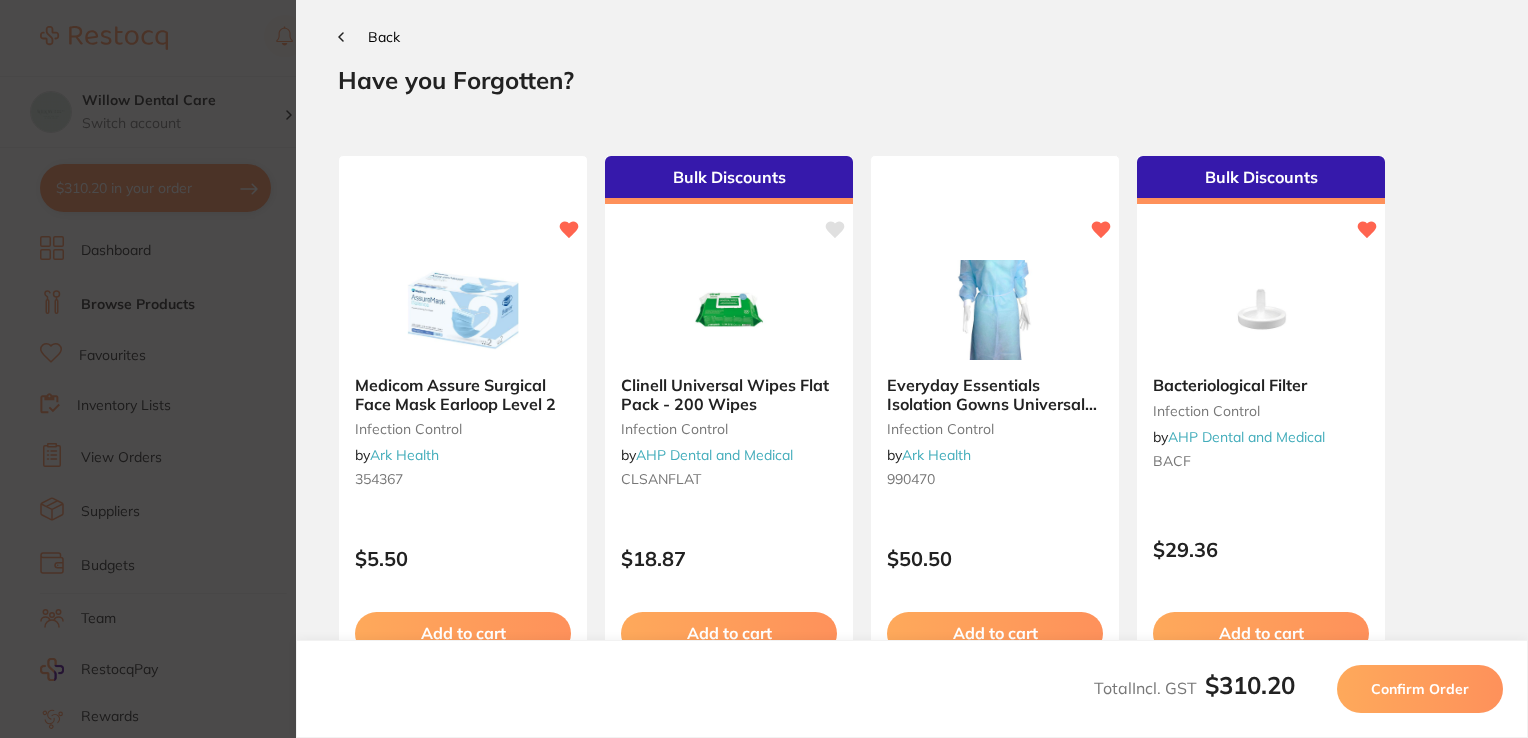 scroll, scrollTop: 0, scrollLeft: 0, axis: both 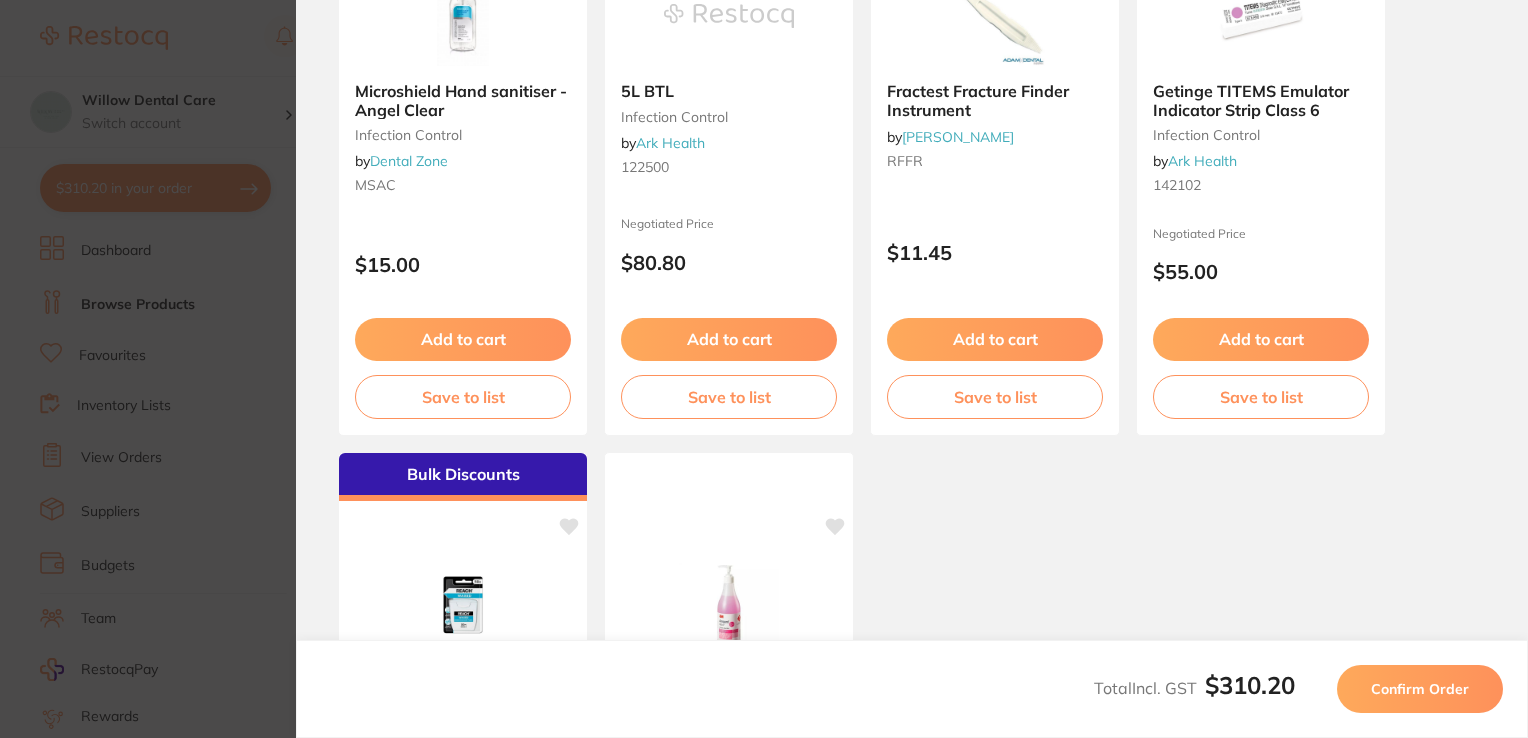 click on "Confirm Order" at bounding box center (1420, 689) 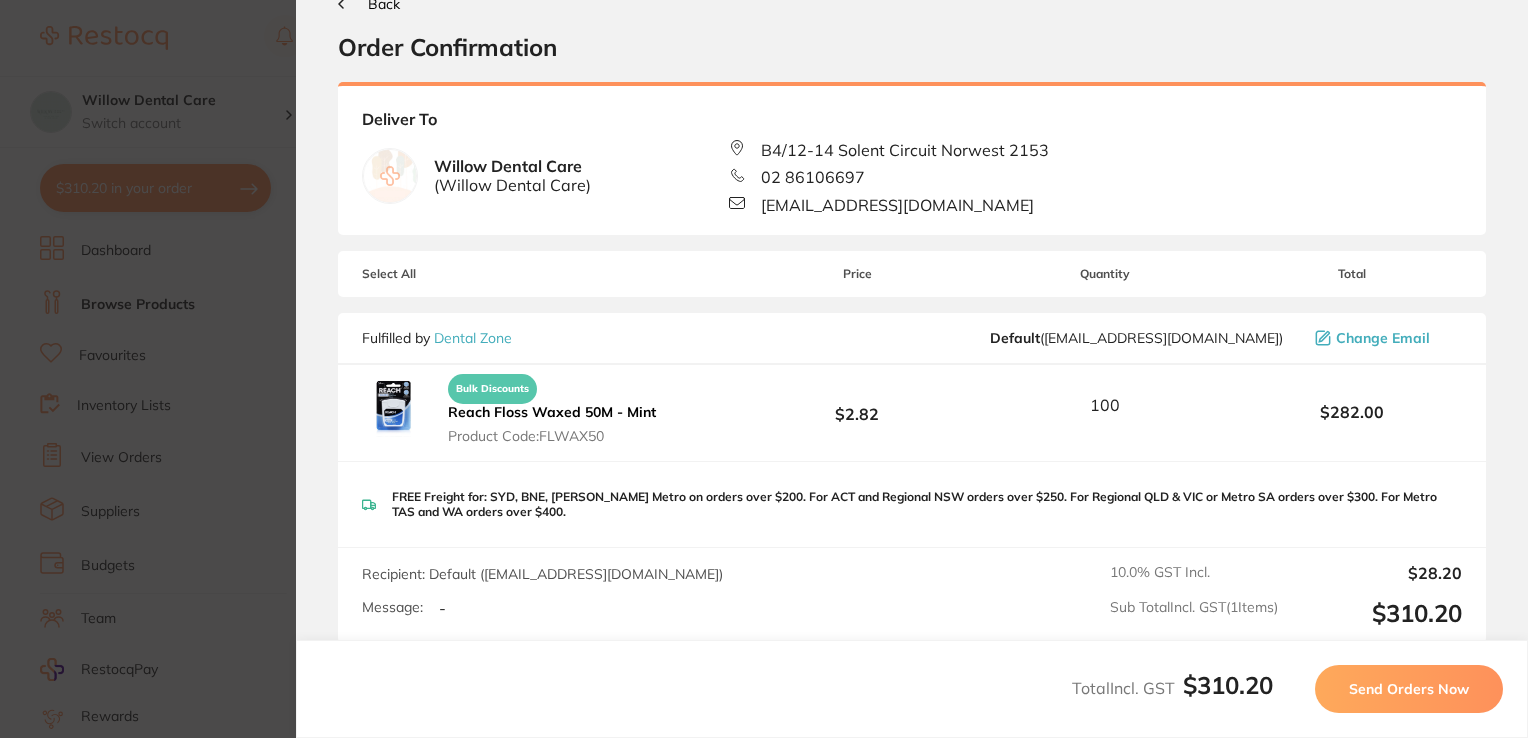 scroll, scrollTop: 0, scrollLeft: 0, axis: both 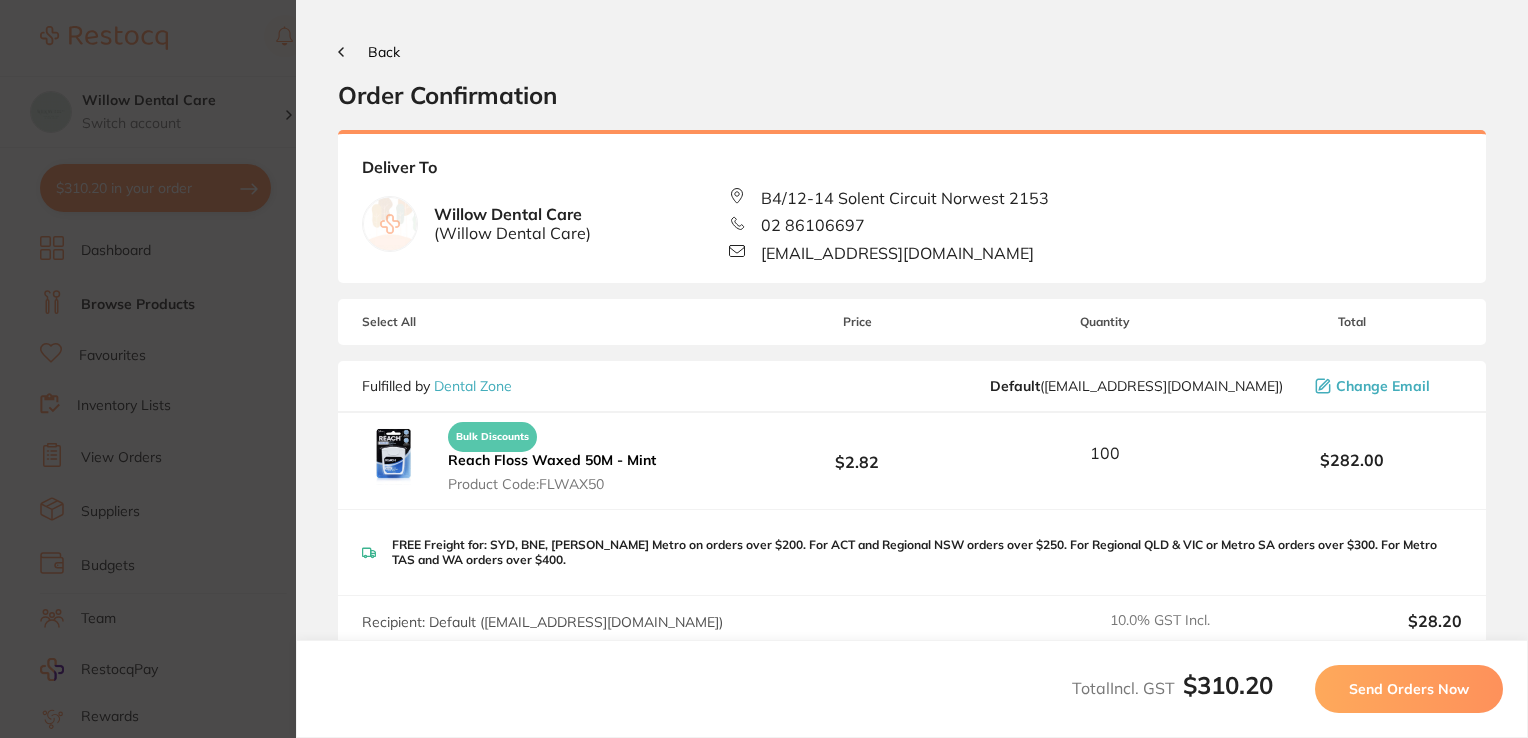 click on "Send Orders Now" at bounding box center (1409, 689) 